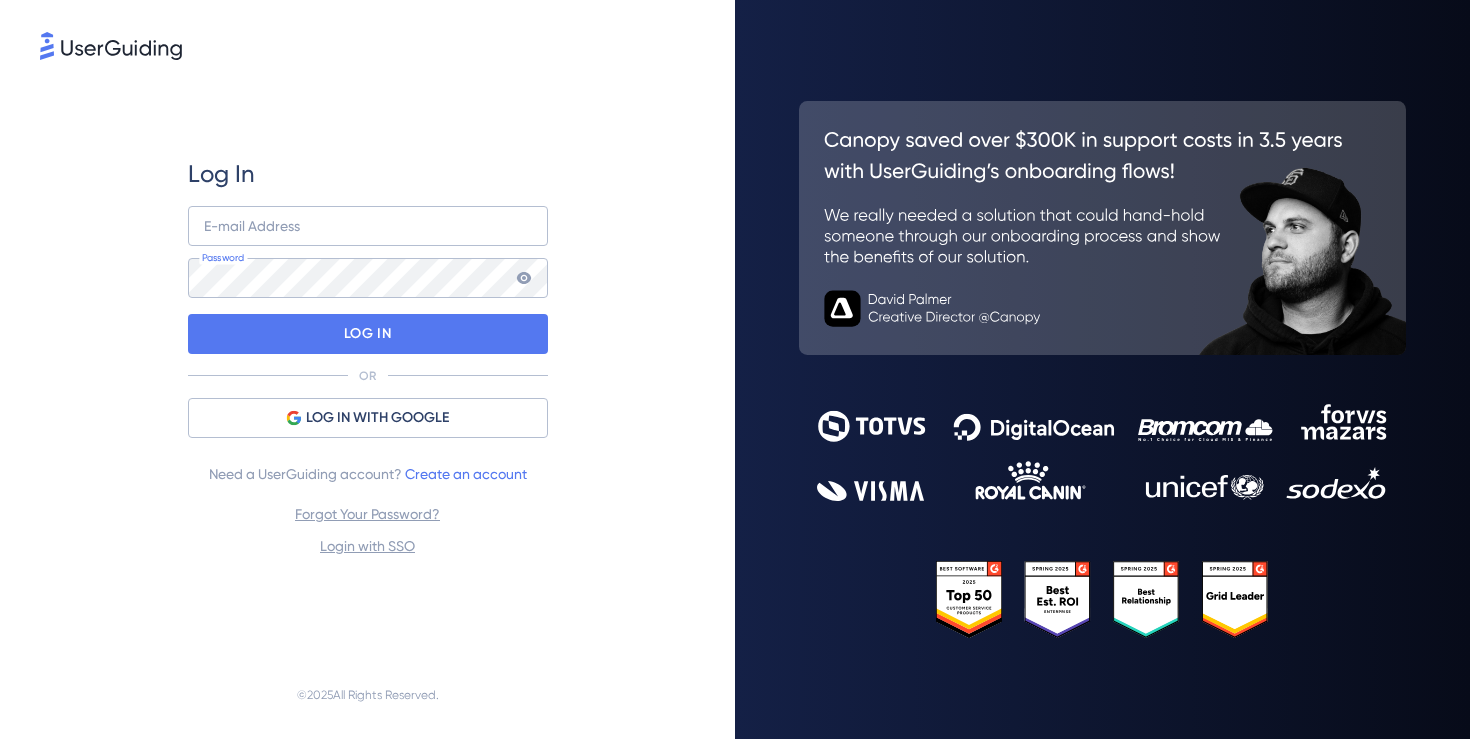scroll, scrollTop: 0, scrollLeft: 0, axis: both 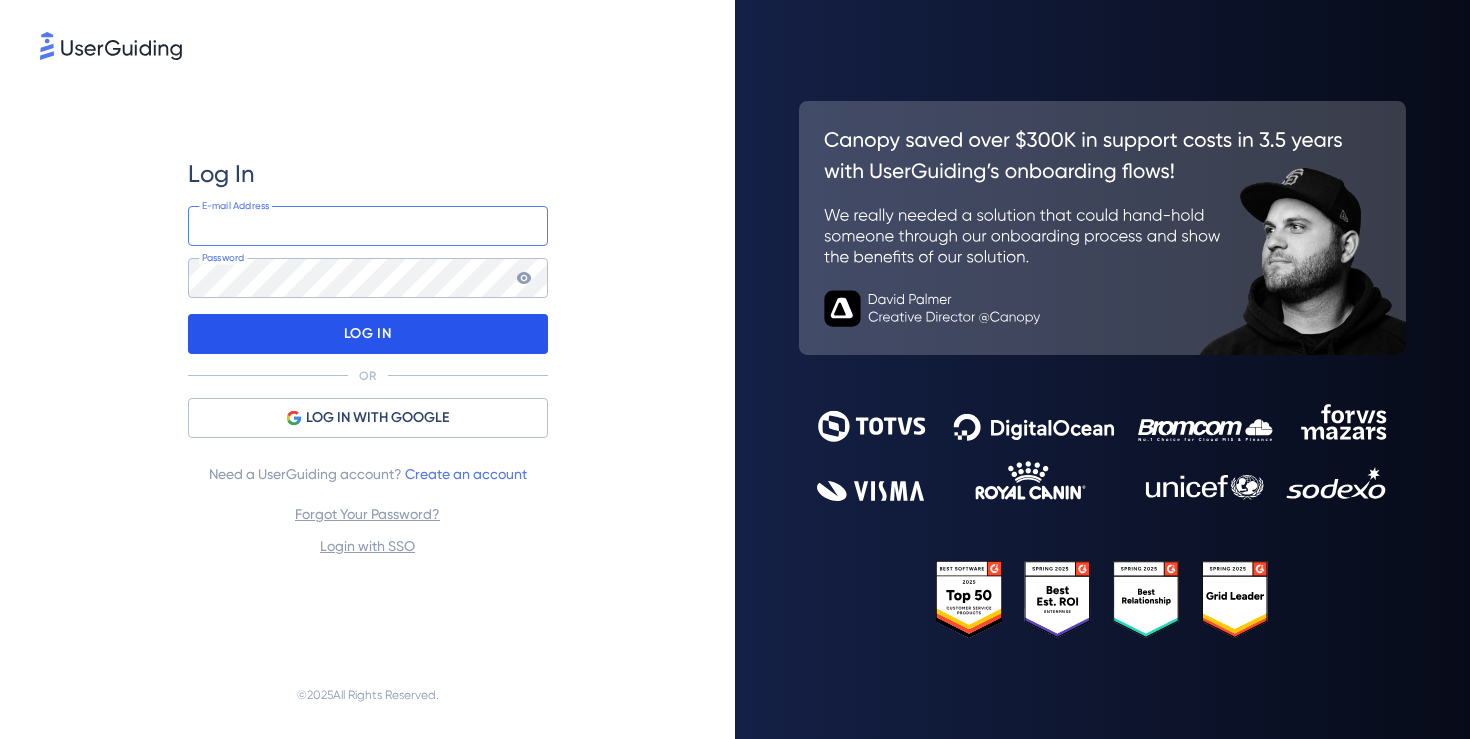 type on "[EMAIL_ADDRESS]" 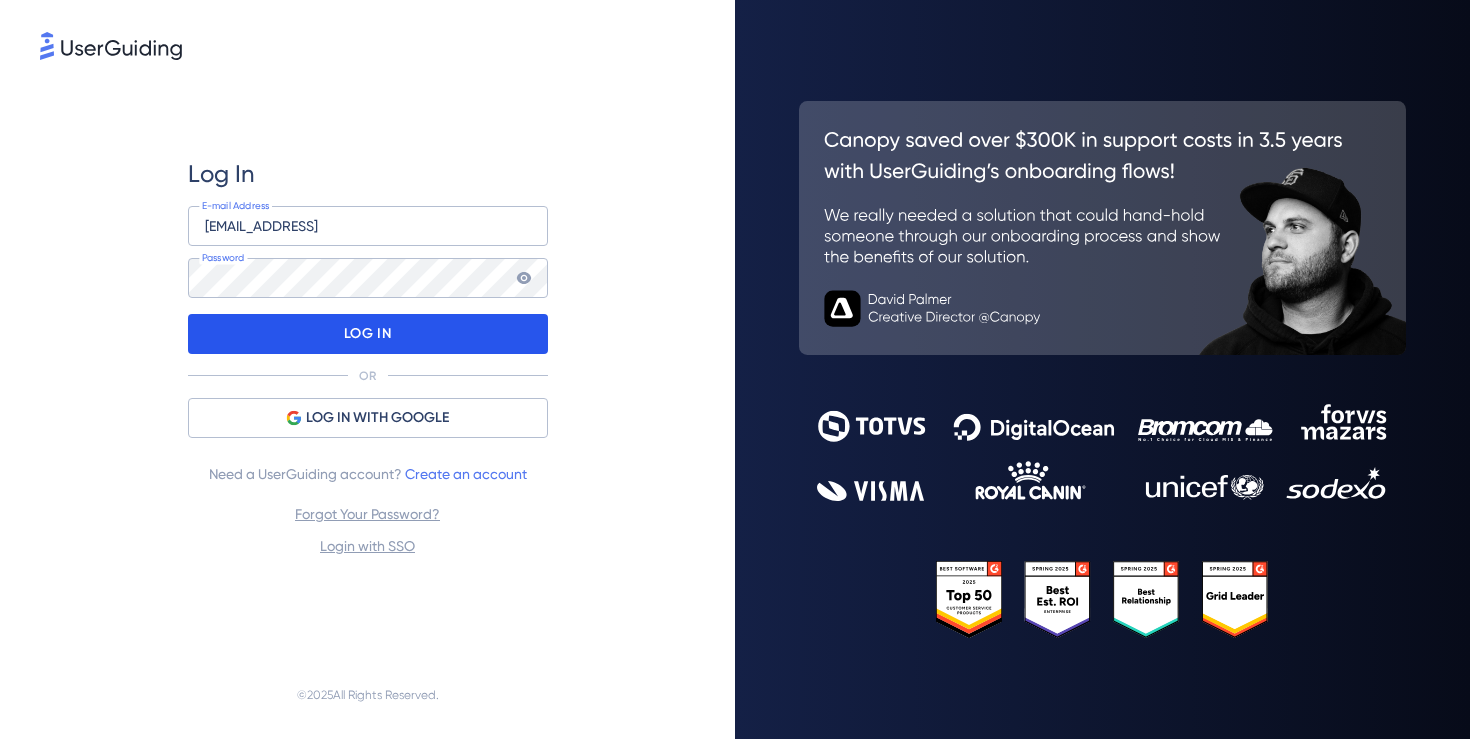 click on "LOG IN" at bounding box center [368, 334] 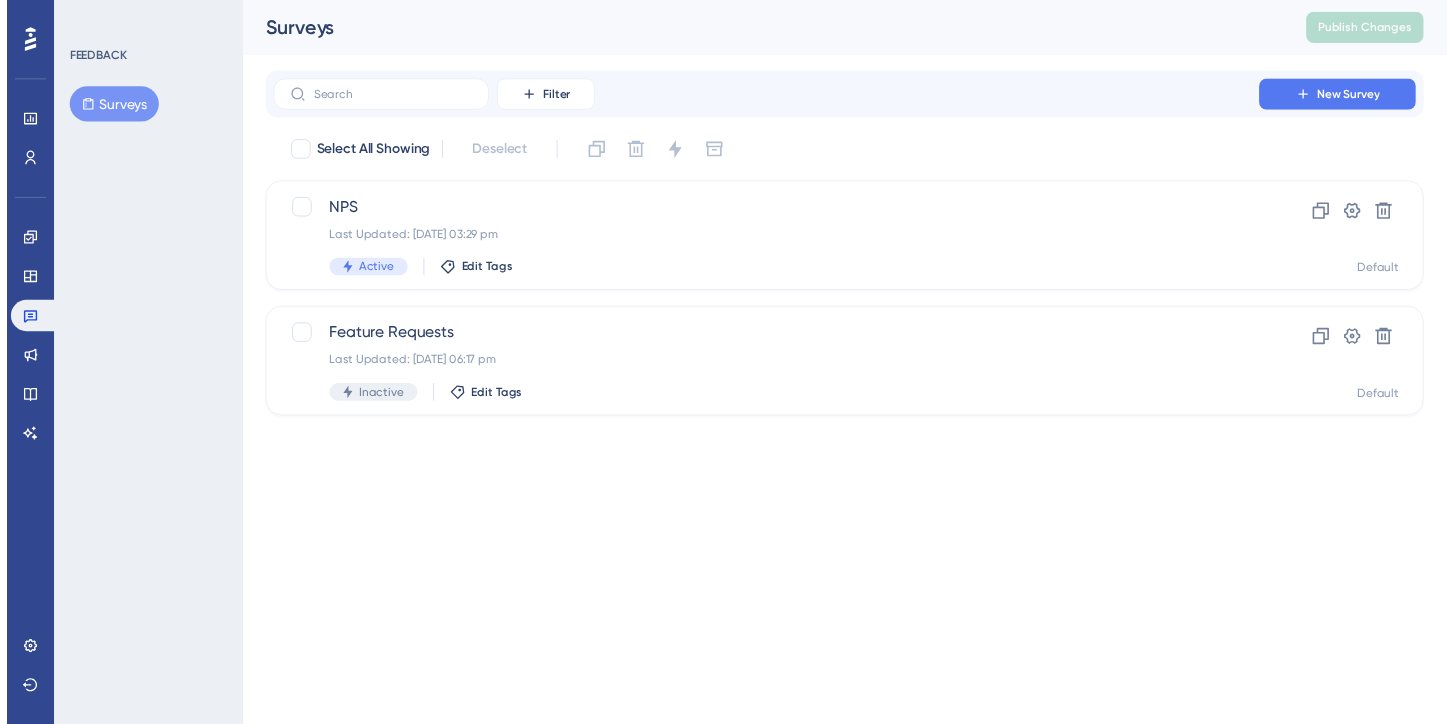 scroll, scrollTop: 0, scrollLeft: 0, axis: both 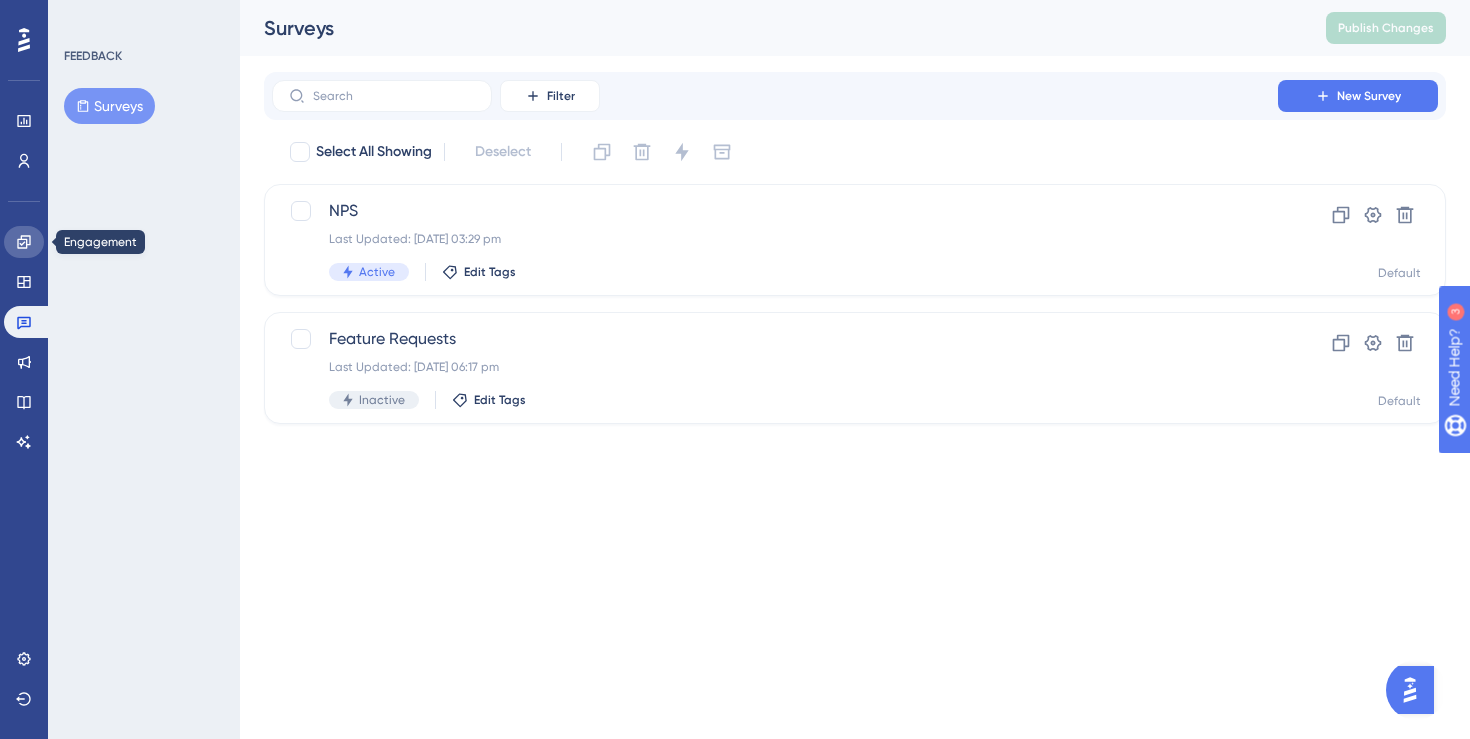 click 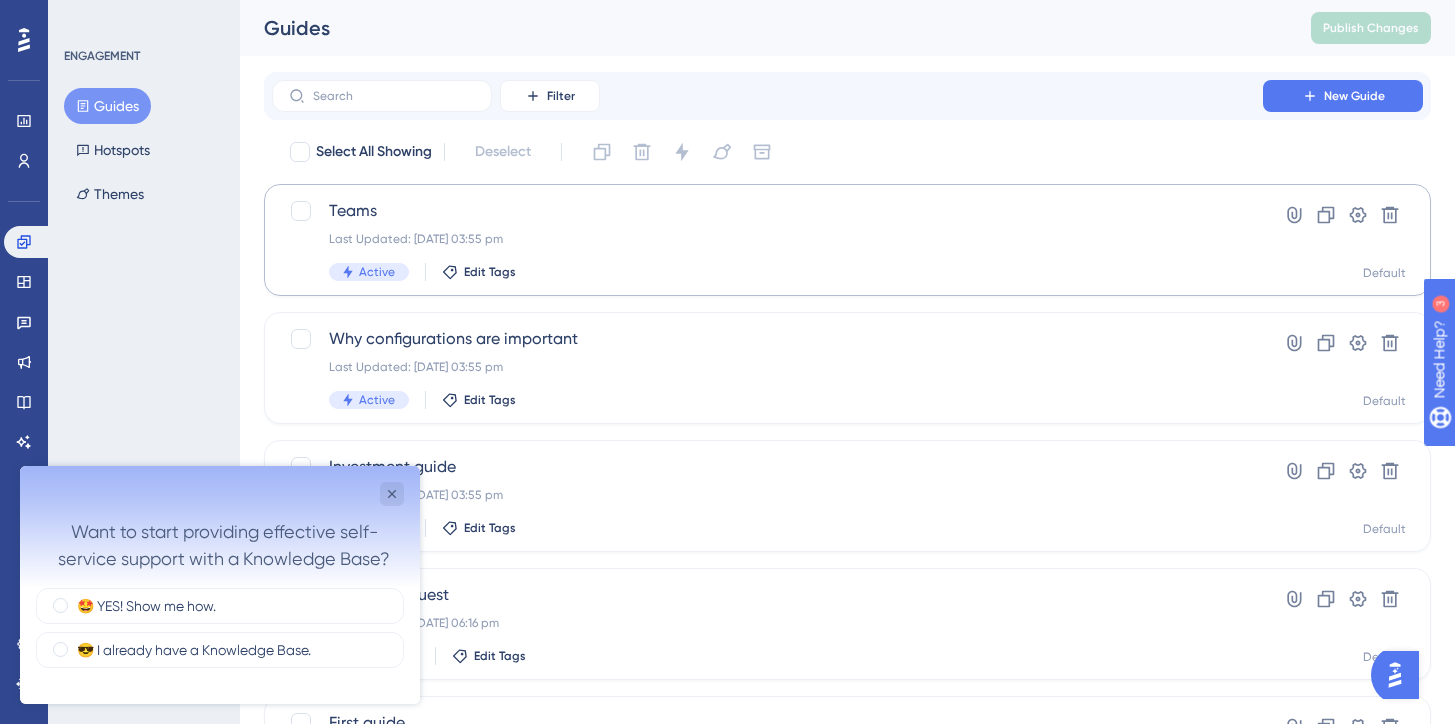 scroll, scrollTop: 0, scrollLeft: 0, axis: both 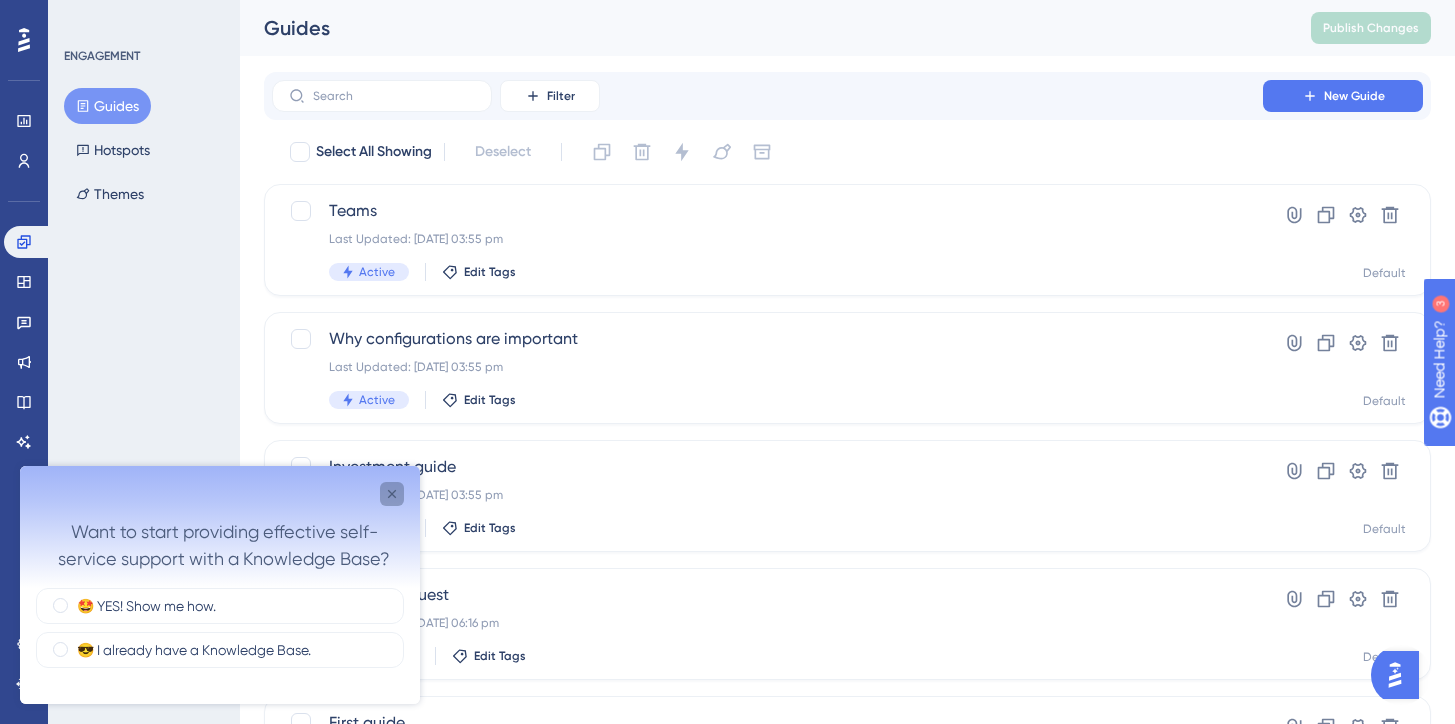 click at bounding box center (392, 494) 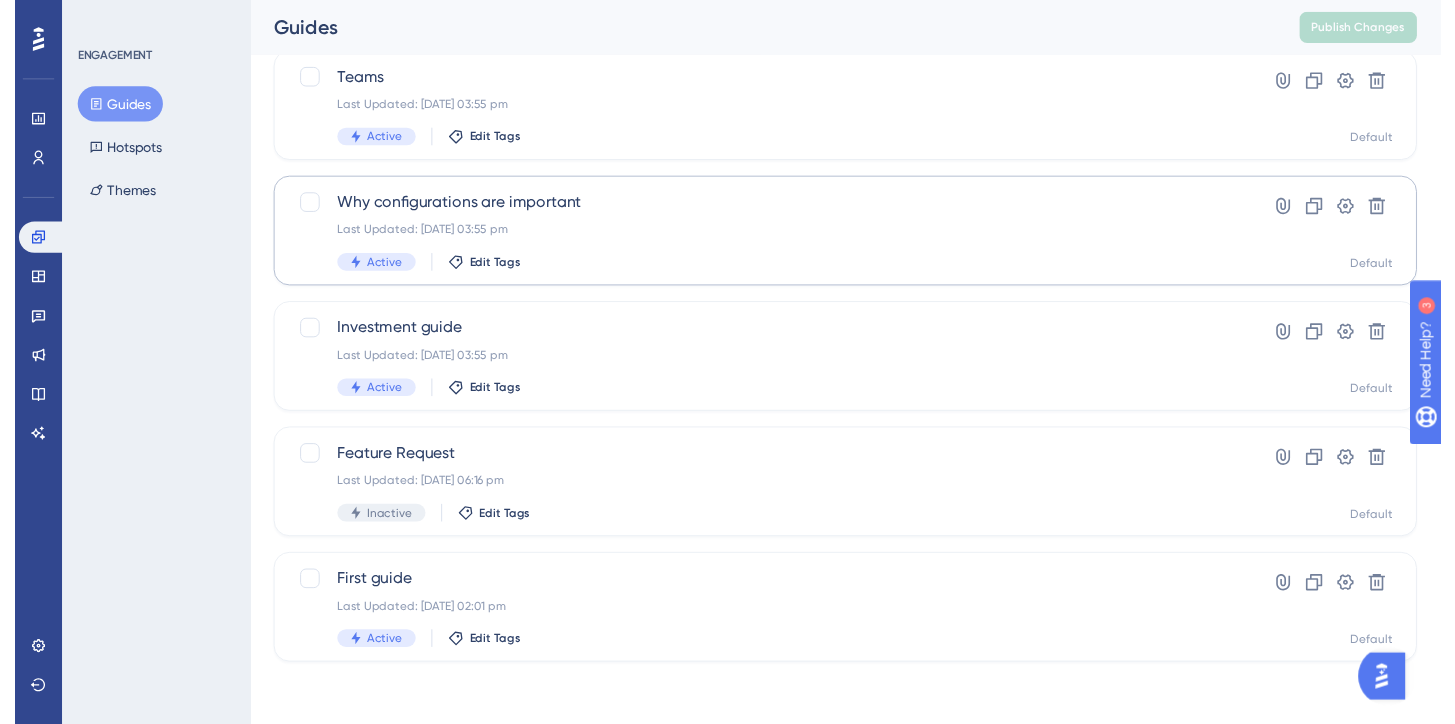 scroll, scrollTop: 0, scrollLeft: 0, axis: both 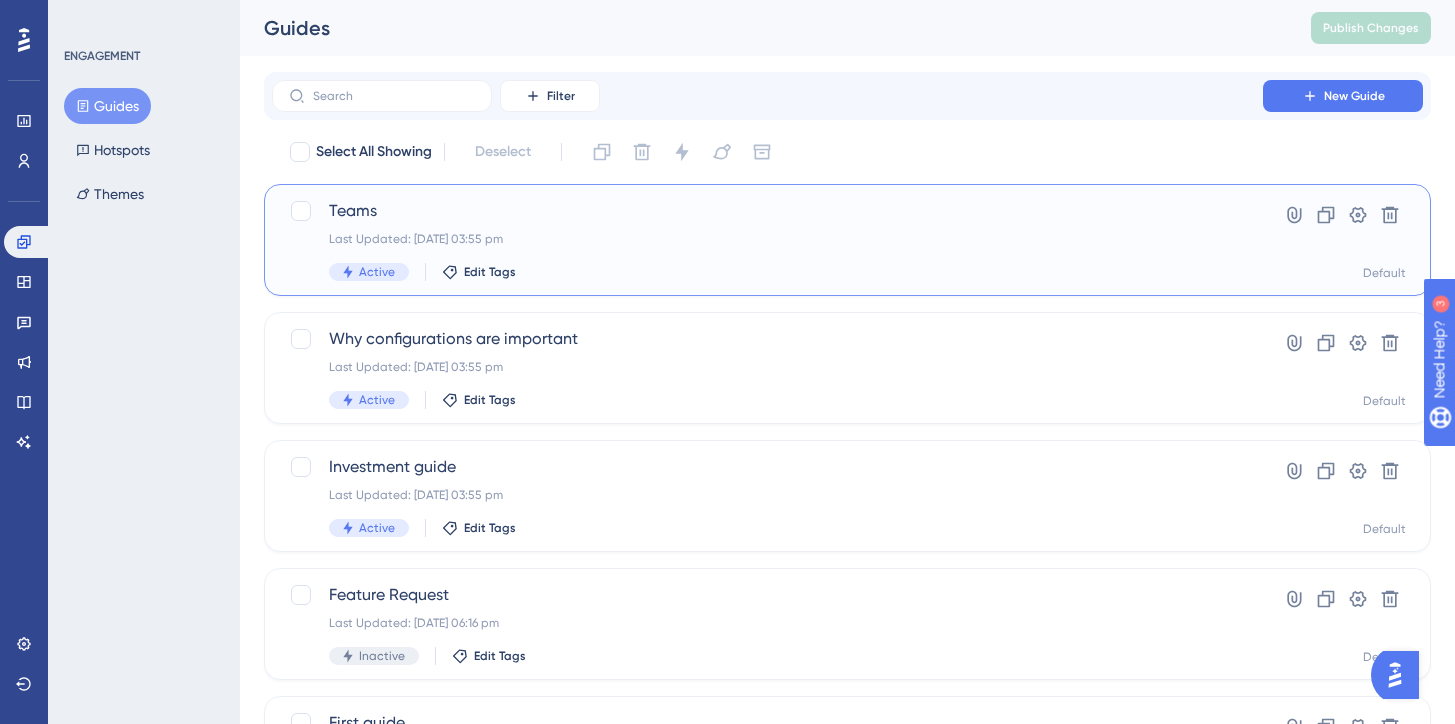 click on "Teams" at bounding box center (767, 211) 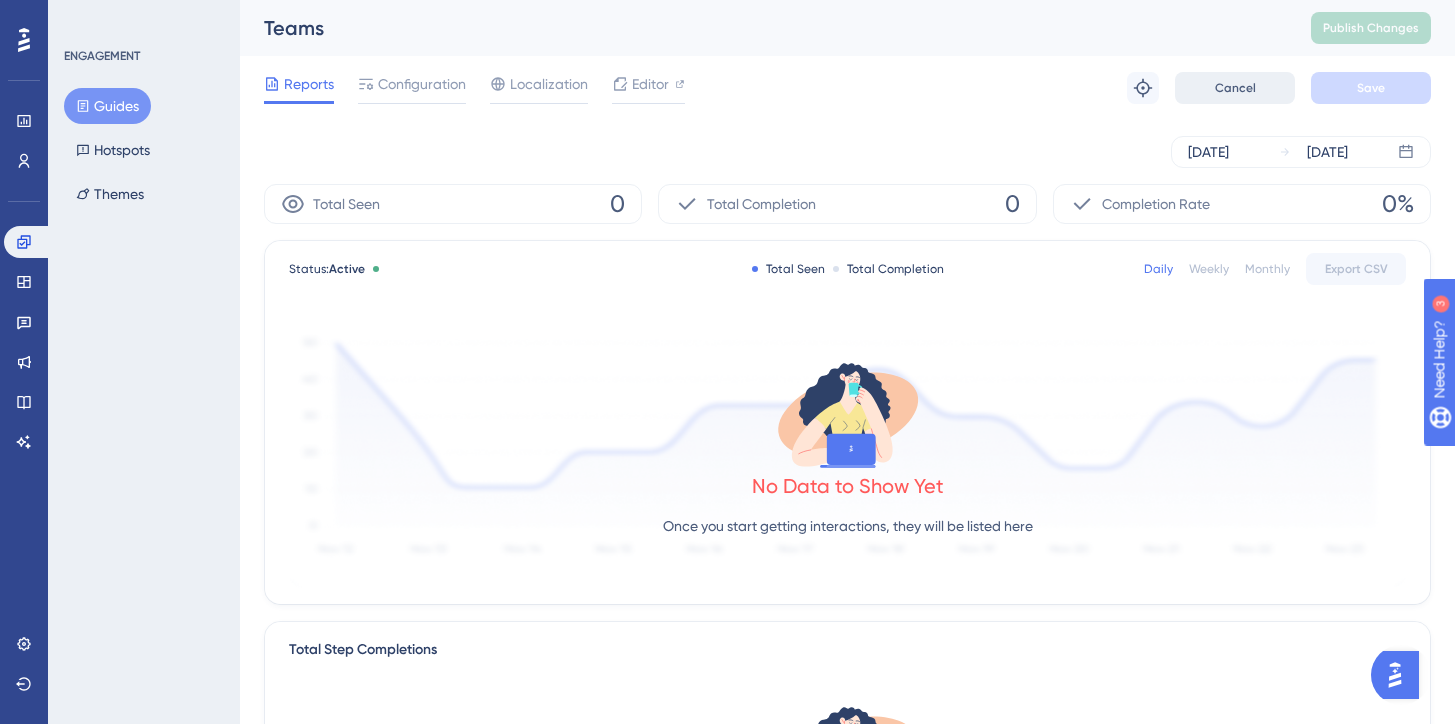 click on "Cancel" at bounding box center (1235, 88) 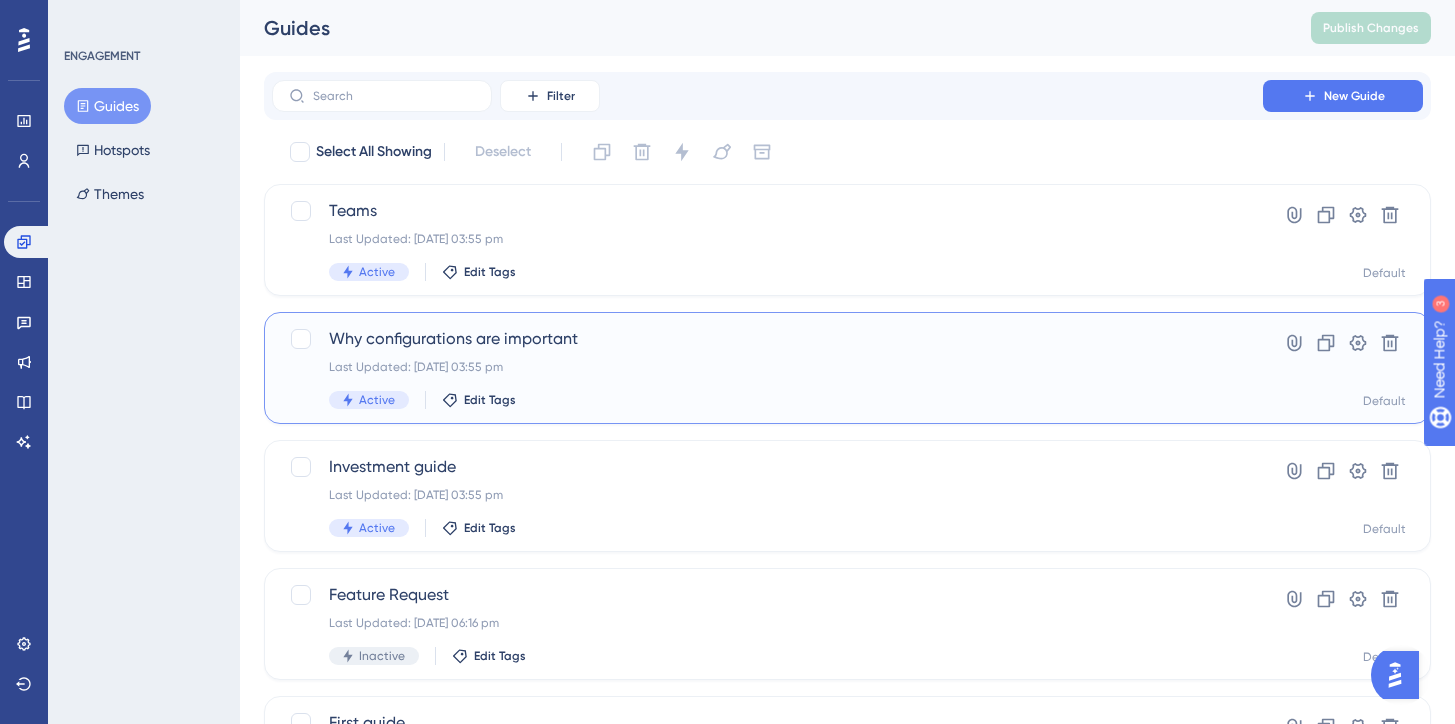 click on "Why configurations are important Last Updated: [DATE] 03:55 pm Active Edit Tags" at bounding box center (767, 368) 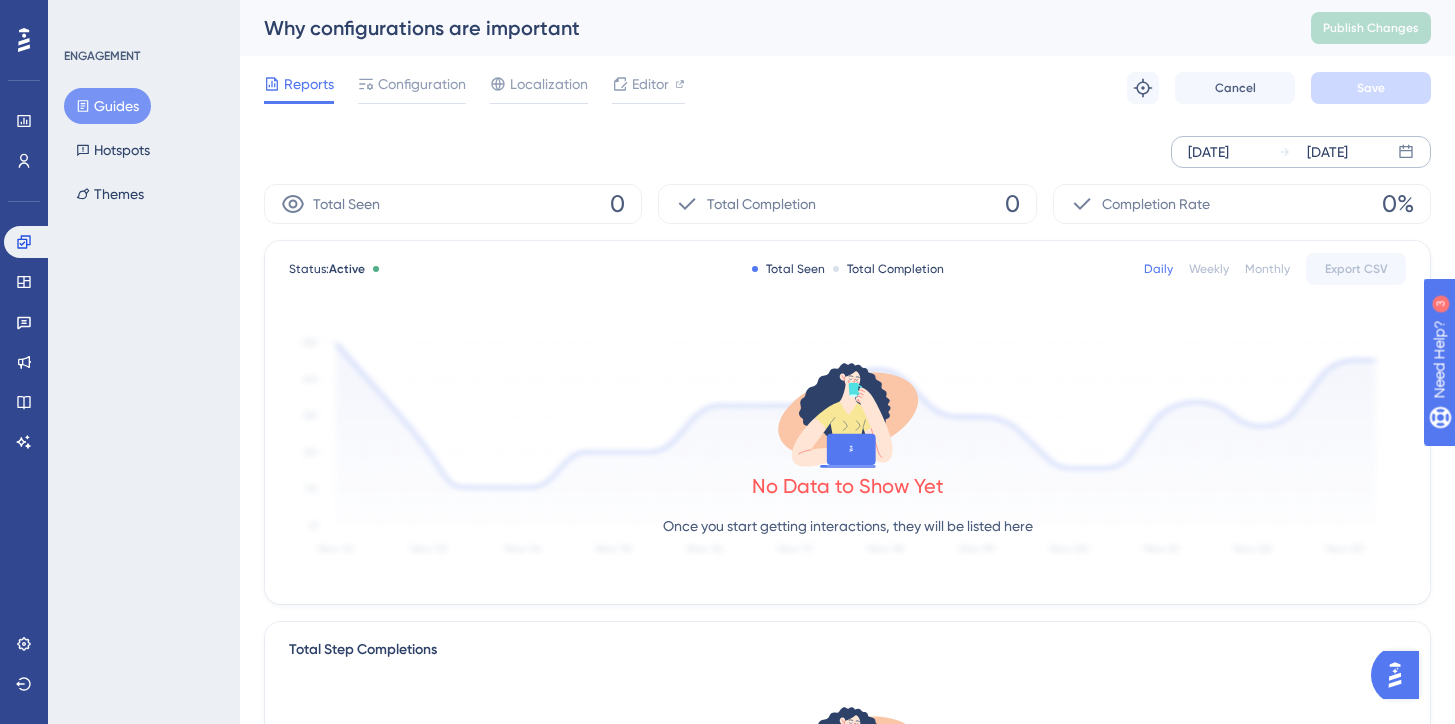 click on "[DATE]" at bounding box center [1208, 152] 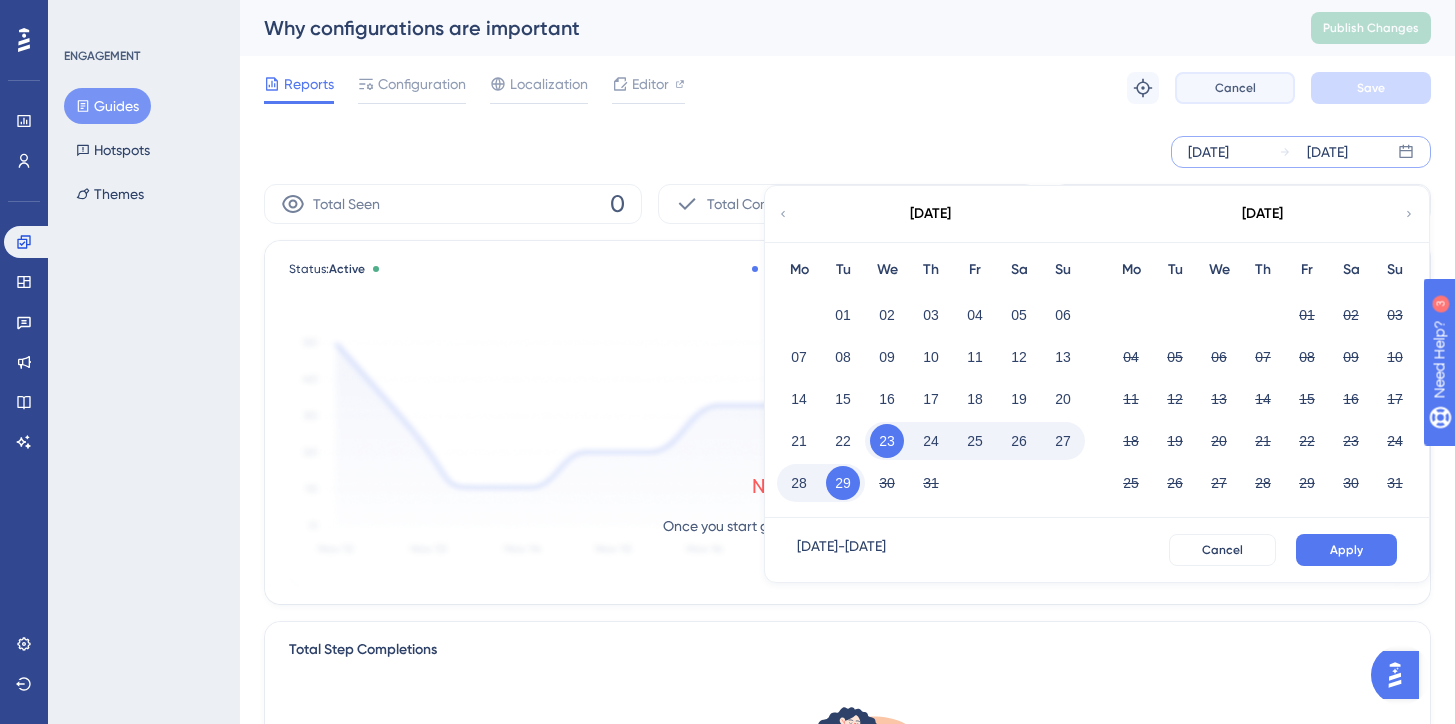 click on "Cancel" at bounding box center (1235, 88) 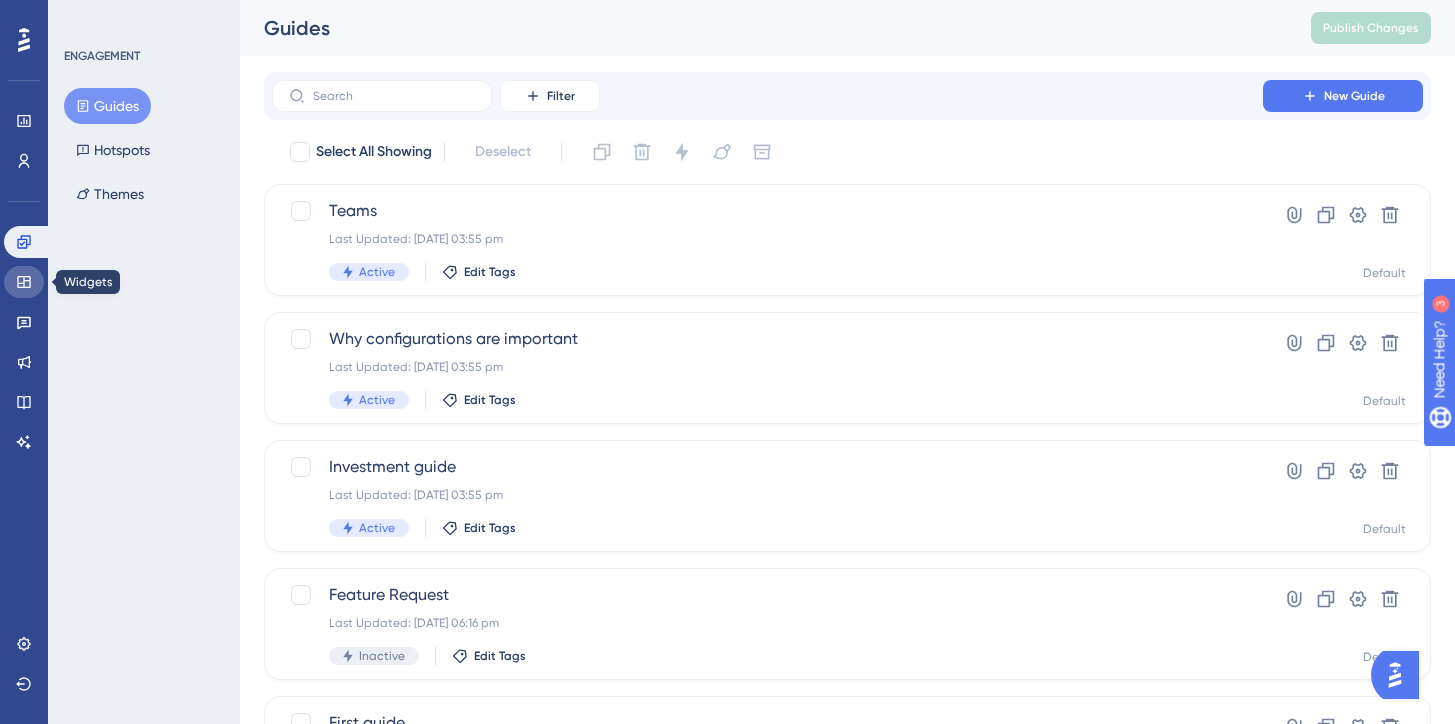 click 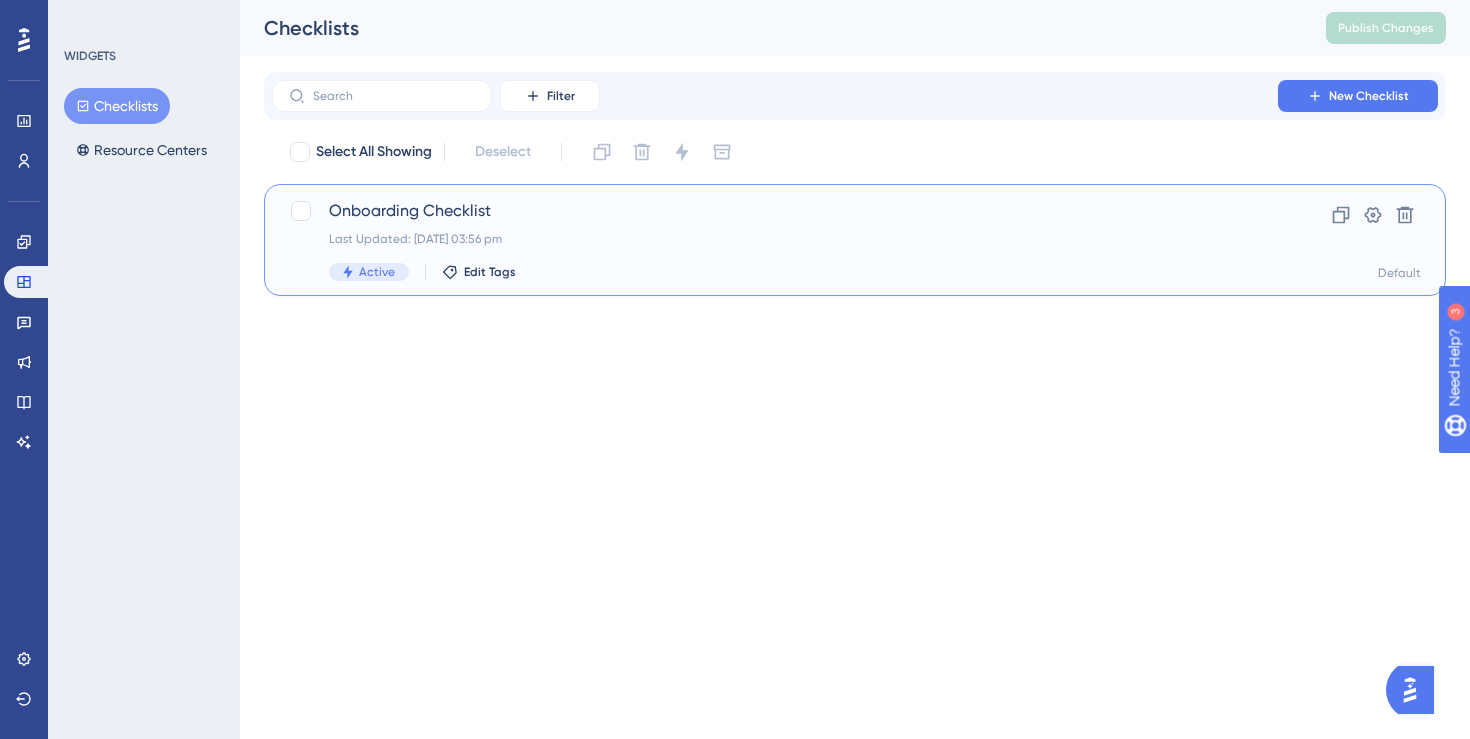 click on "Onboarding Checklist Last Updated: [DATE] 03:56 pm Active Edit Tags" at bounding box center (775, 240) 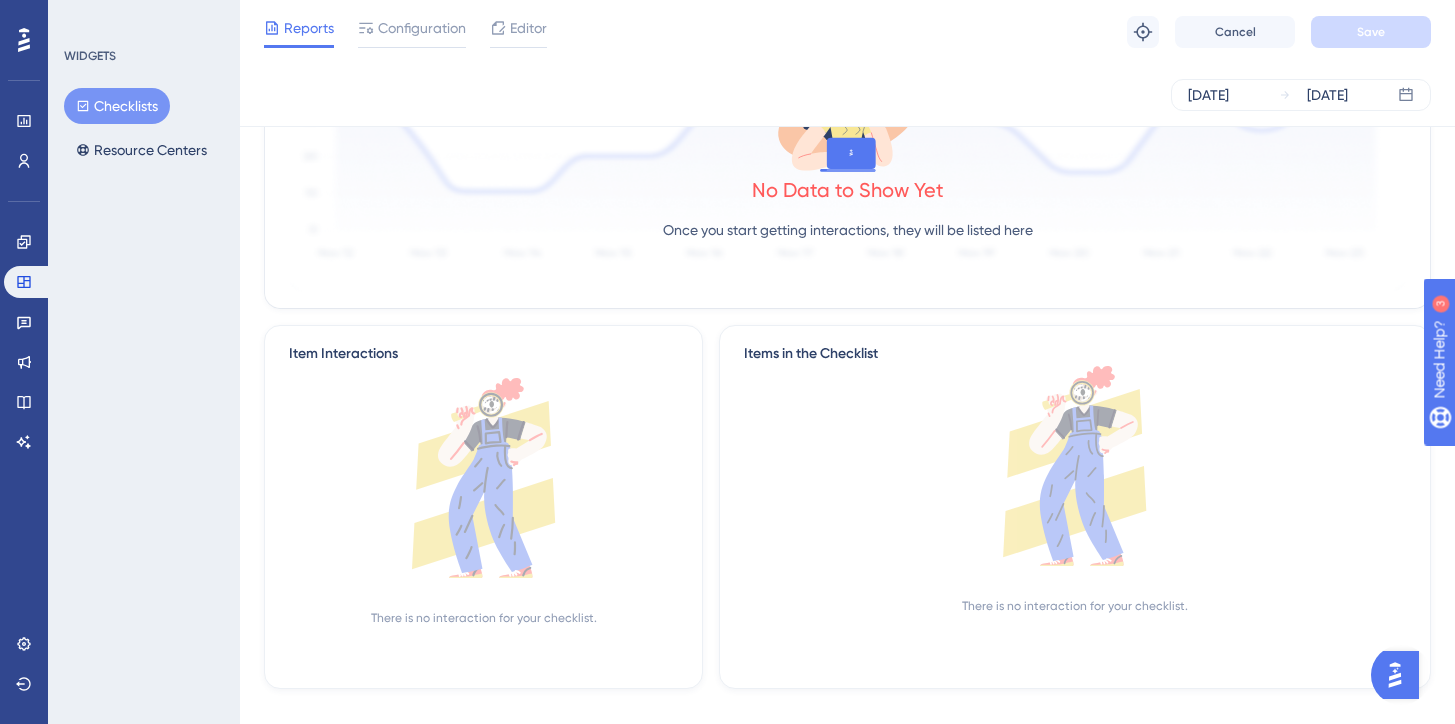 scroll, scrollTop: 0, scrollLeft: 0, axis: both 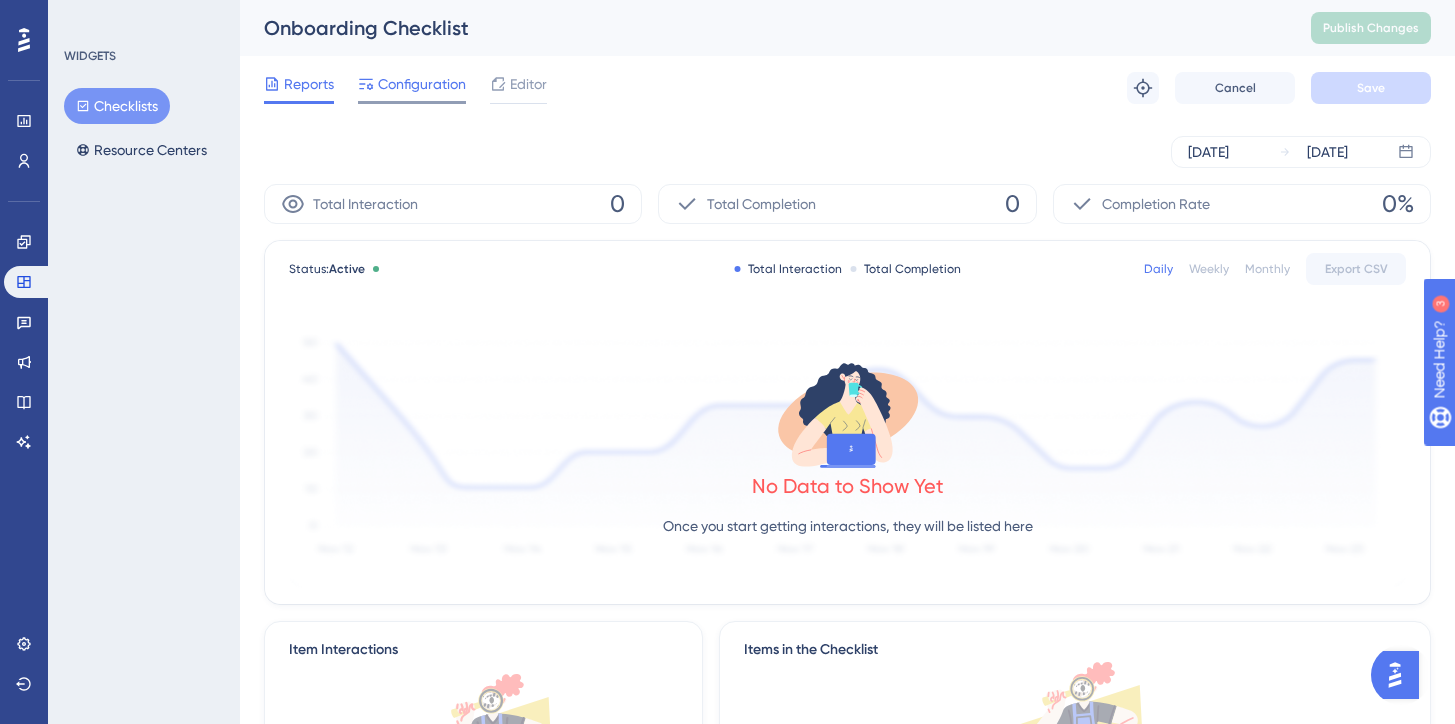 click on "Configuration" at bounding box center (412, 88) 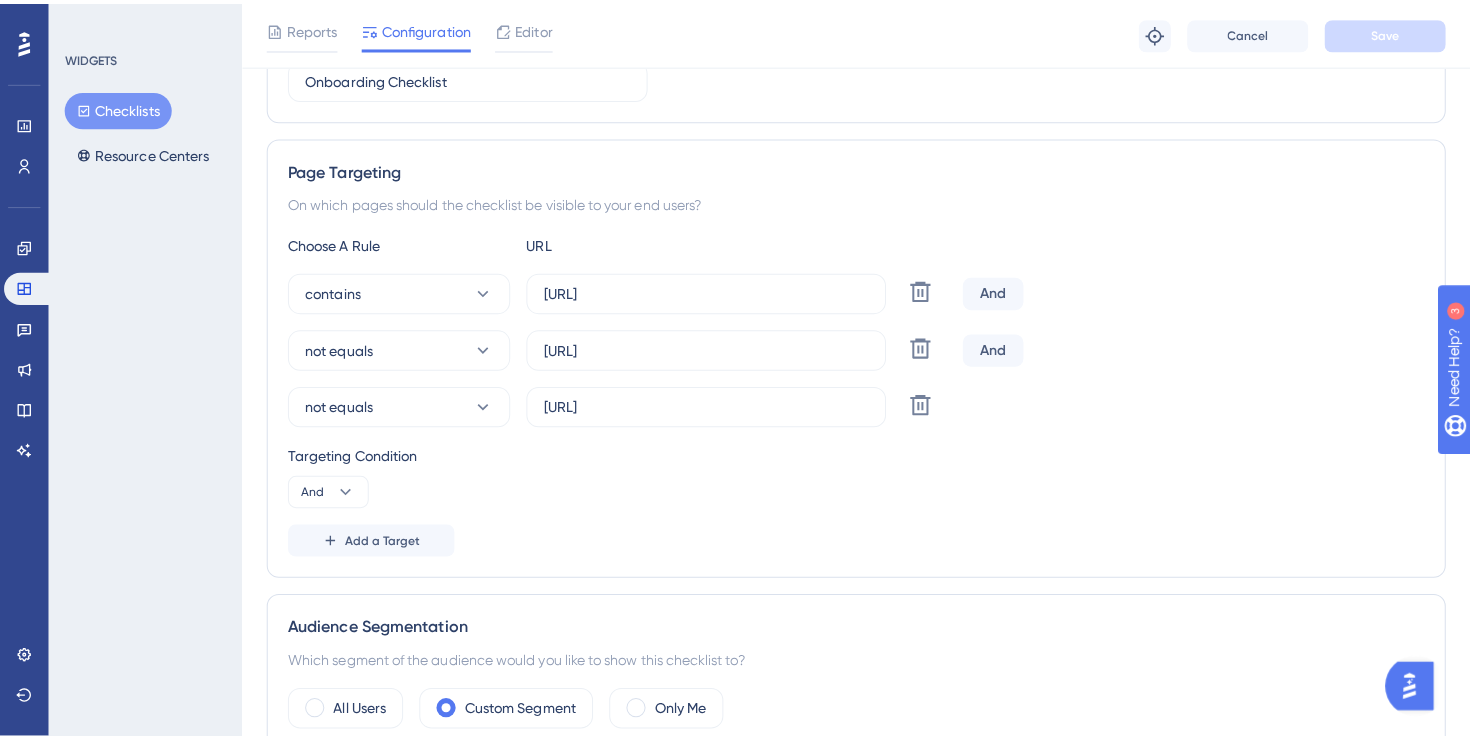 scroll, scrollTop: 0, scrollLeft: 0, axis: both 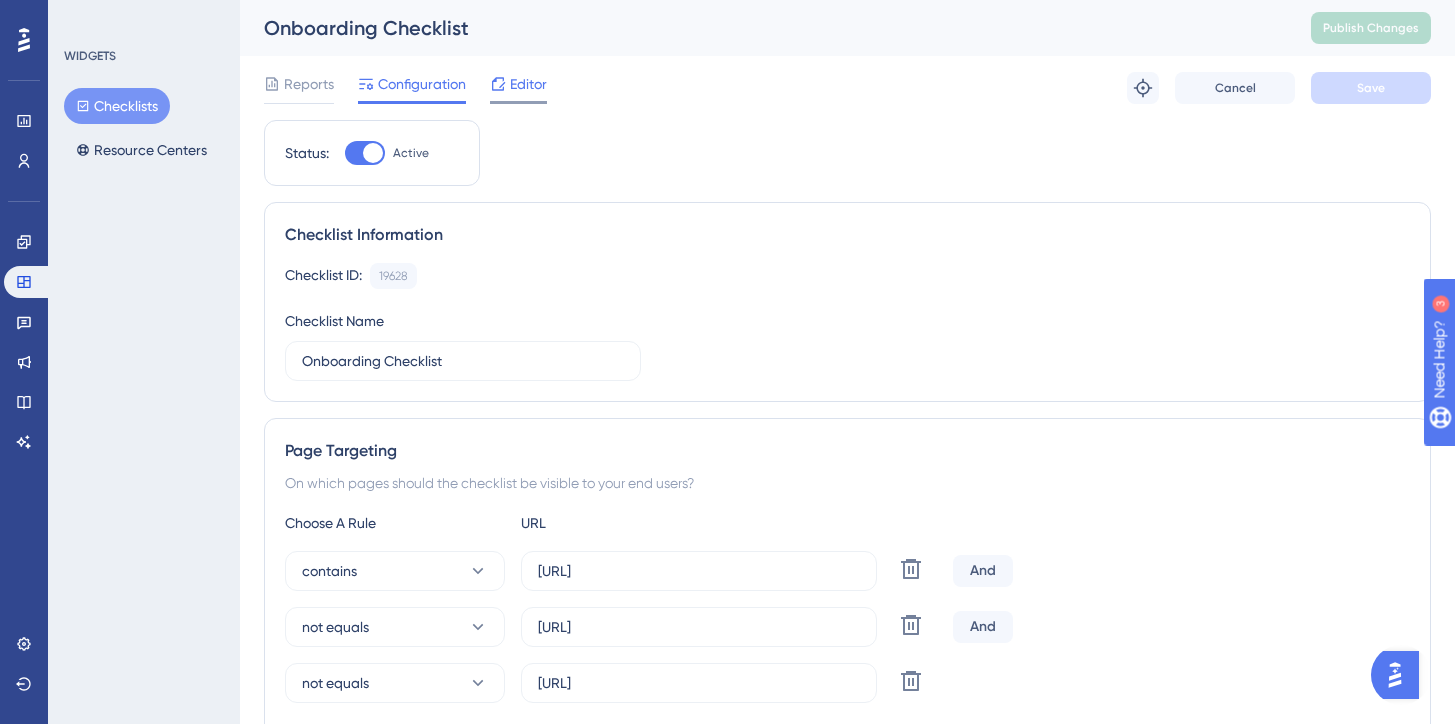 click on "Editor" at bounding box center (518, 88) 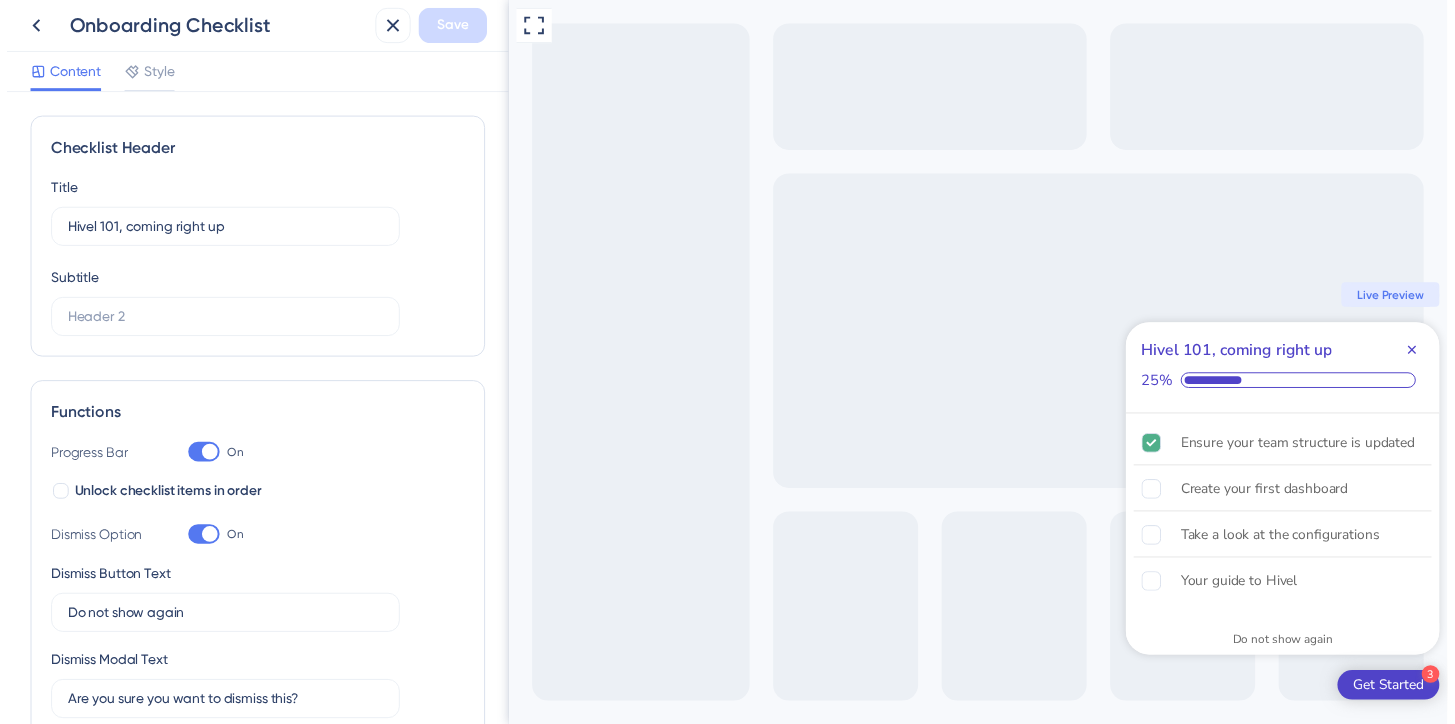scroll, scrollTop: 0, scrollLeft: 0, axis: both 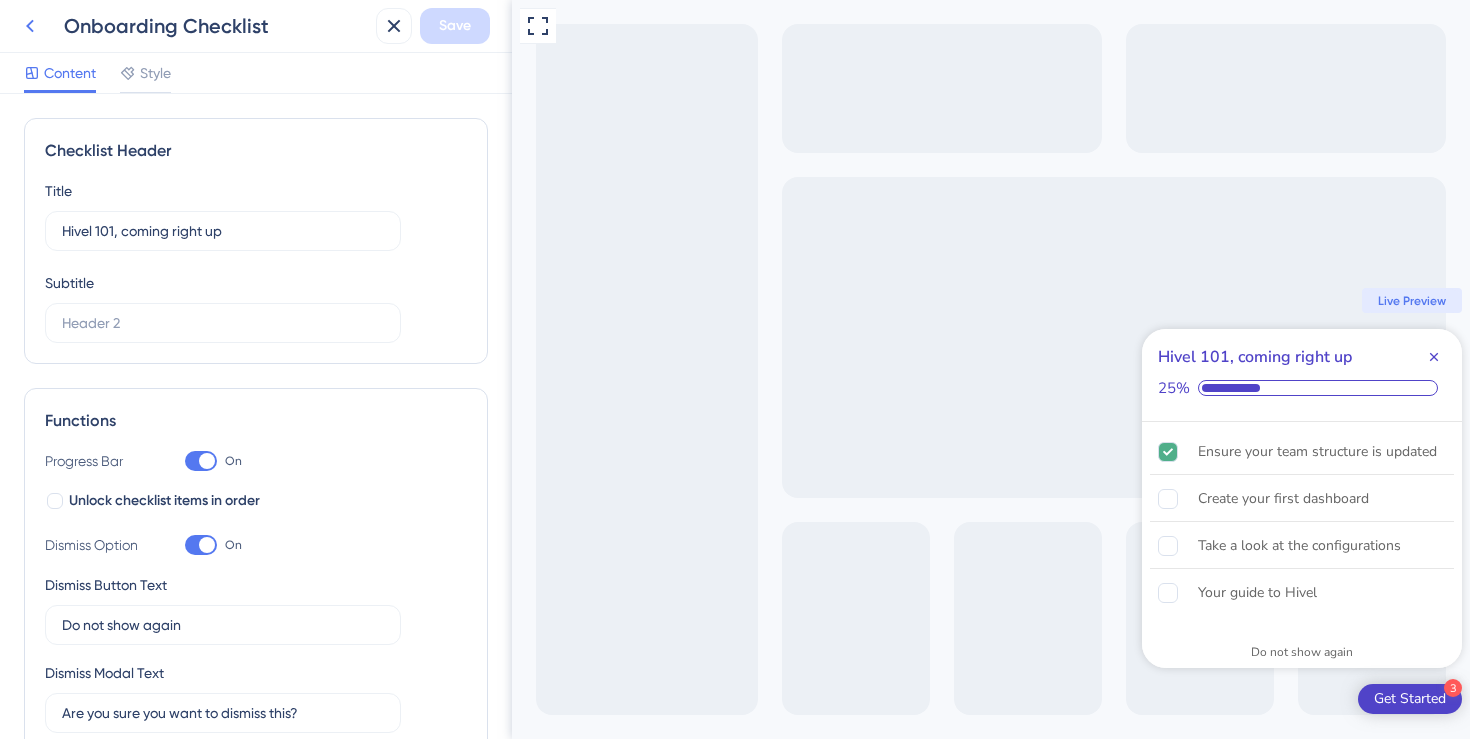 click 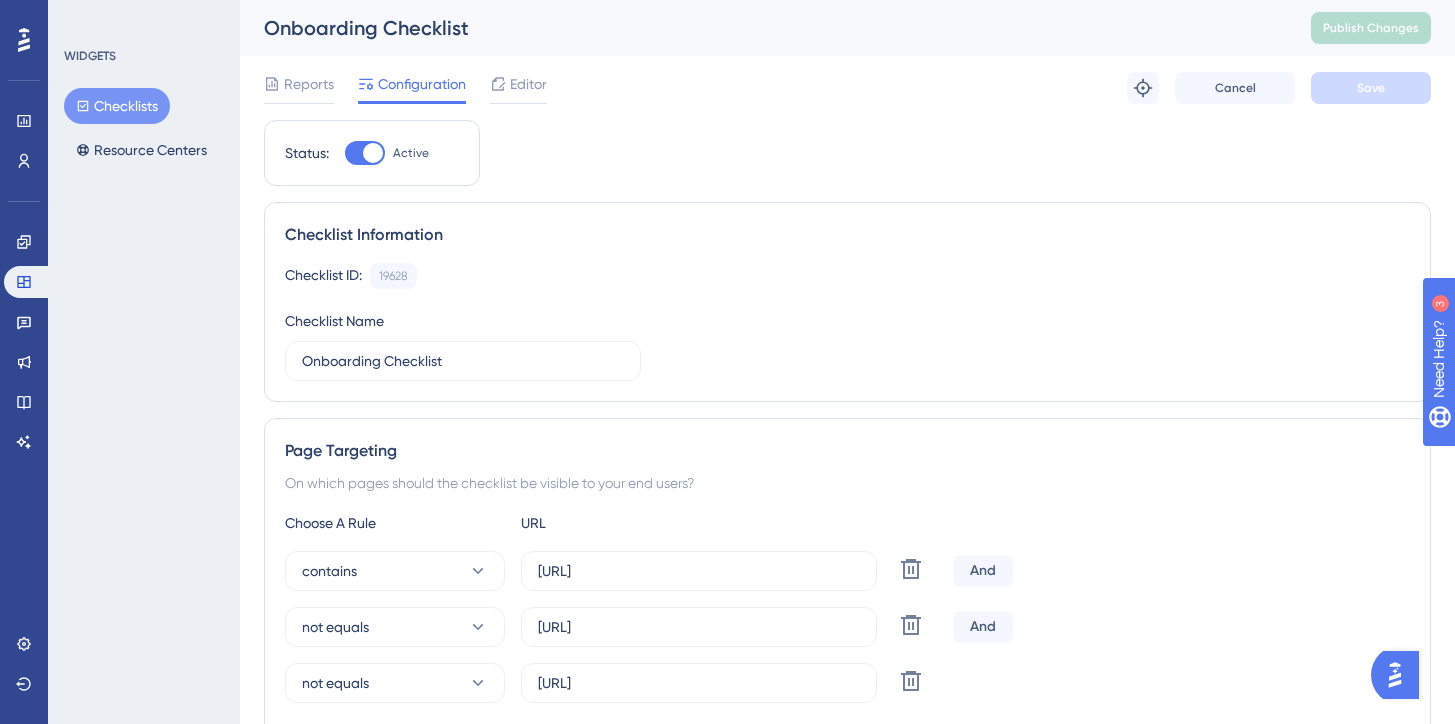 scroll, scrollTop: 0, scrollLeft: 0, axis: both 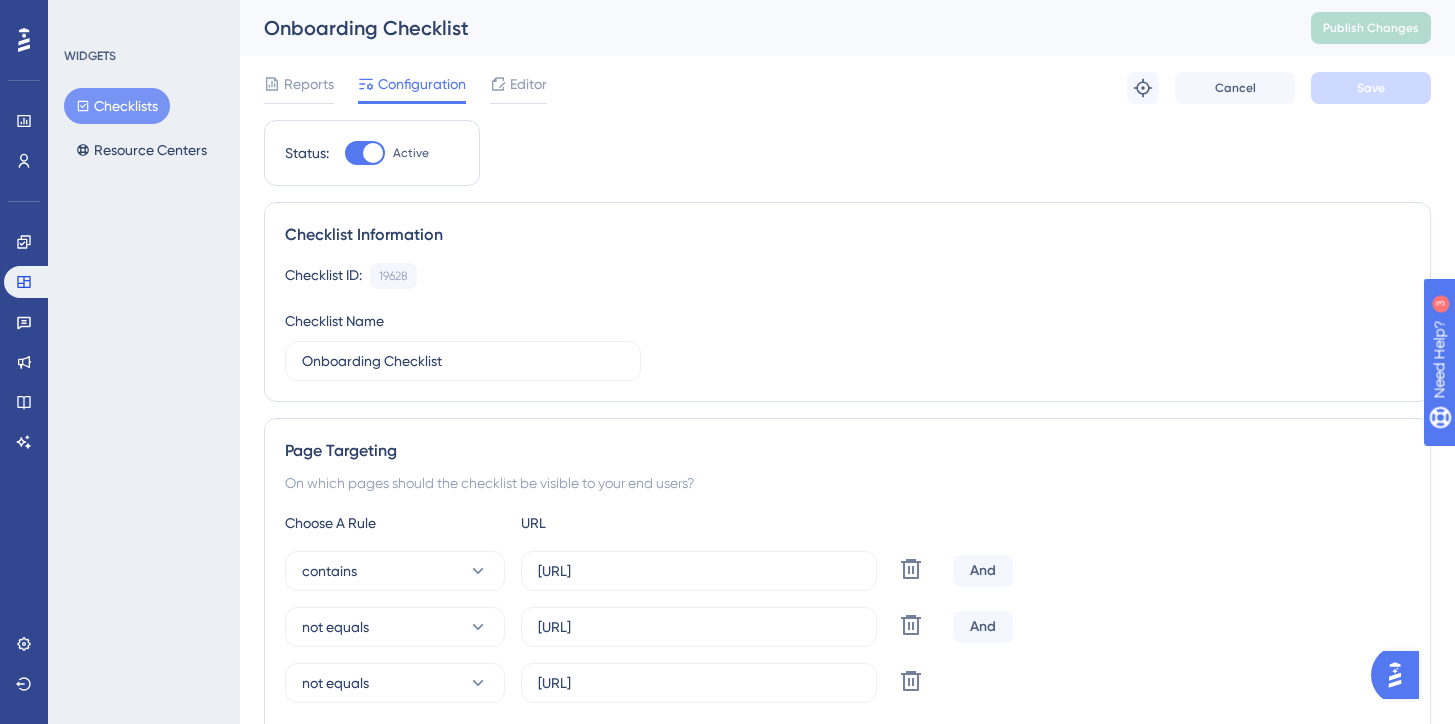 click on "Reports Configuration Editor Troubleshoot Cancel Save" at bounding box center (847, 88) 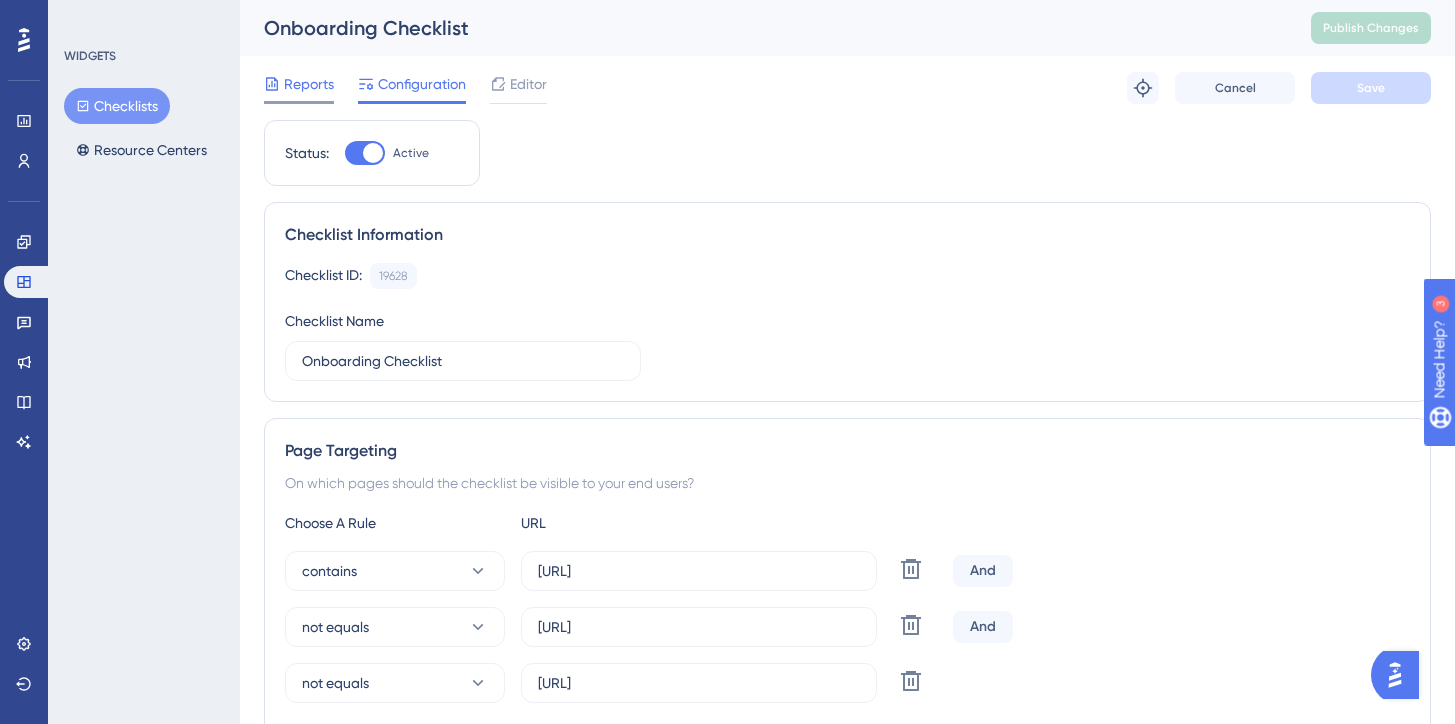 click on "Reports" at bounding box center [309, 84] 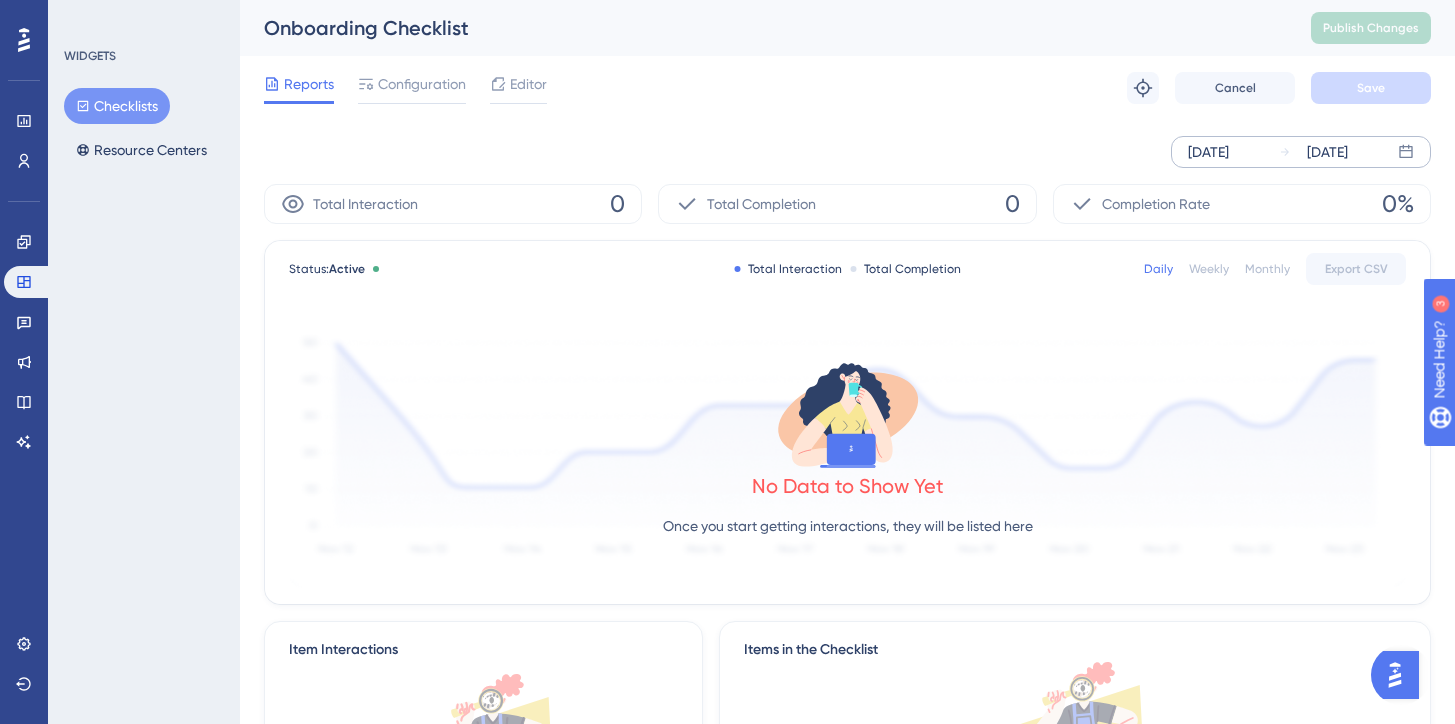 click on "[DATE]" at bounding box center (1313, 152) 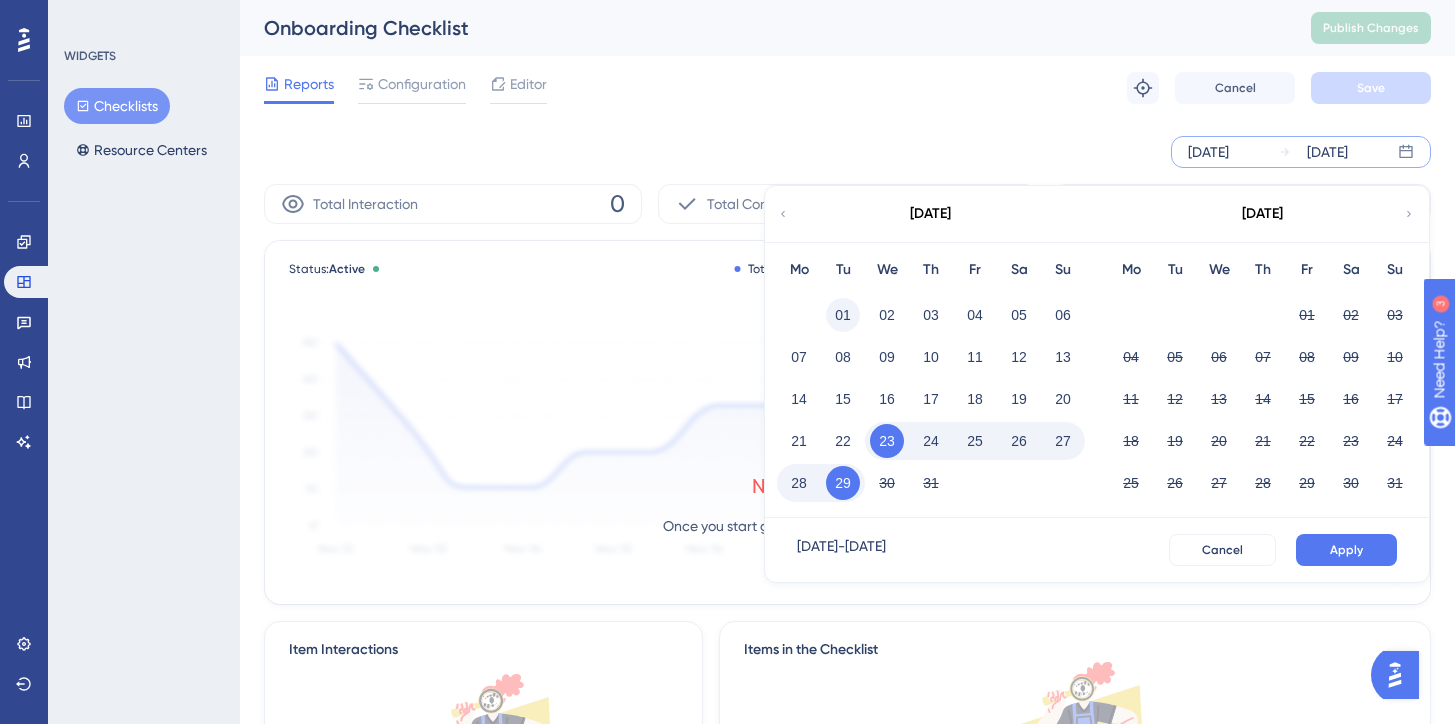 click on "01" at bounding box center (843, 315) 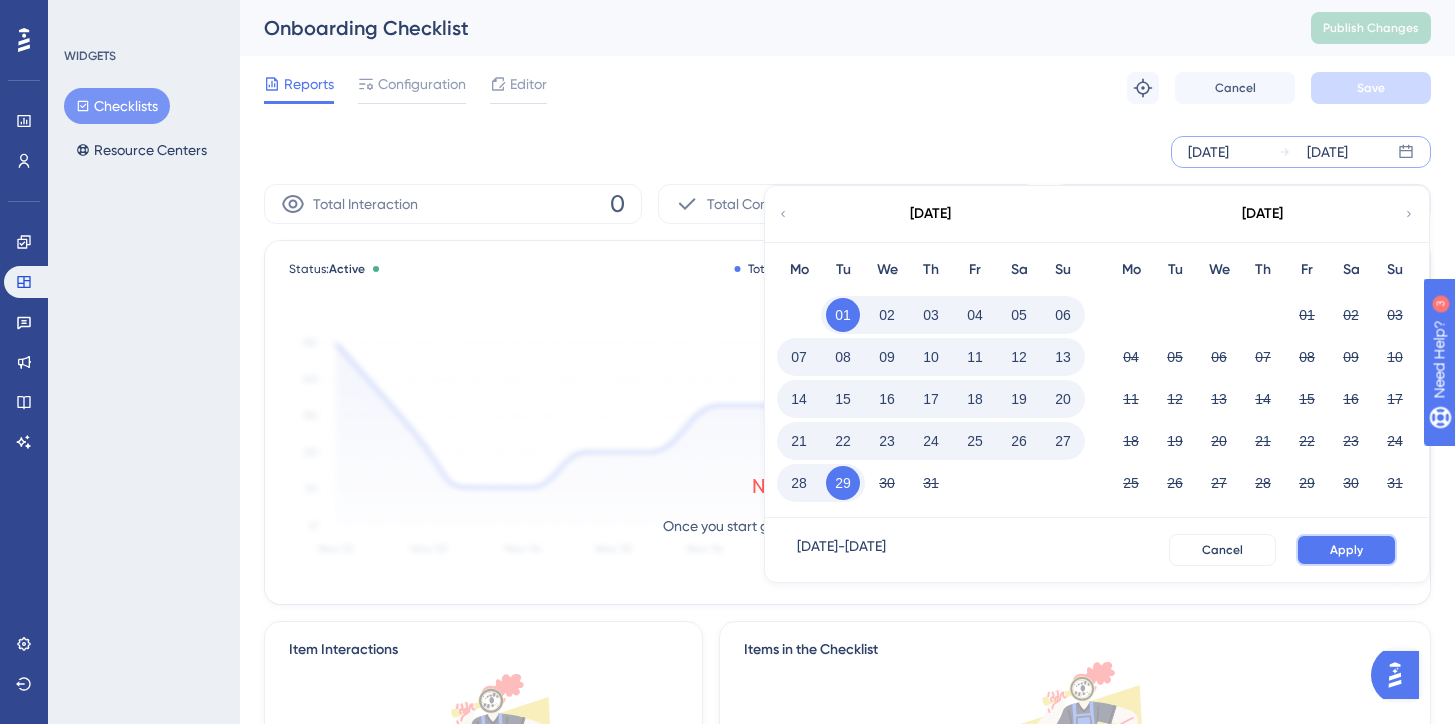 click on "Apply" at bounding box center [1346, 550] 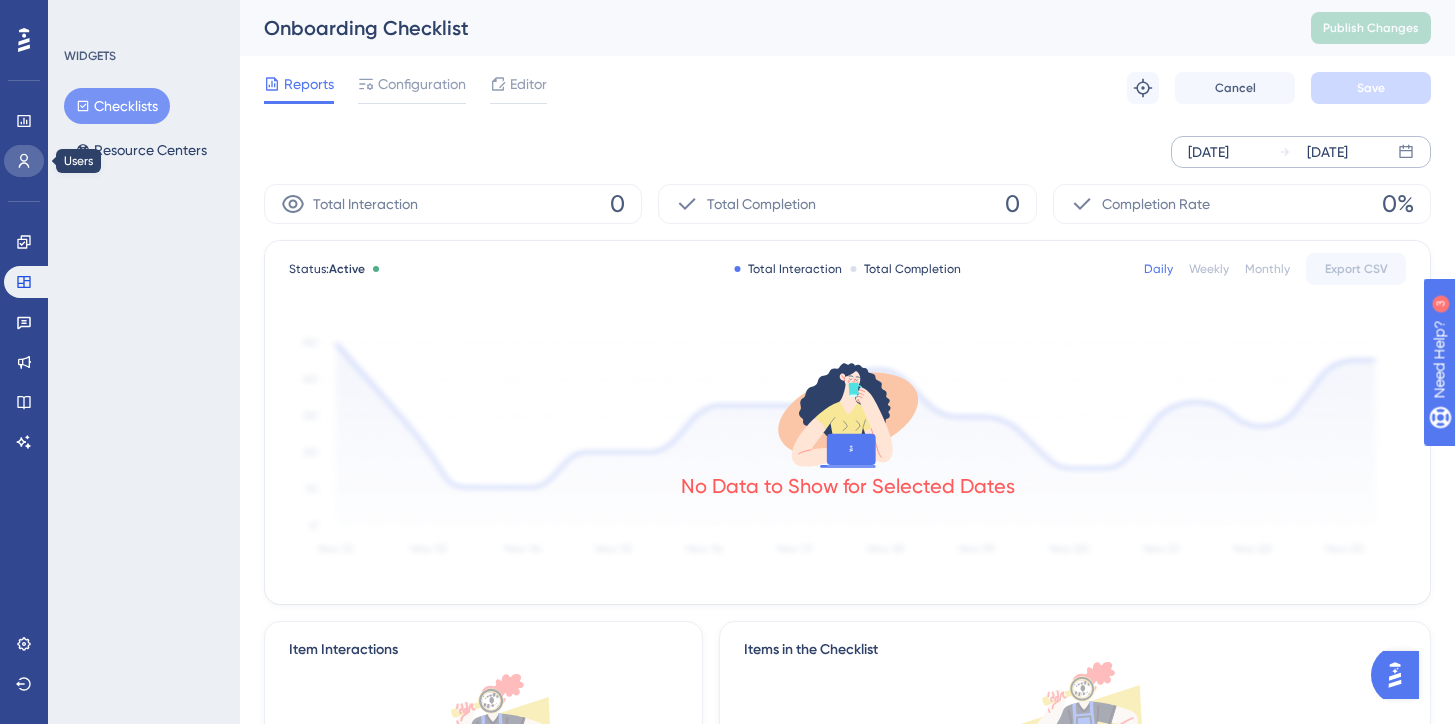 click at bounding box center [24, 161] 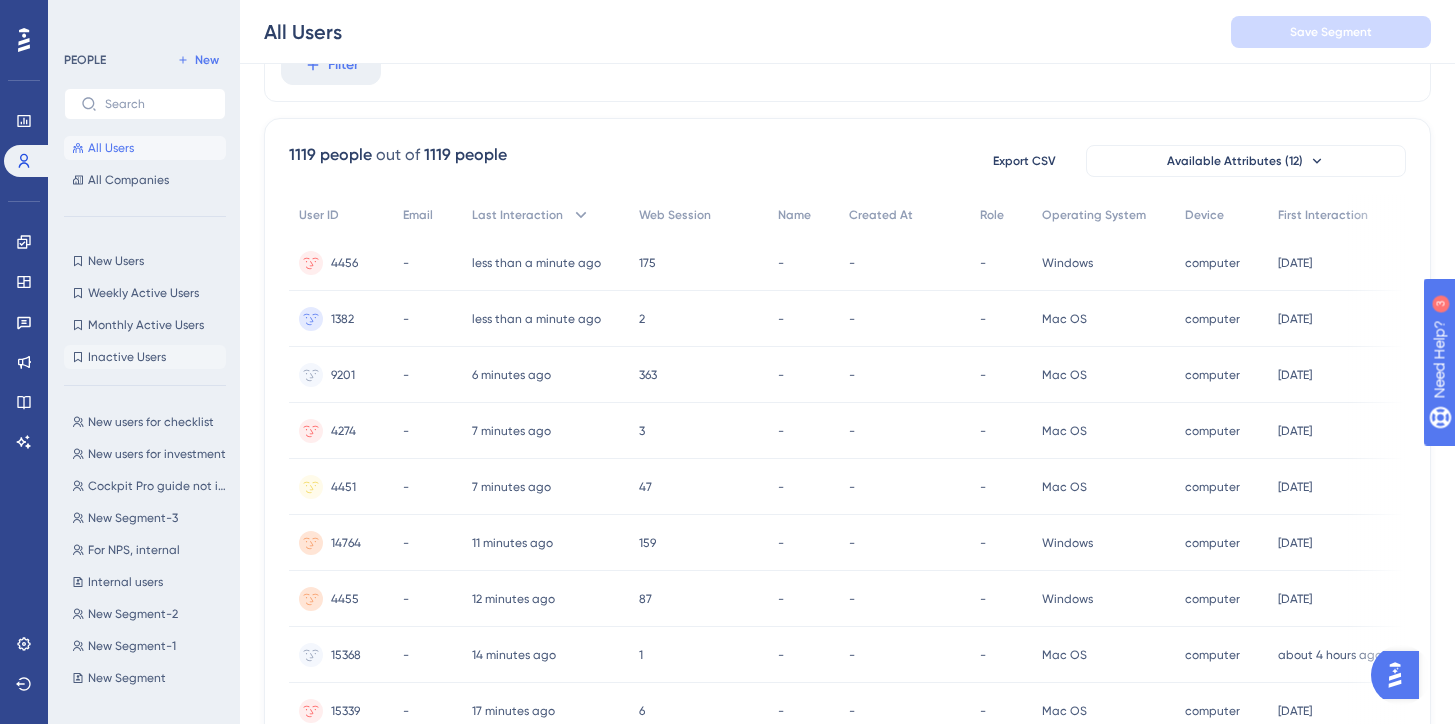 scroll, scrollTop: 105, scrollLeft: 0, axis: vertical 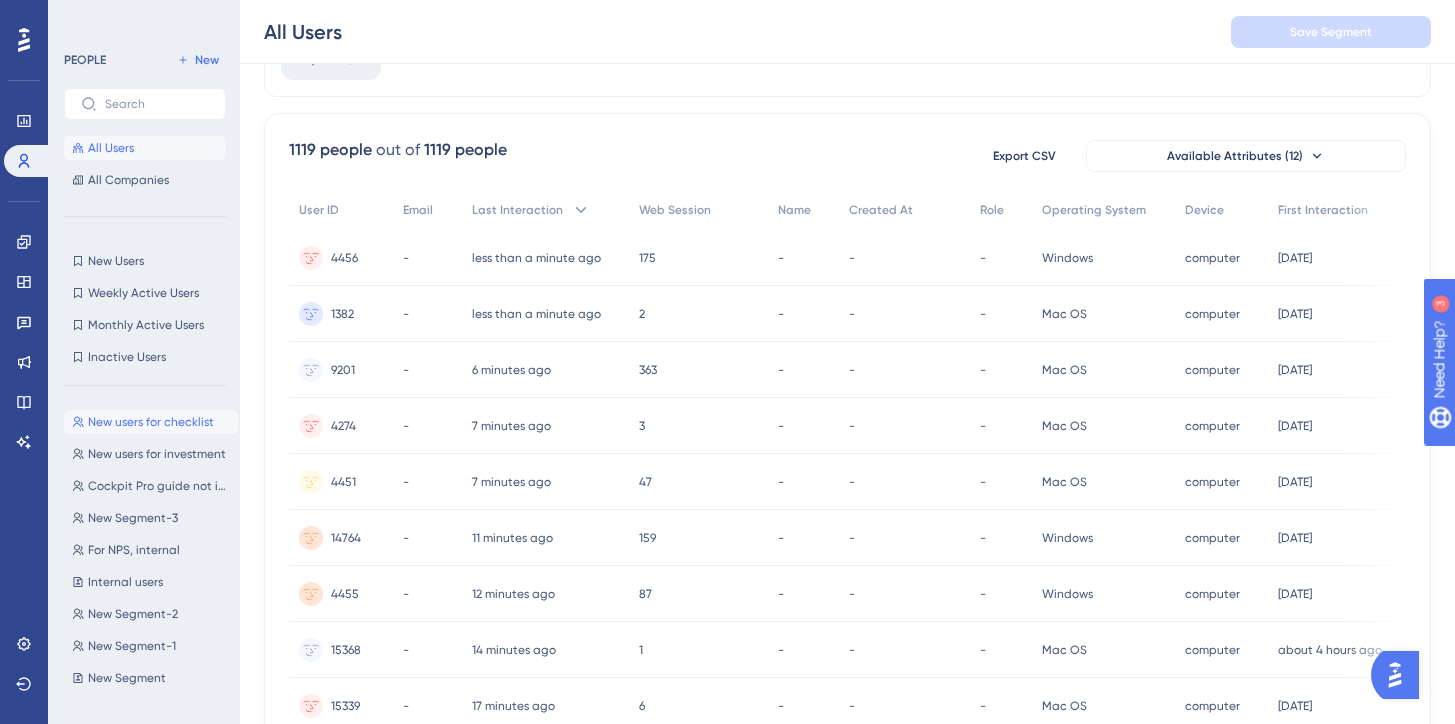 click on "New users for checklist" at bounding box center (151, 422) 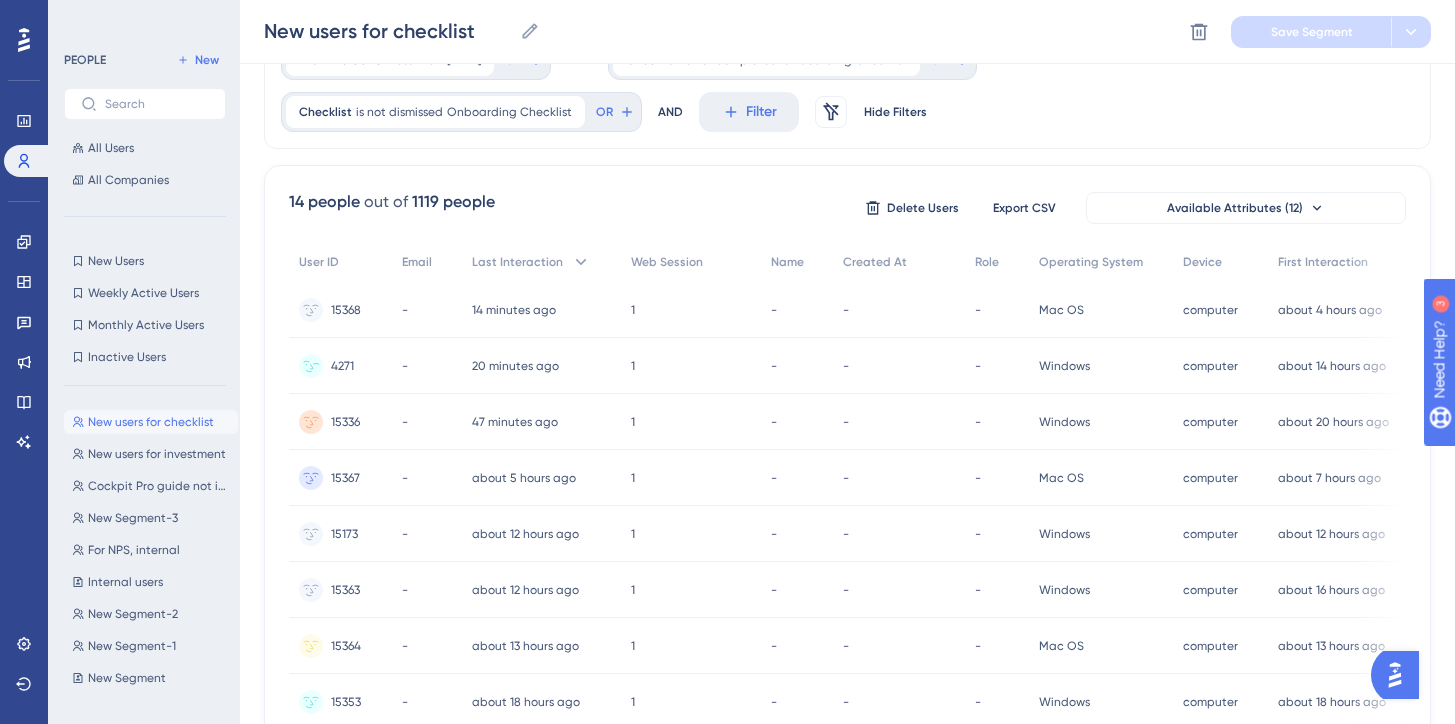 scroll, scrollTop: 0, scrollLeft: 0, axis: both 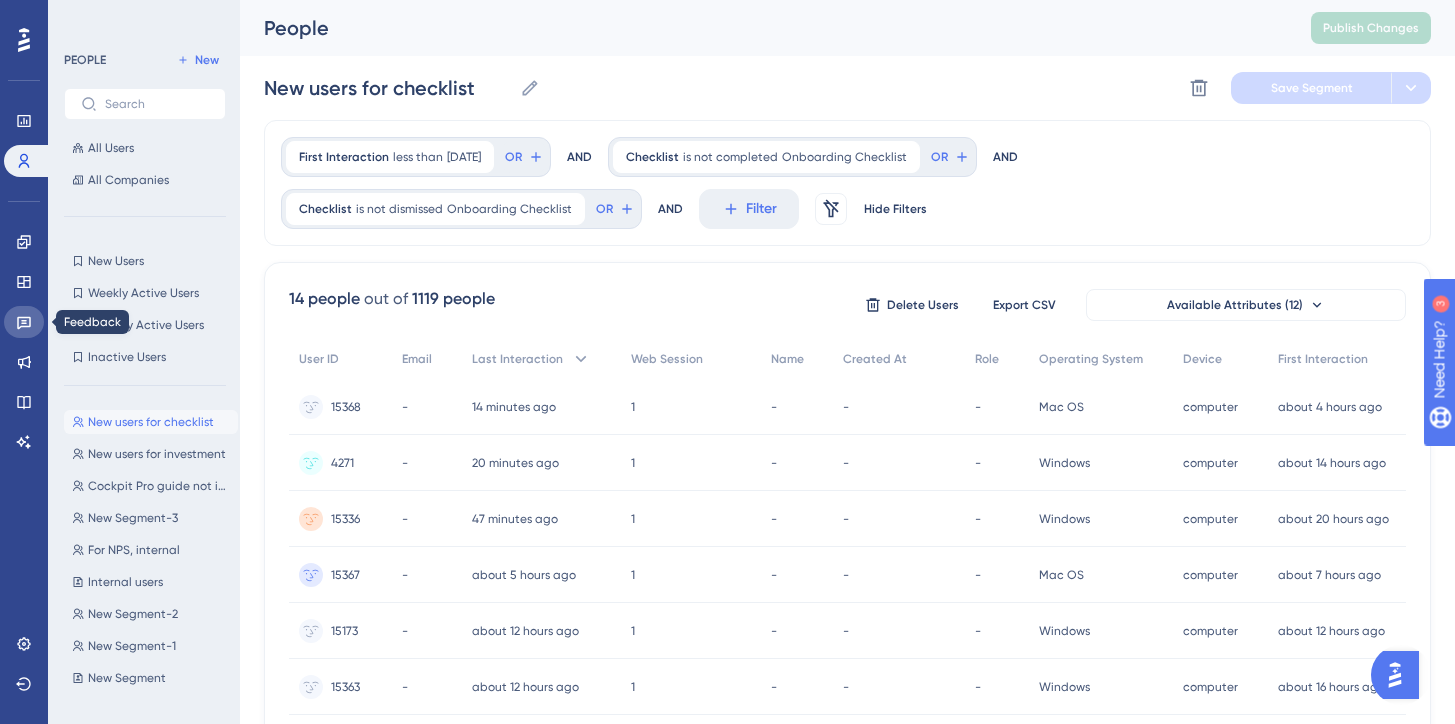 click at bounding box center (24, 322) 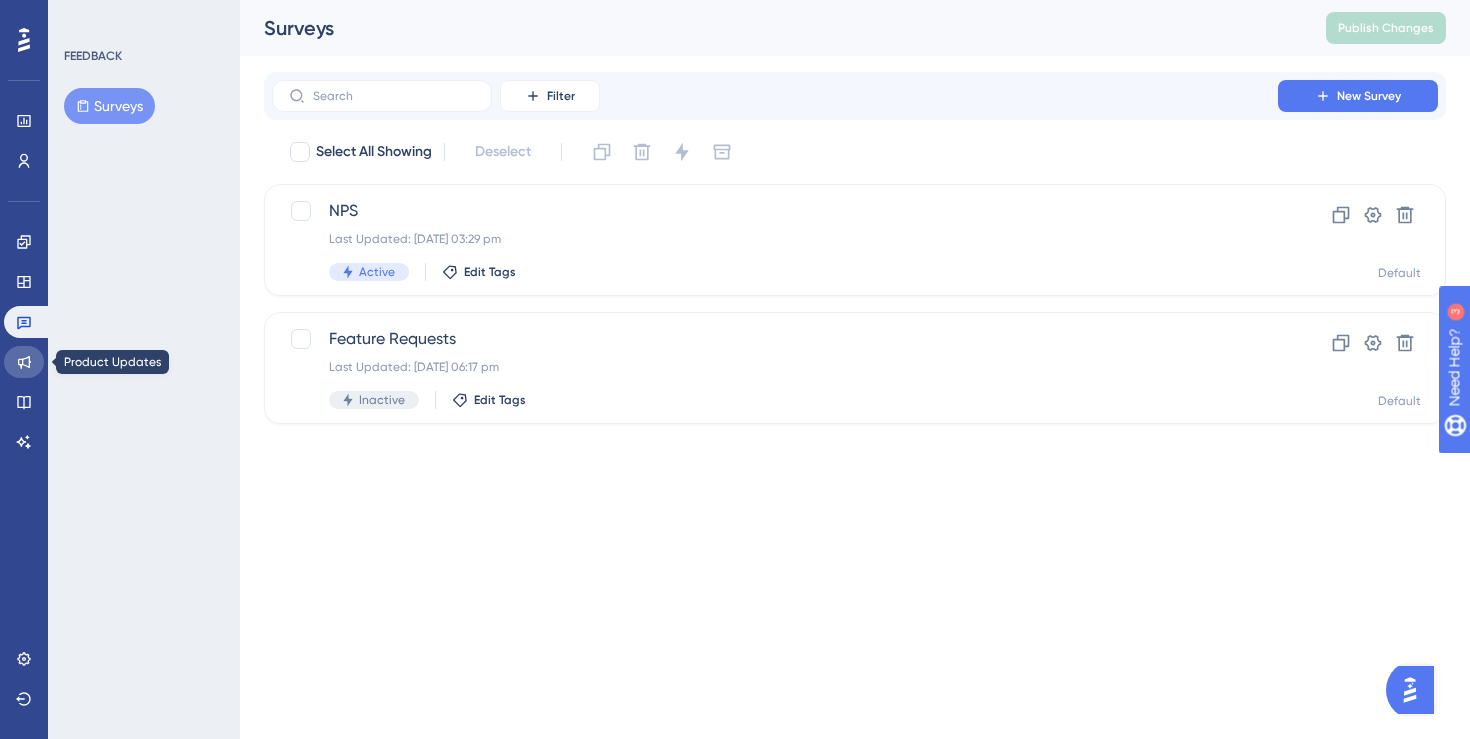 click 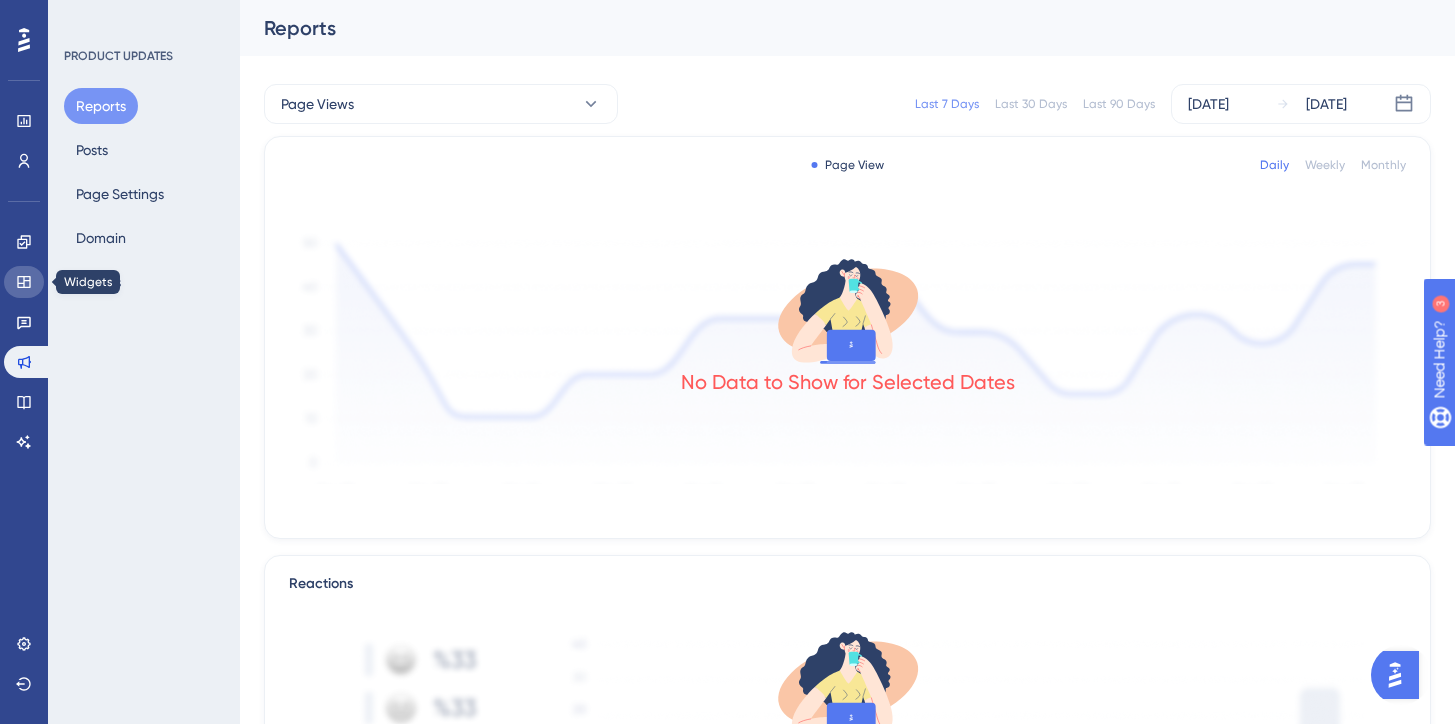 click at bounding box center [24, 282] 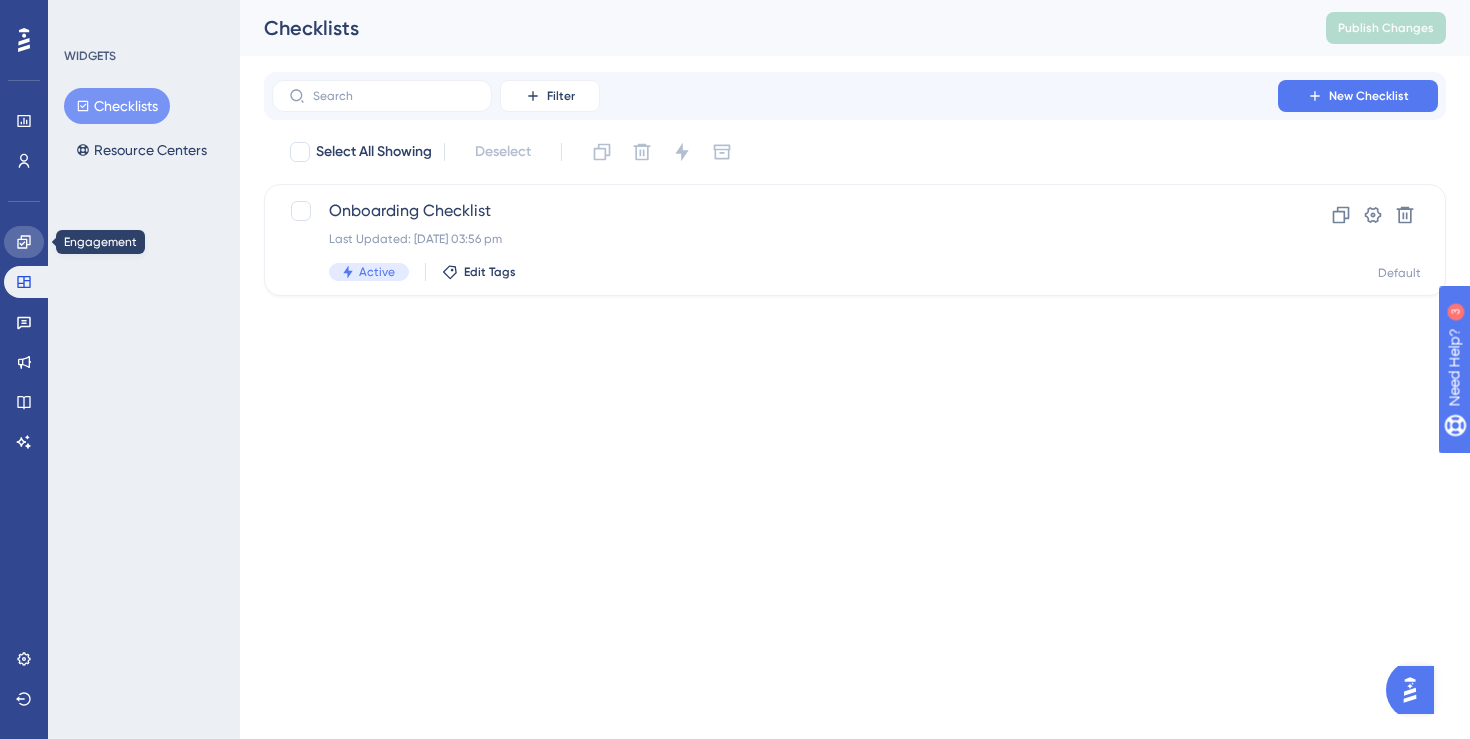 click at bounding box center [24, 242] 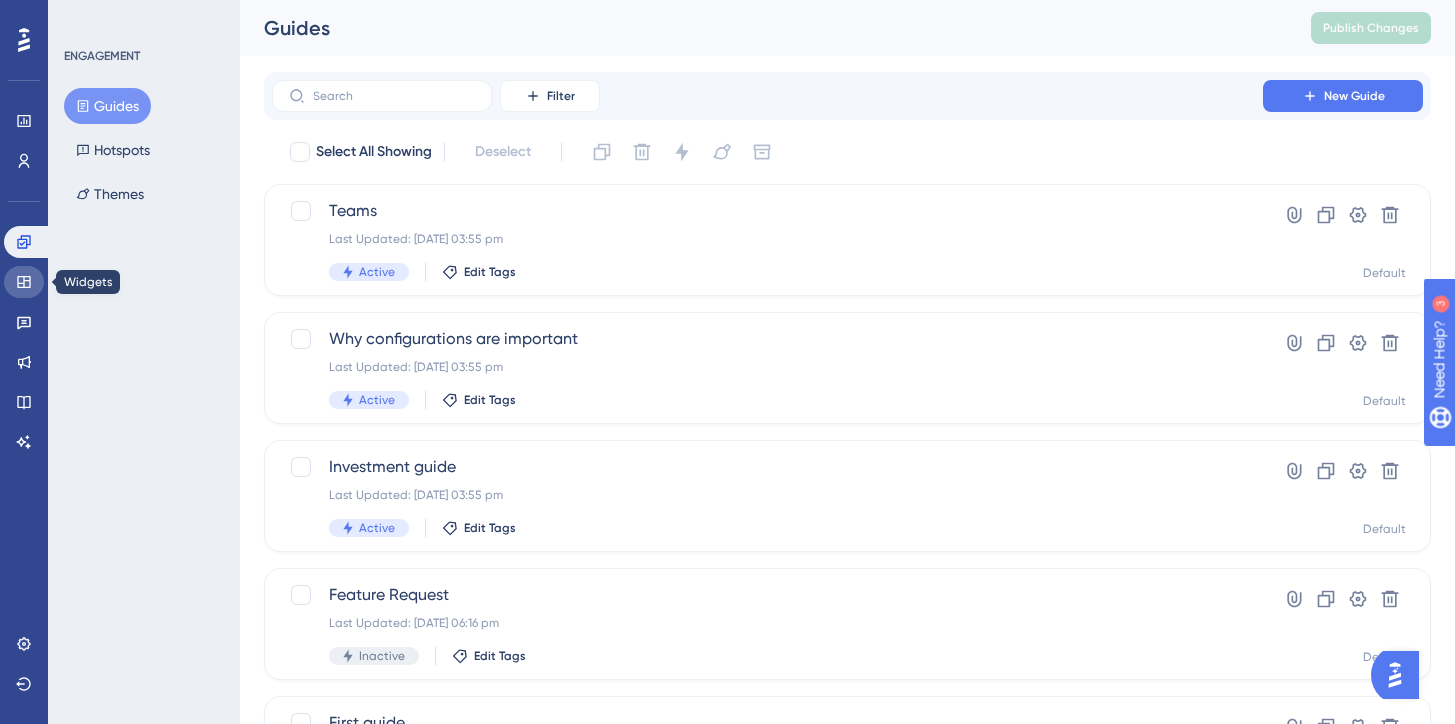 click at bounding box center [24, 282] 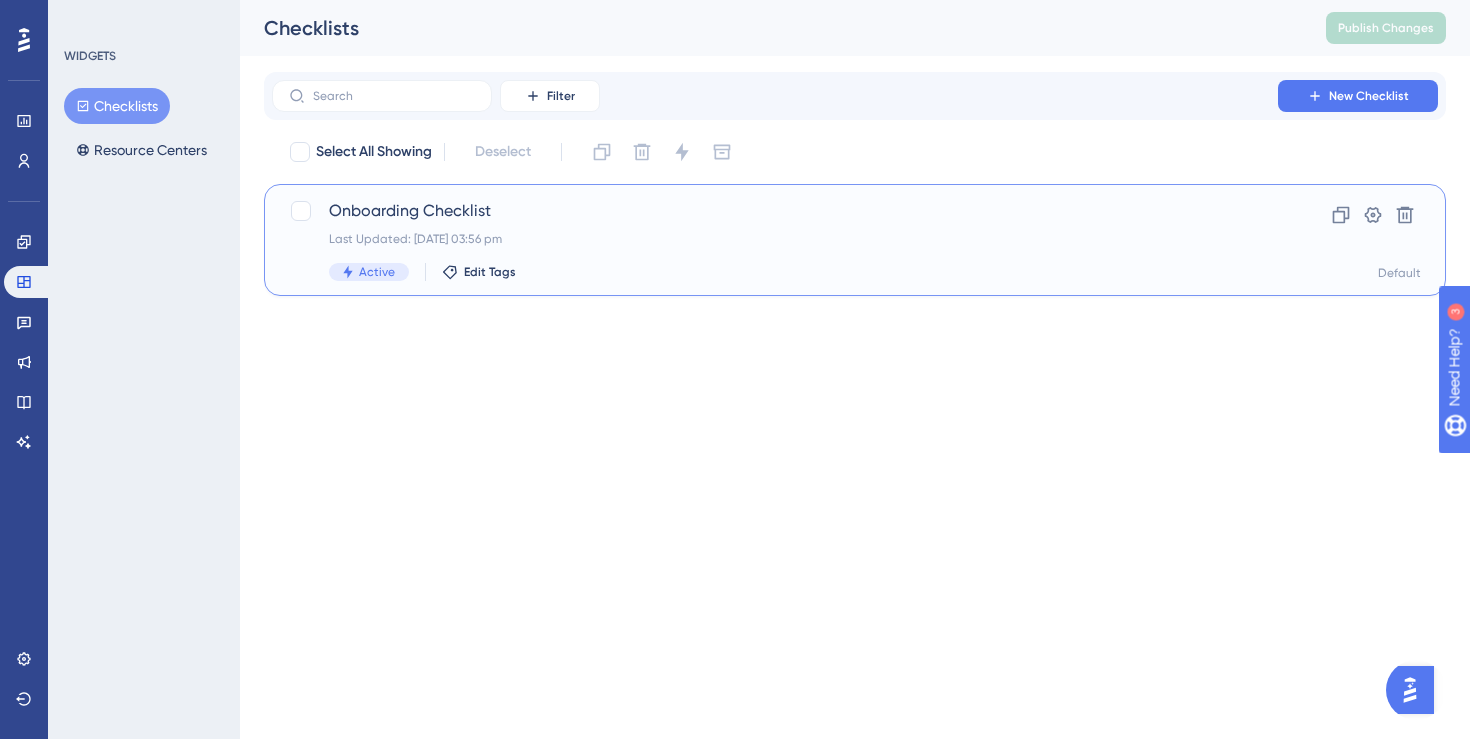 click on "Onboarding Checklist" at bounding box center [775, 211] 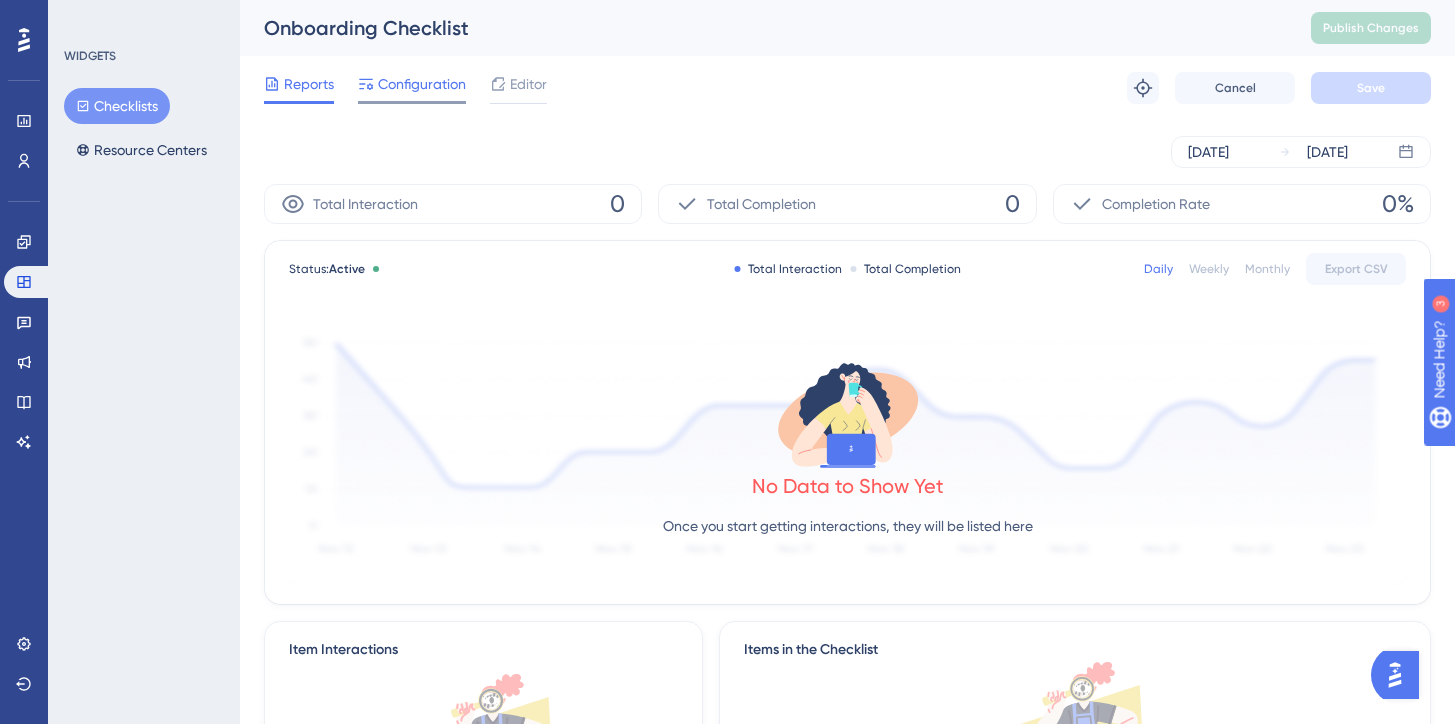 click on "Configuration" at bounding box center [422, 84] 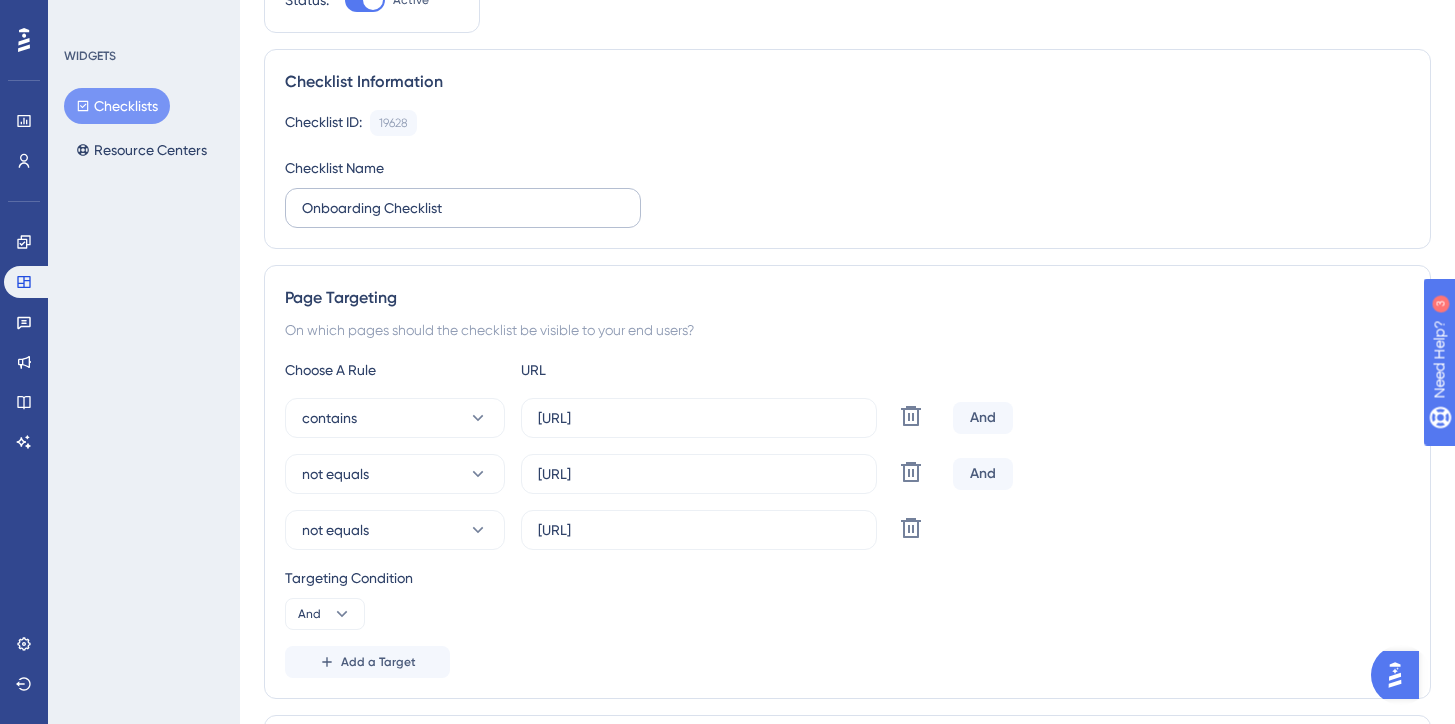 scroll, scrollTop: 212, scrollLeft: 0, axis: vertical 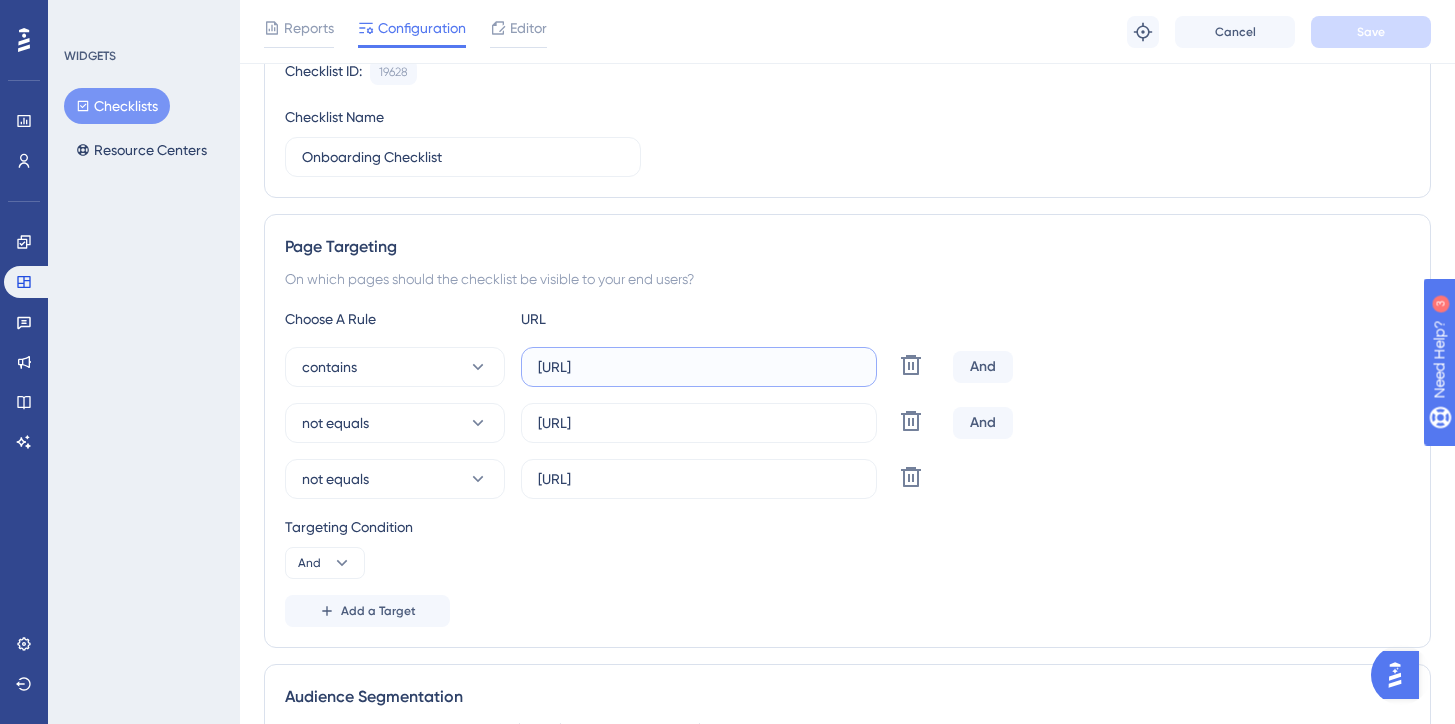 click on "[URL]" at bounding box center [699, 367] 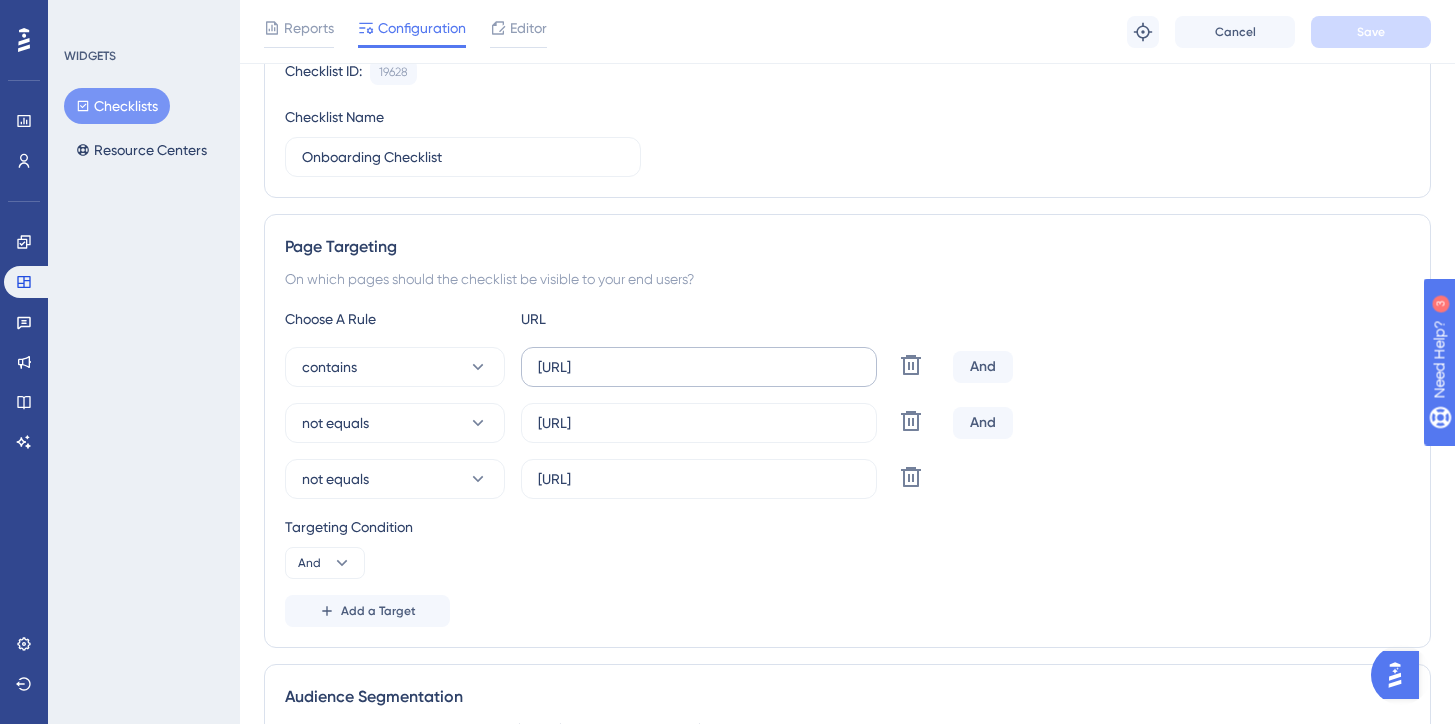 click on "[URL]" at bounding box center (699, 367) 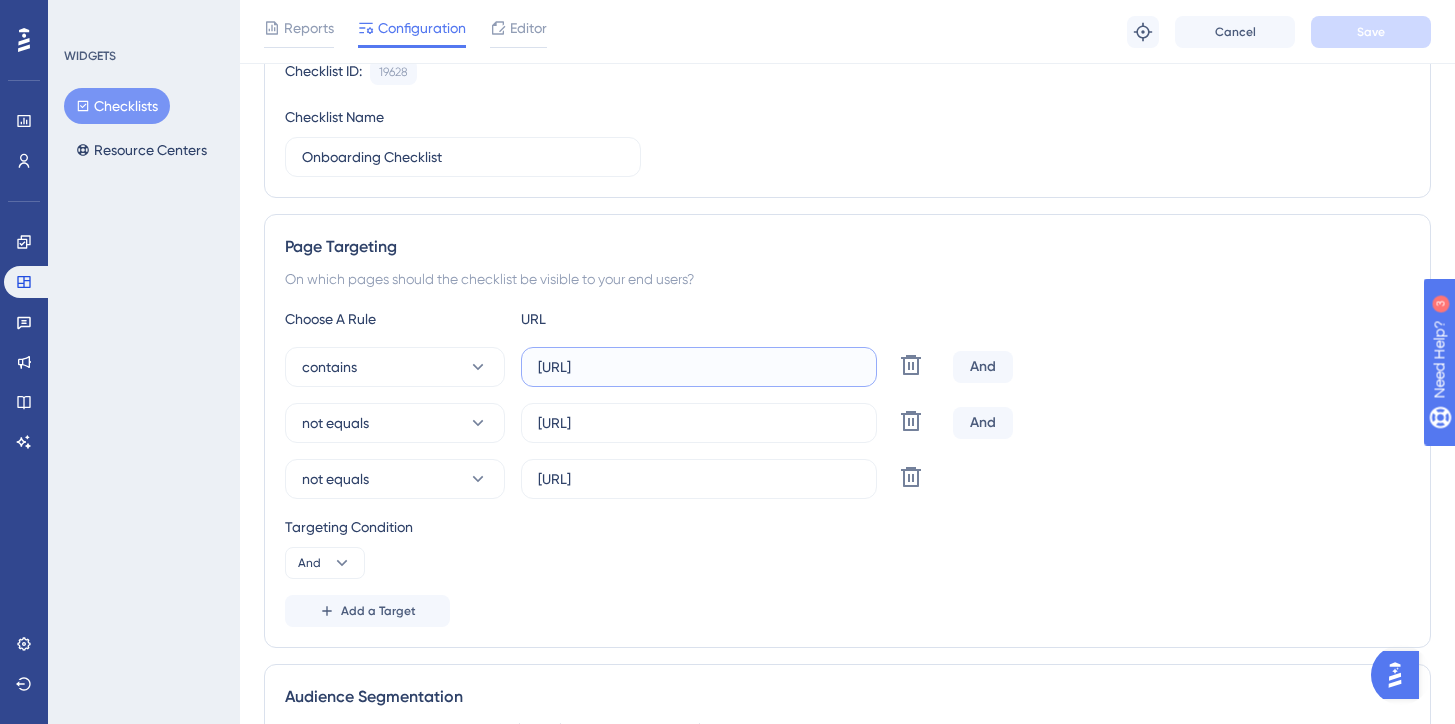 click on "[URL]" at bounding box center (699, 367) 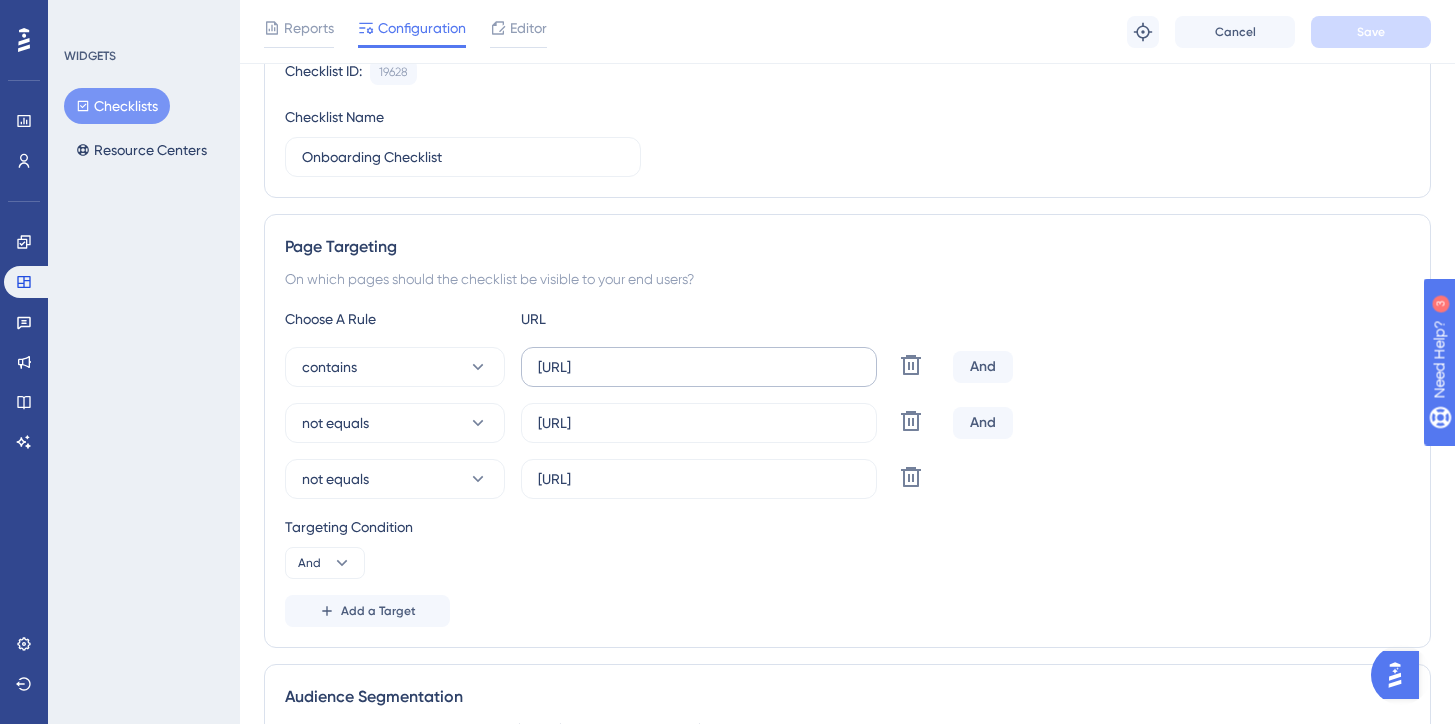 click on "[URL]" at bounding box center (699, 367) 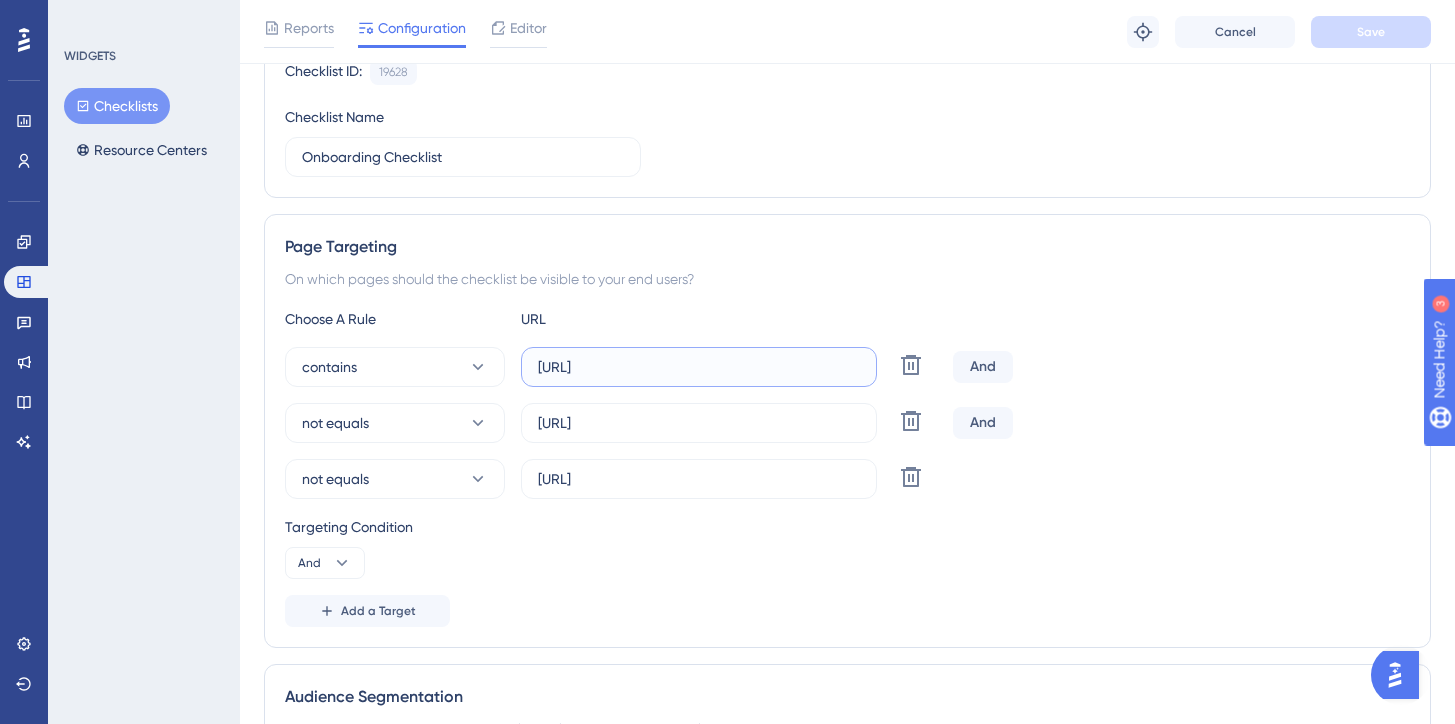 click on "[URL]" at bounding box center [699, 367] 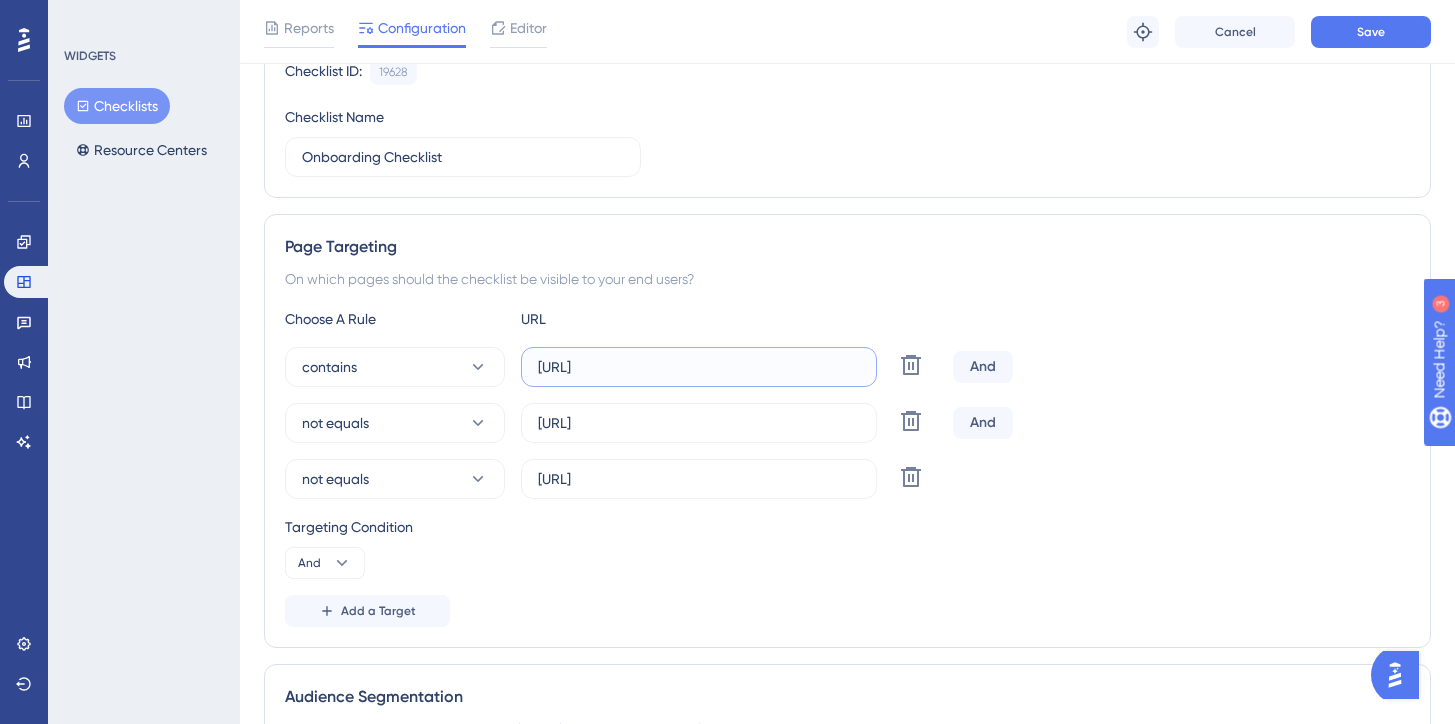 type on "[URL]" 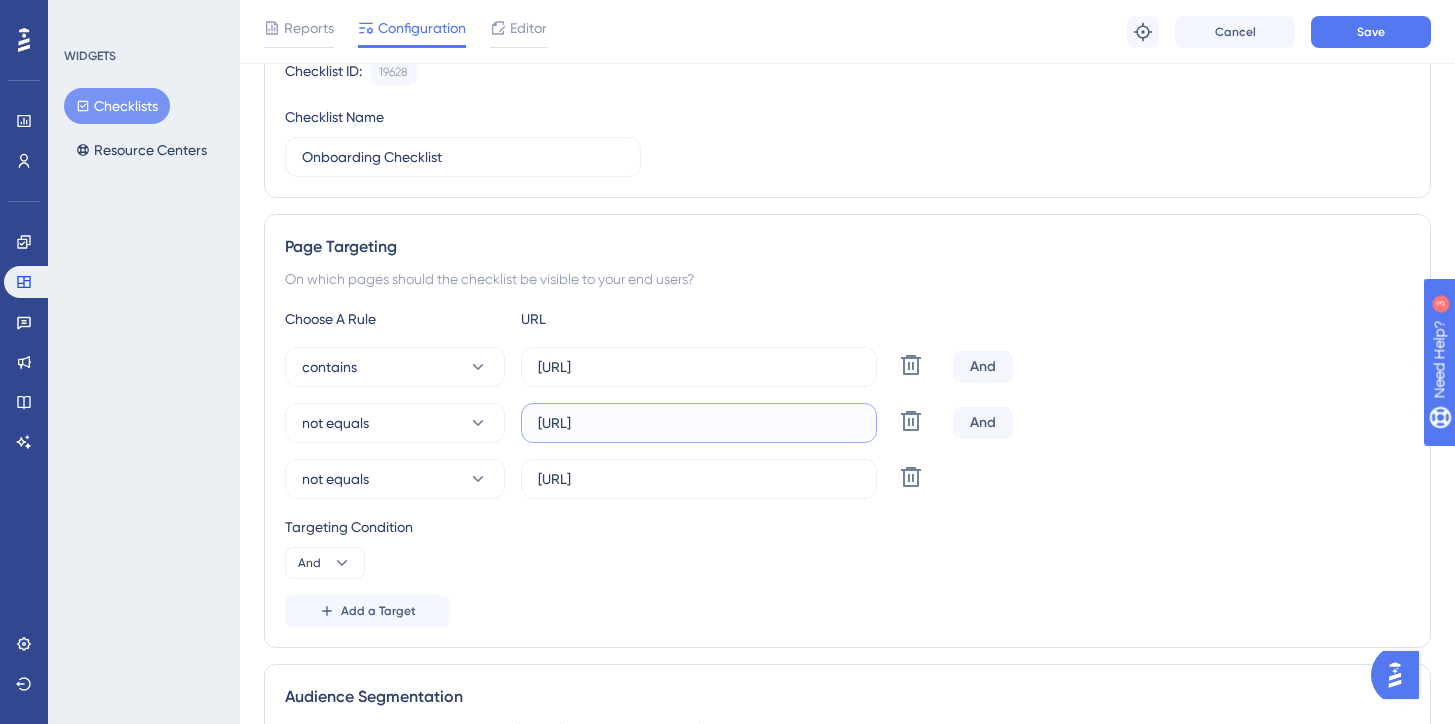 drag, startPoint x: 617, startPoint y: 426, endPoint x: 512, endPoint y: 415, distance: 105.574615 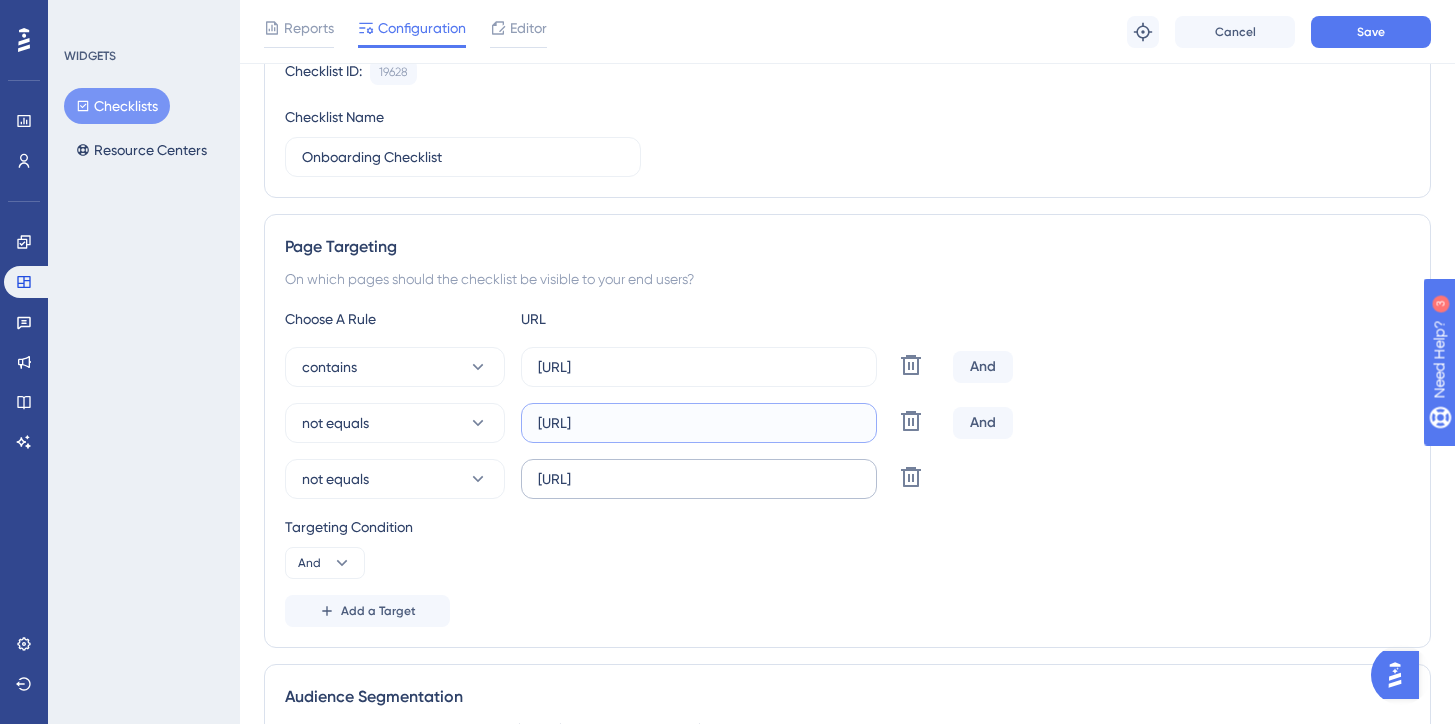 type on "[URL]" 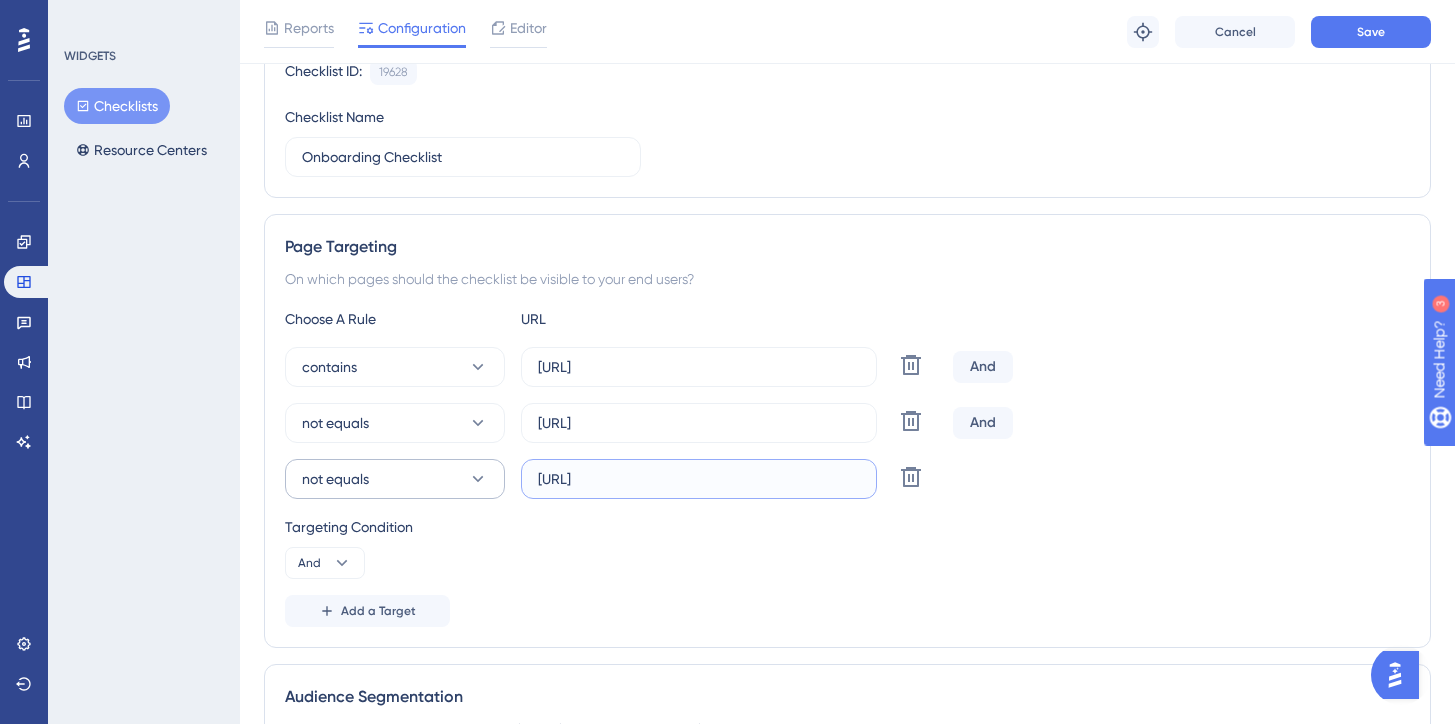 drag, startPoint x: 618, startPoint y: 481, endPoint x: 486, endPoint y: 476, distance: 132.09467 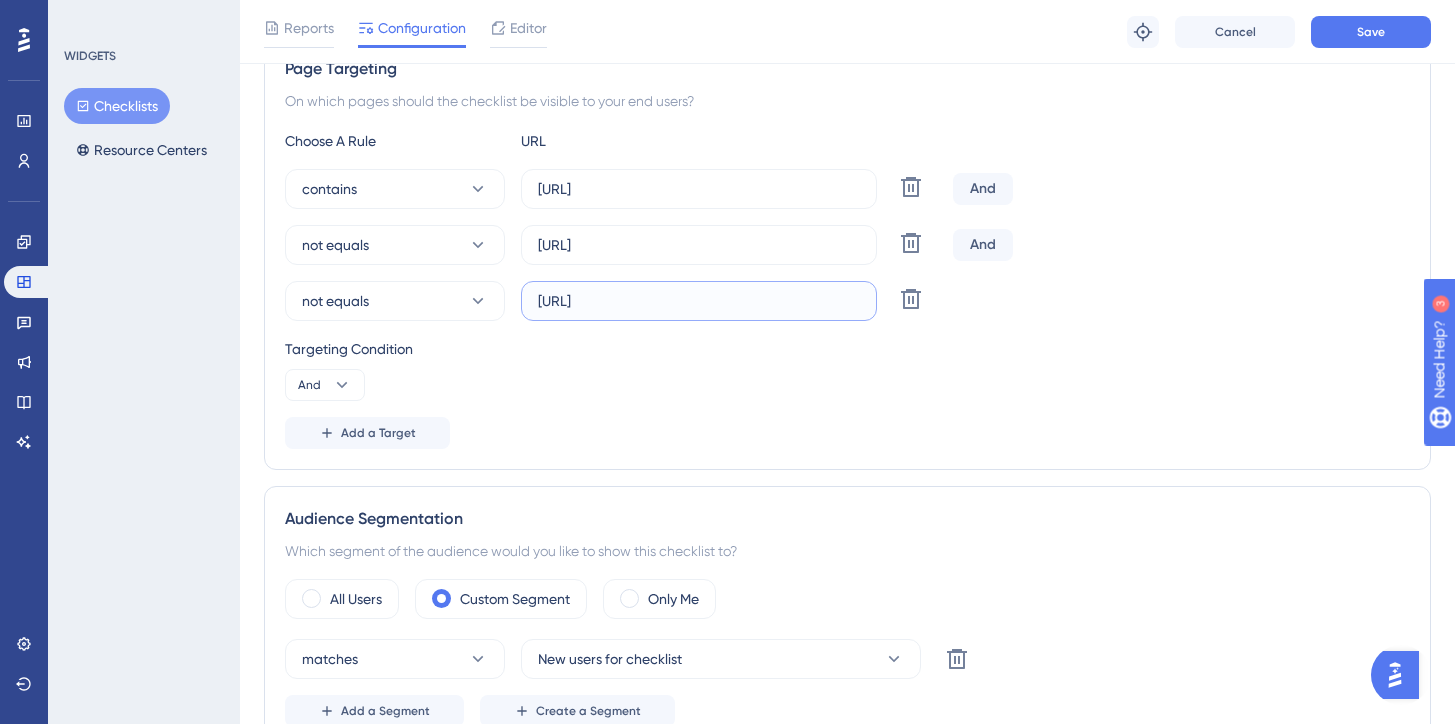scroll, scrollTop: 433, scrollLeft: 0, axis: vertical 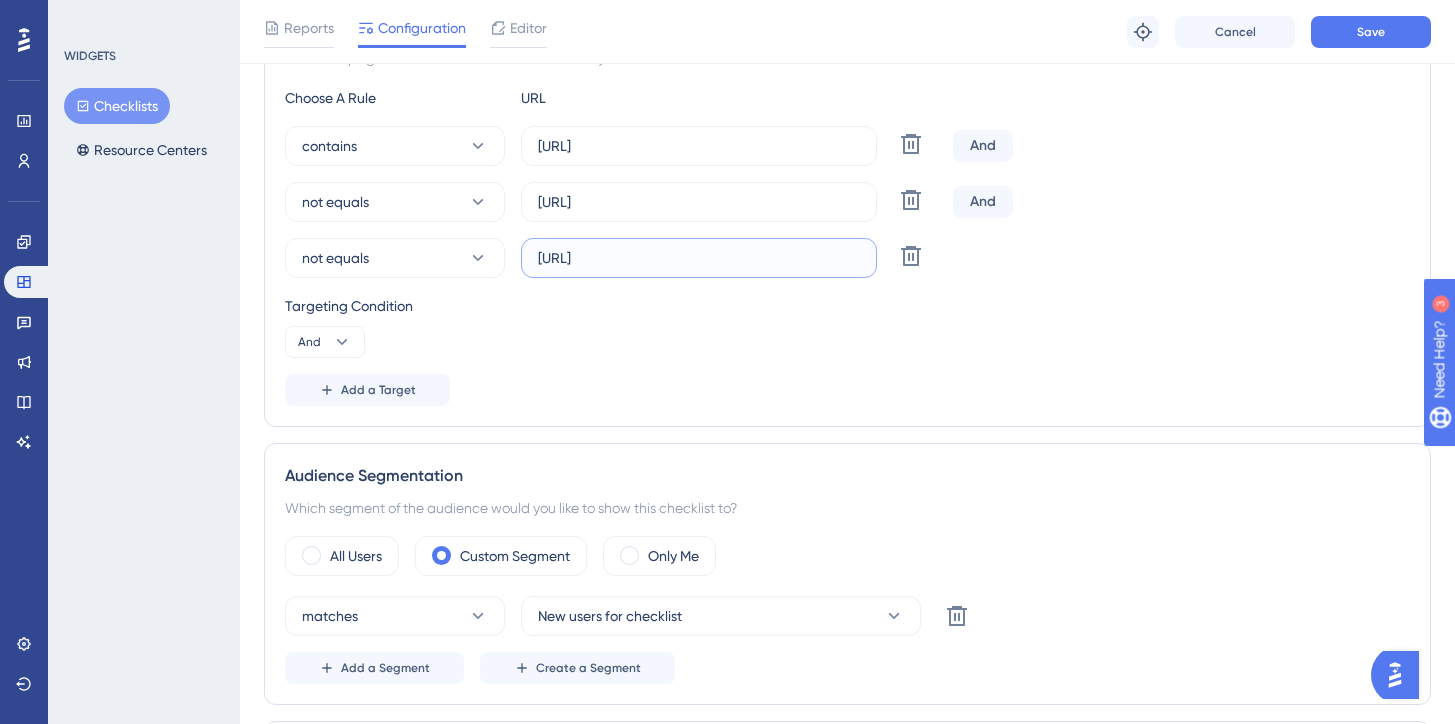 type on "[URL]" 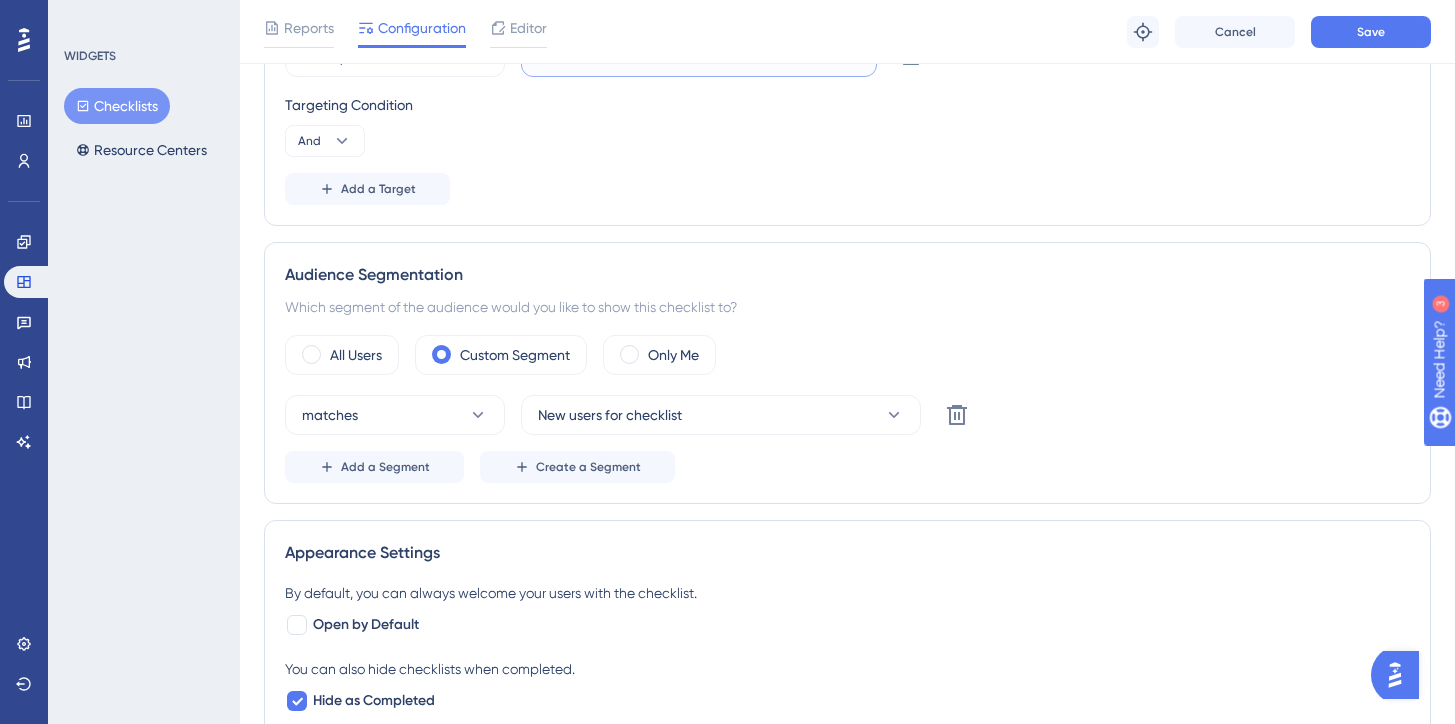 scroll, scrollTop: 770, scrollLeft: 0, axis: vertical 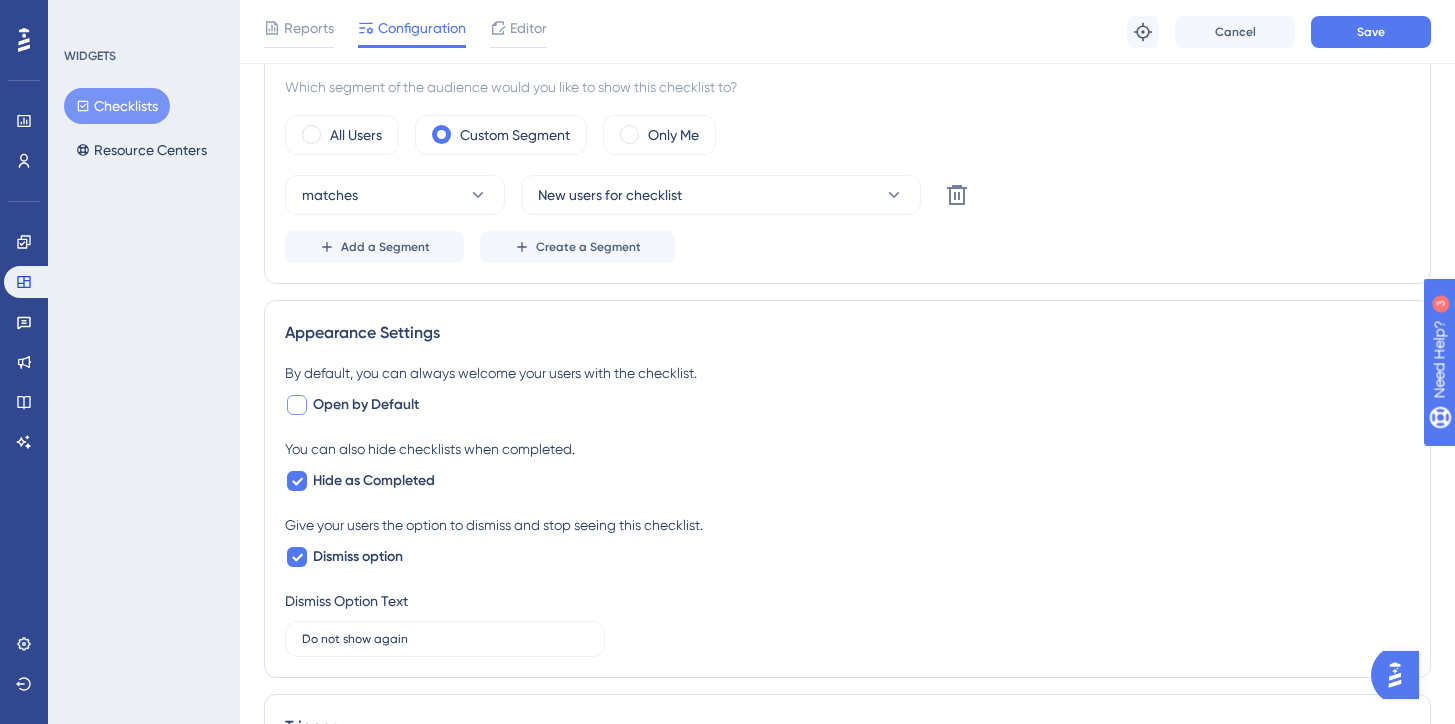 click on "Open by Default" at bounding box center (366, 405) 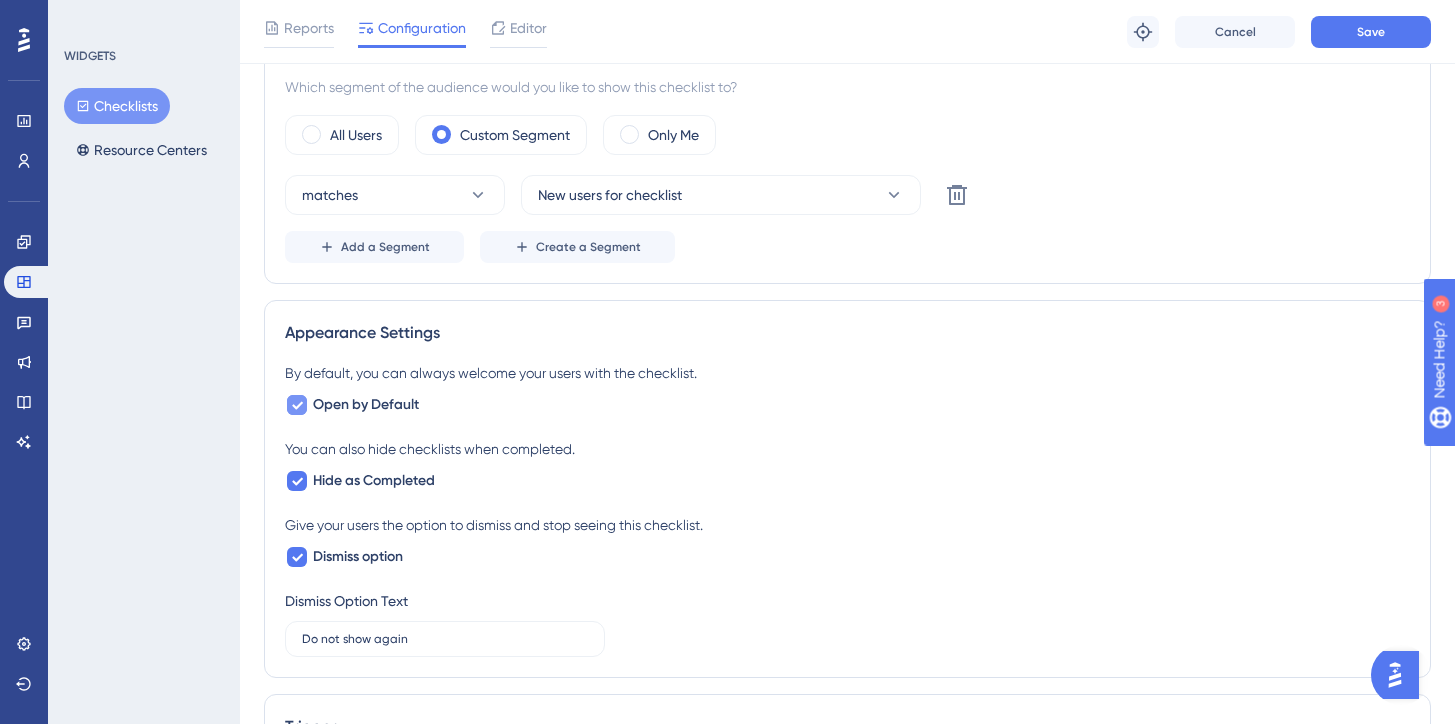 click on "Open by Default" at bounding box center (366, 405) 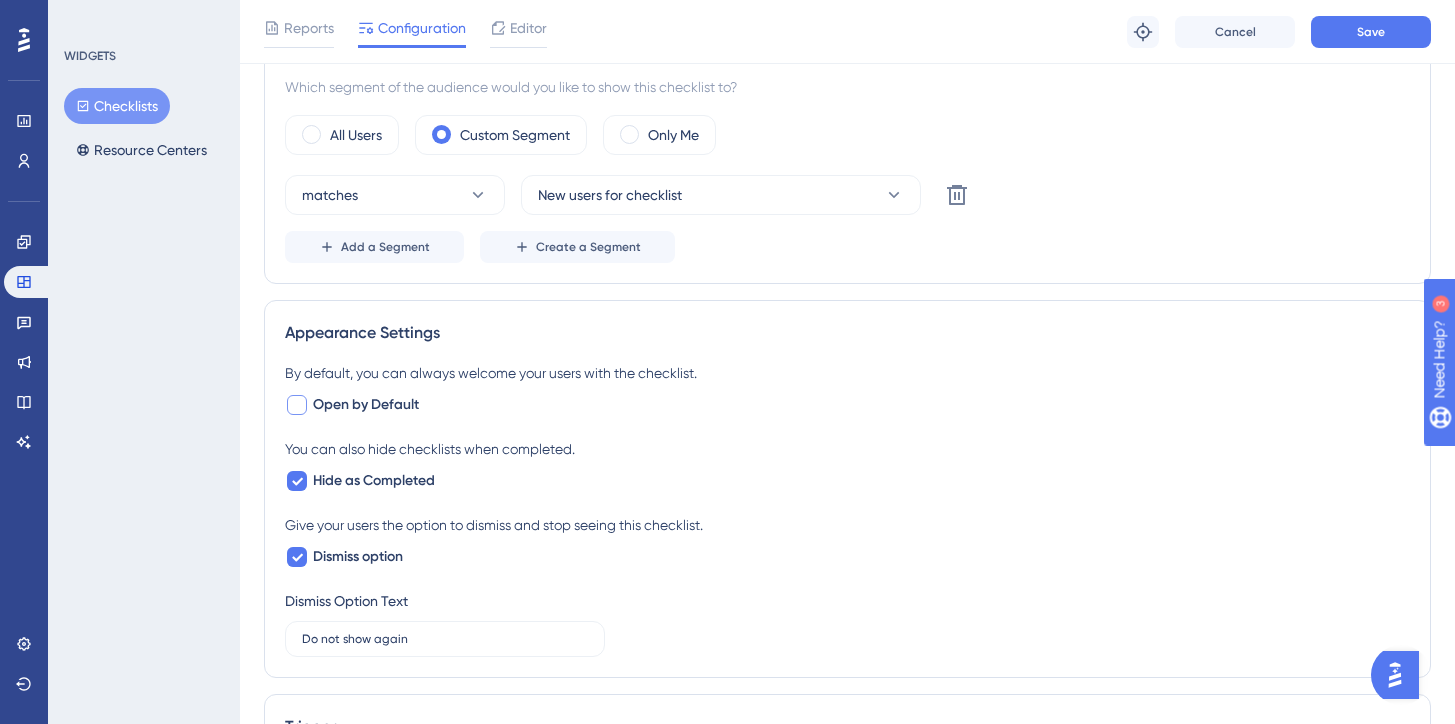 click on "Open by Default" at bounding box center (366, 405) 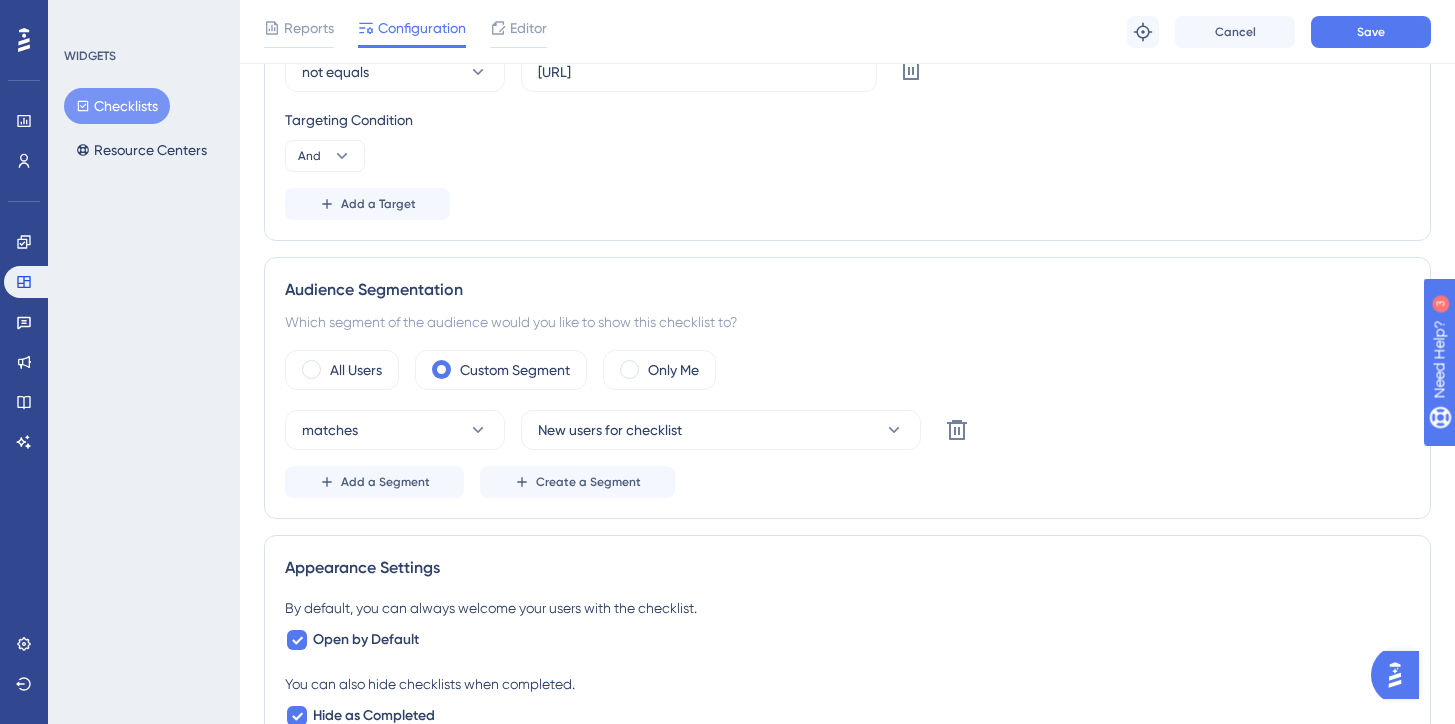 scroll, scrollTop: 620, scrollLeft: 0, axis: vertical 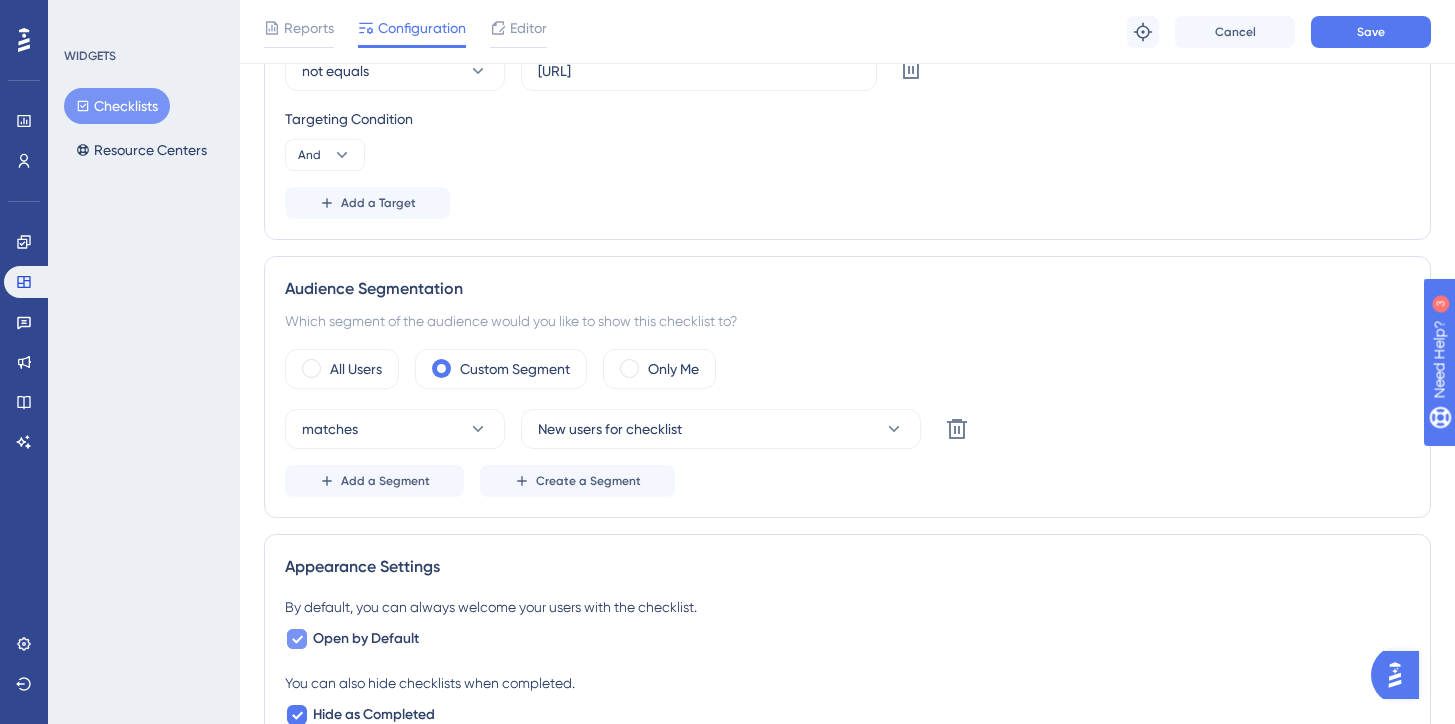 click on "Open by Default" at bounding box center [366, 639] 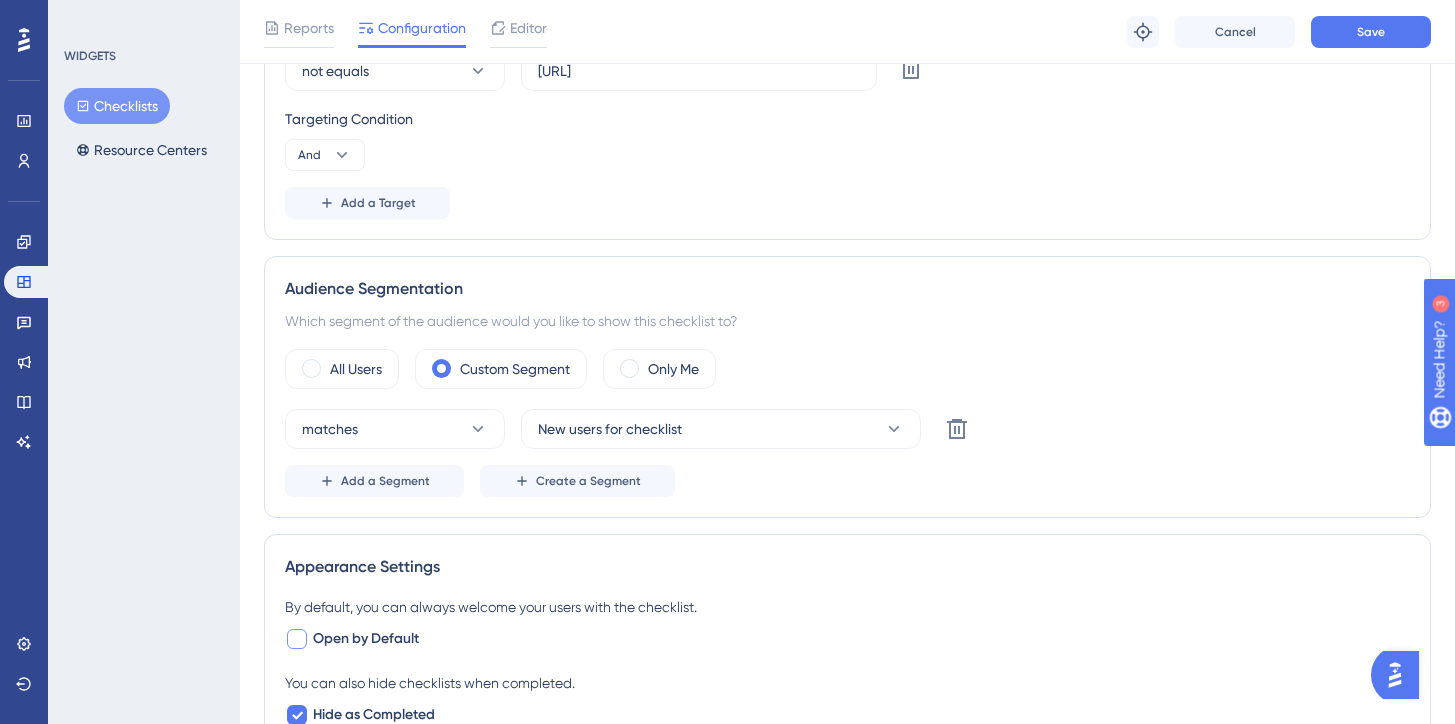 click on "Open by Default" at bounding box center (366, 639) 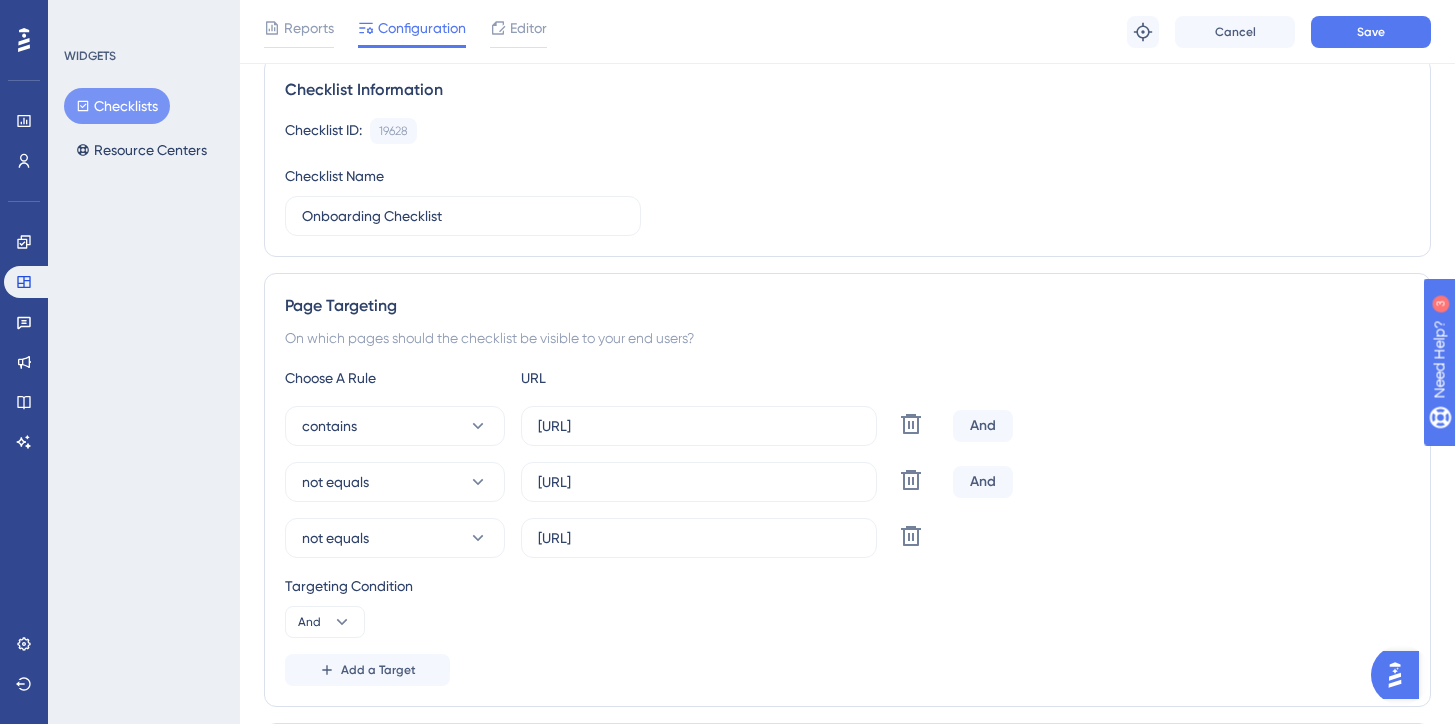 scroll, scrollTop: 157, scrollLeft: 0, axis: vertical 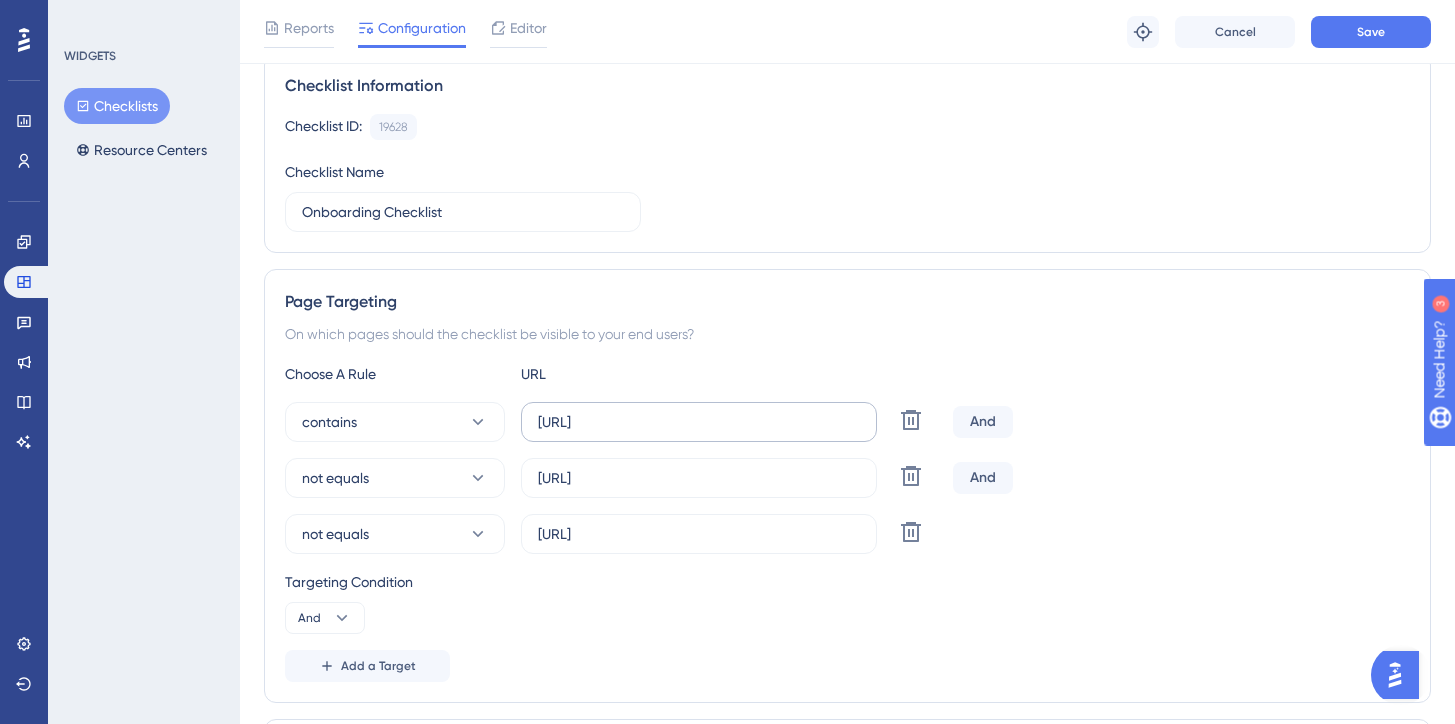 click on "[URL]" at bounding box center (699, 422) 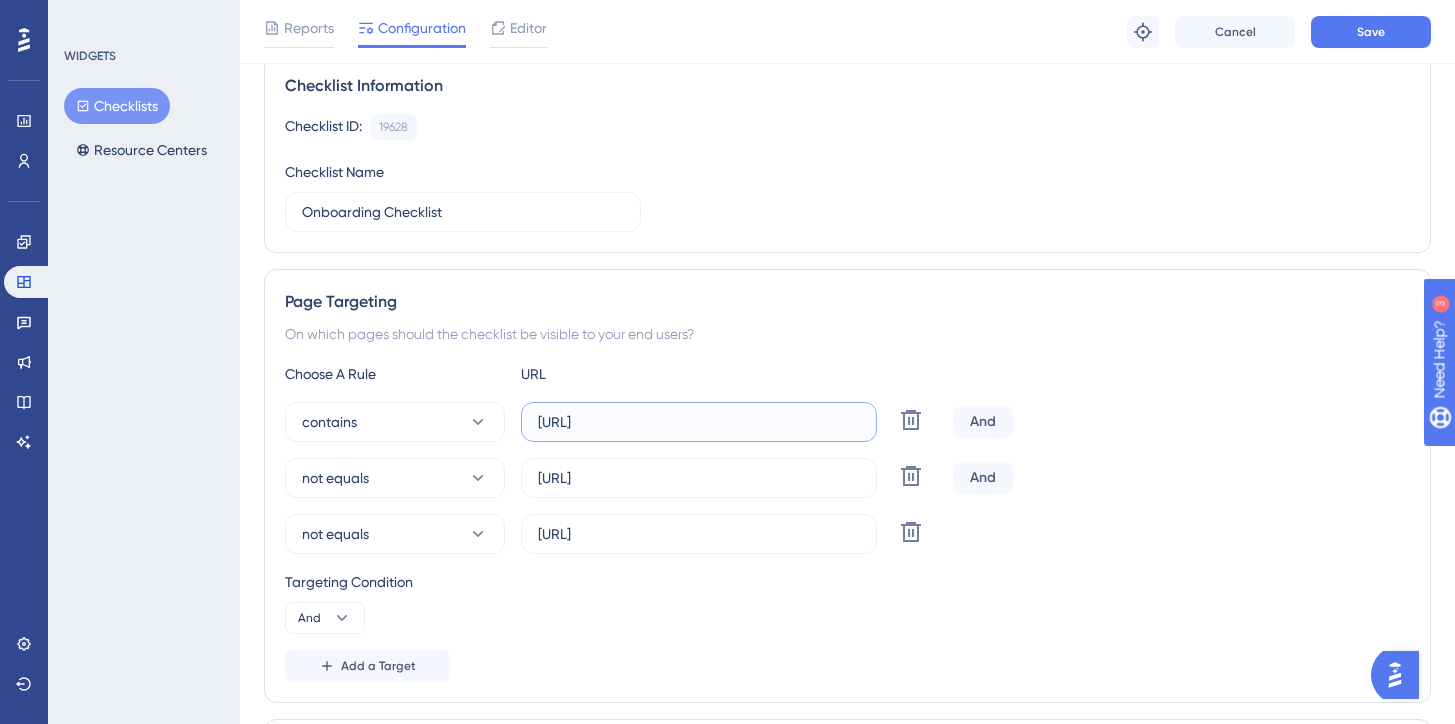drag, startPoint x: 696, startPoint y: 423, endPoint x: 509, endPoint y: 418, distance: 187.06683 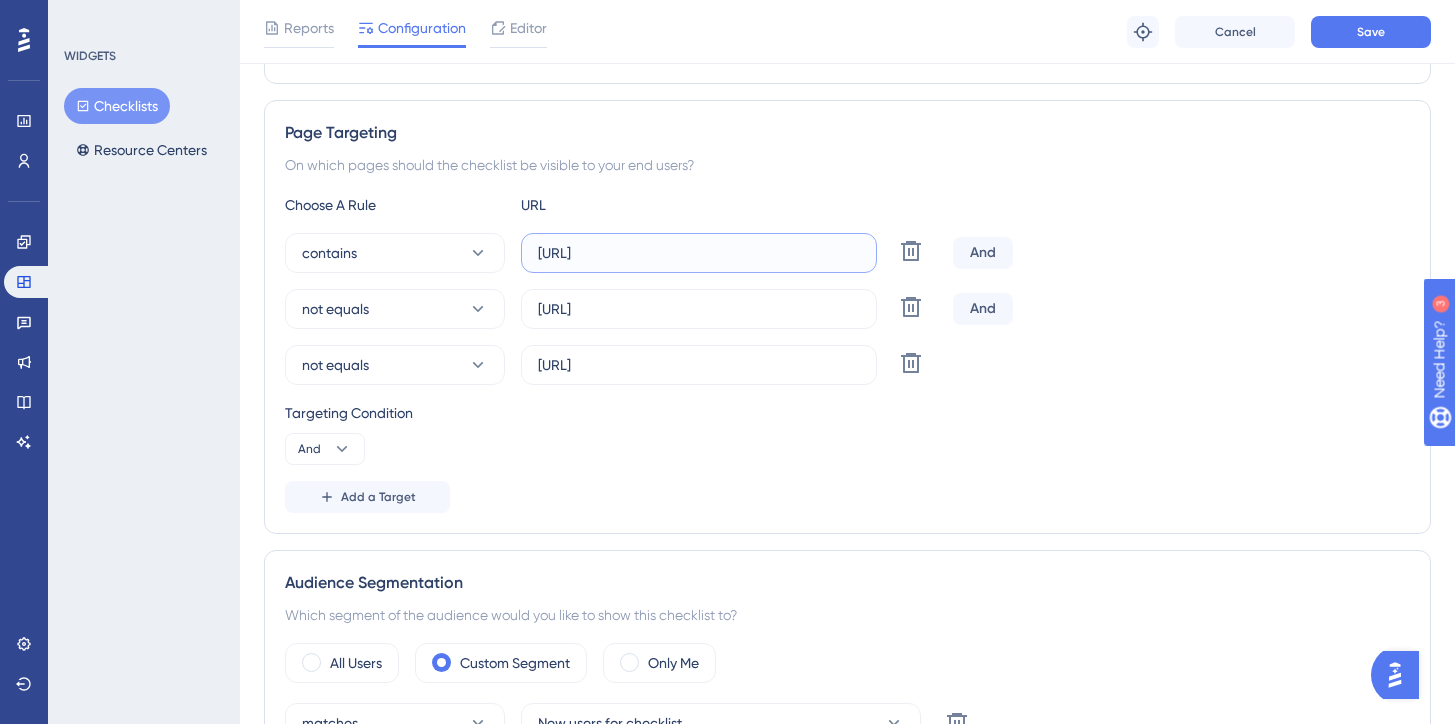scroll, scrollTop: 331, scrollLeft: 0, axis: vertical 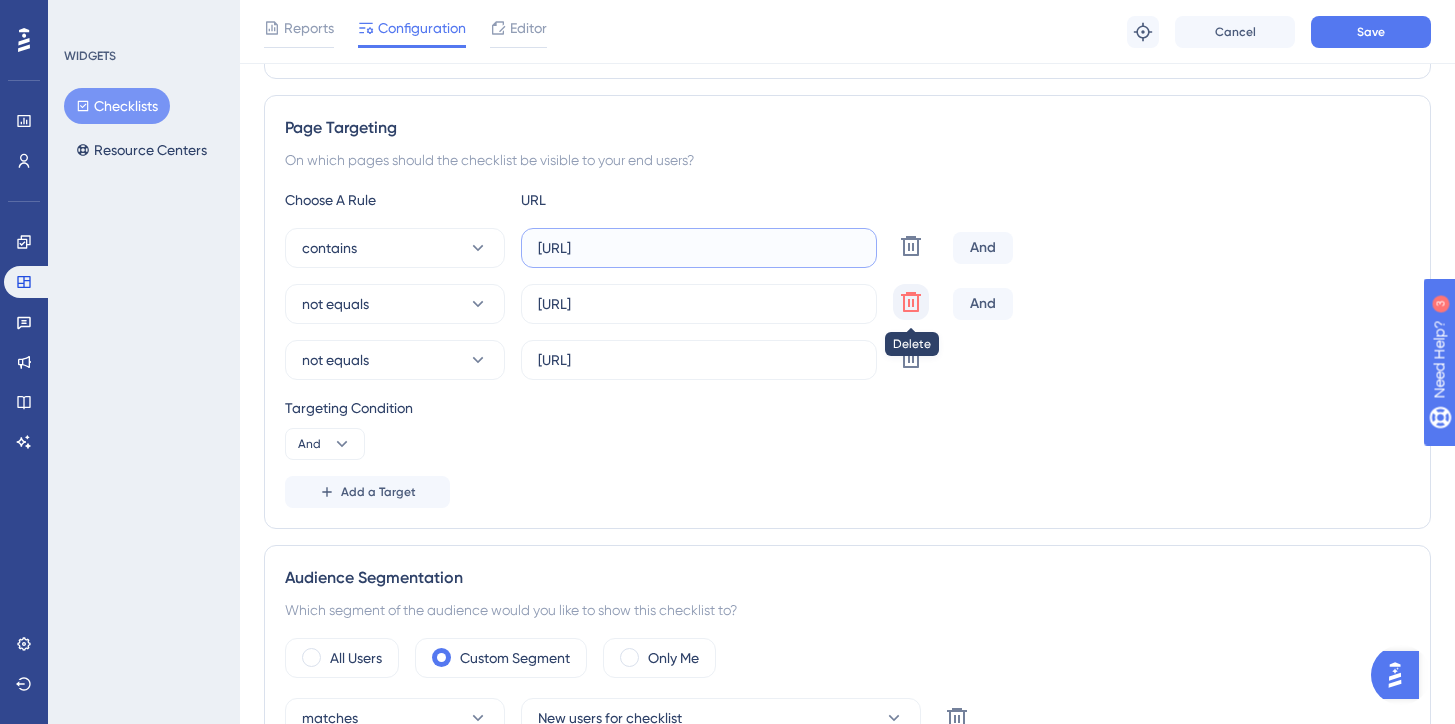 type on "[URL]" 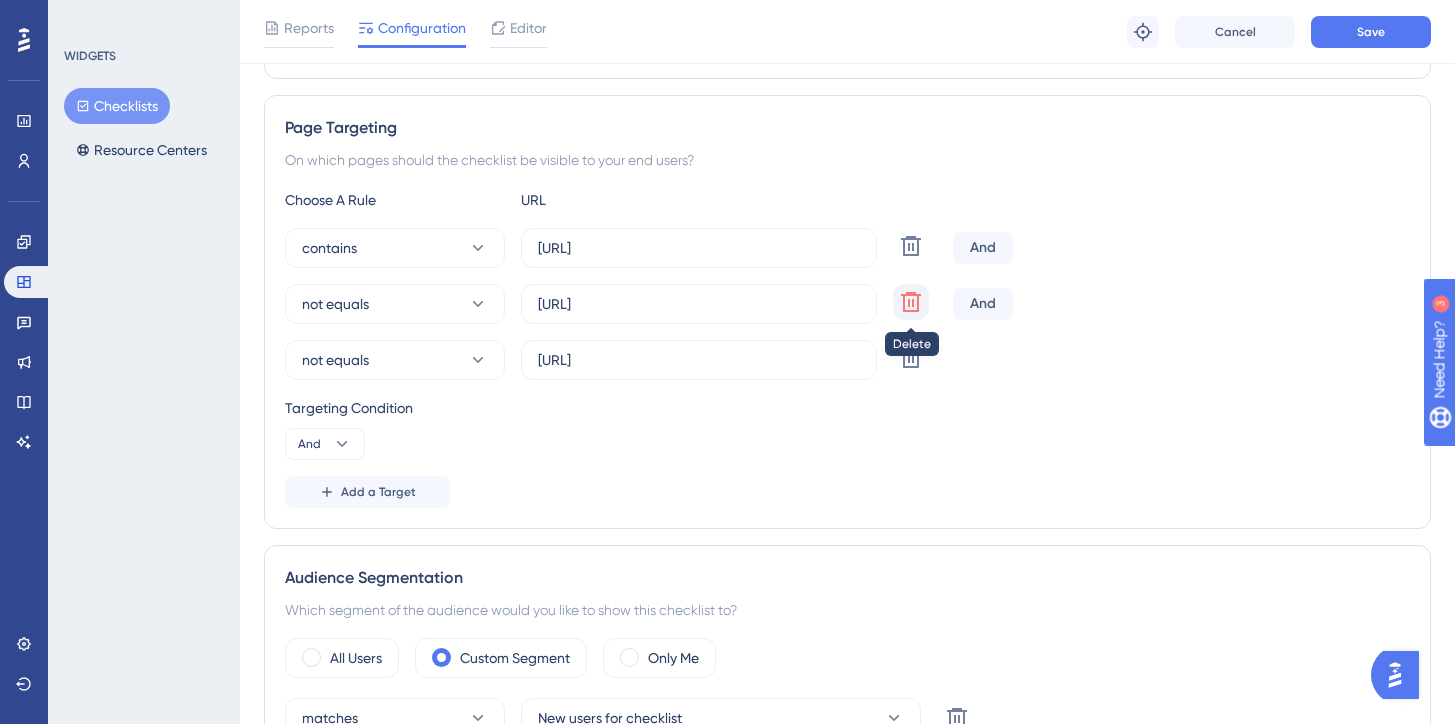 click 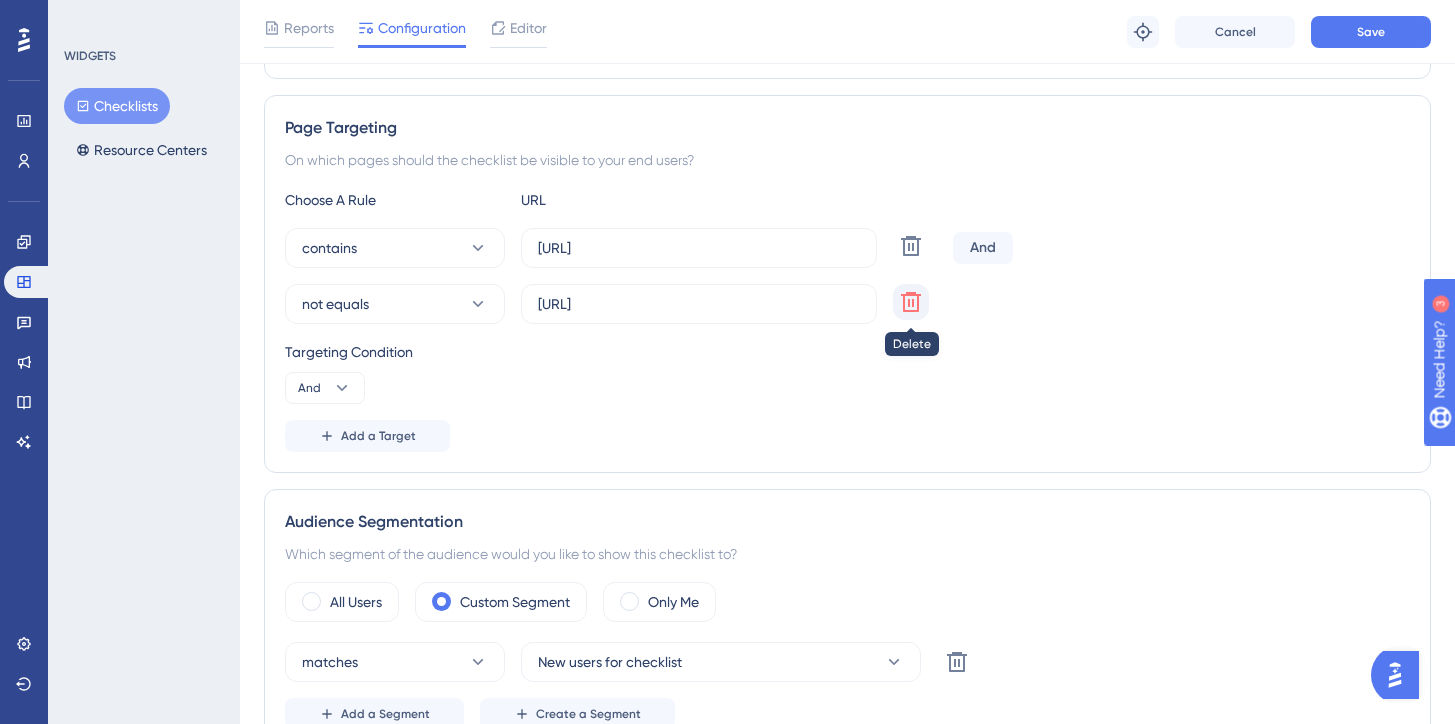 click 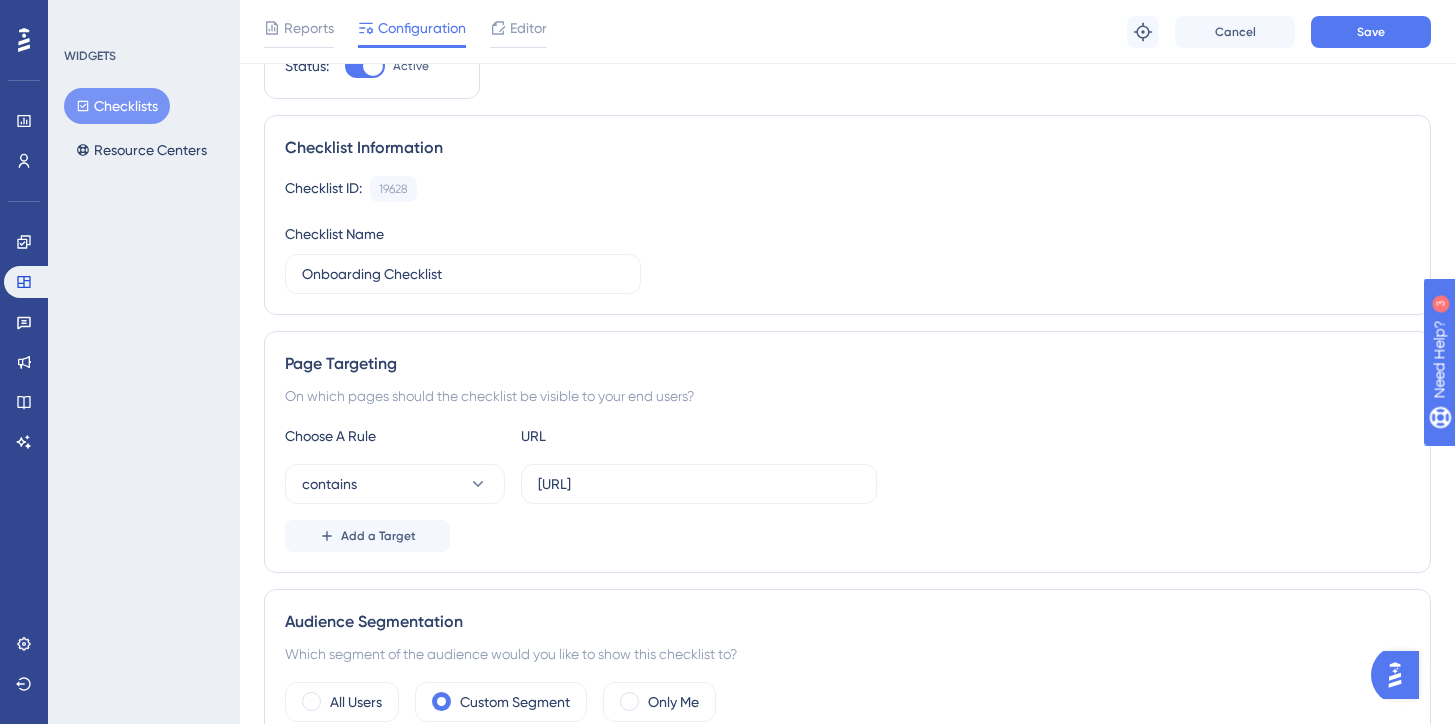 scroll, scrollTop: 0, scrollLeft: 0, axis: both 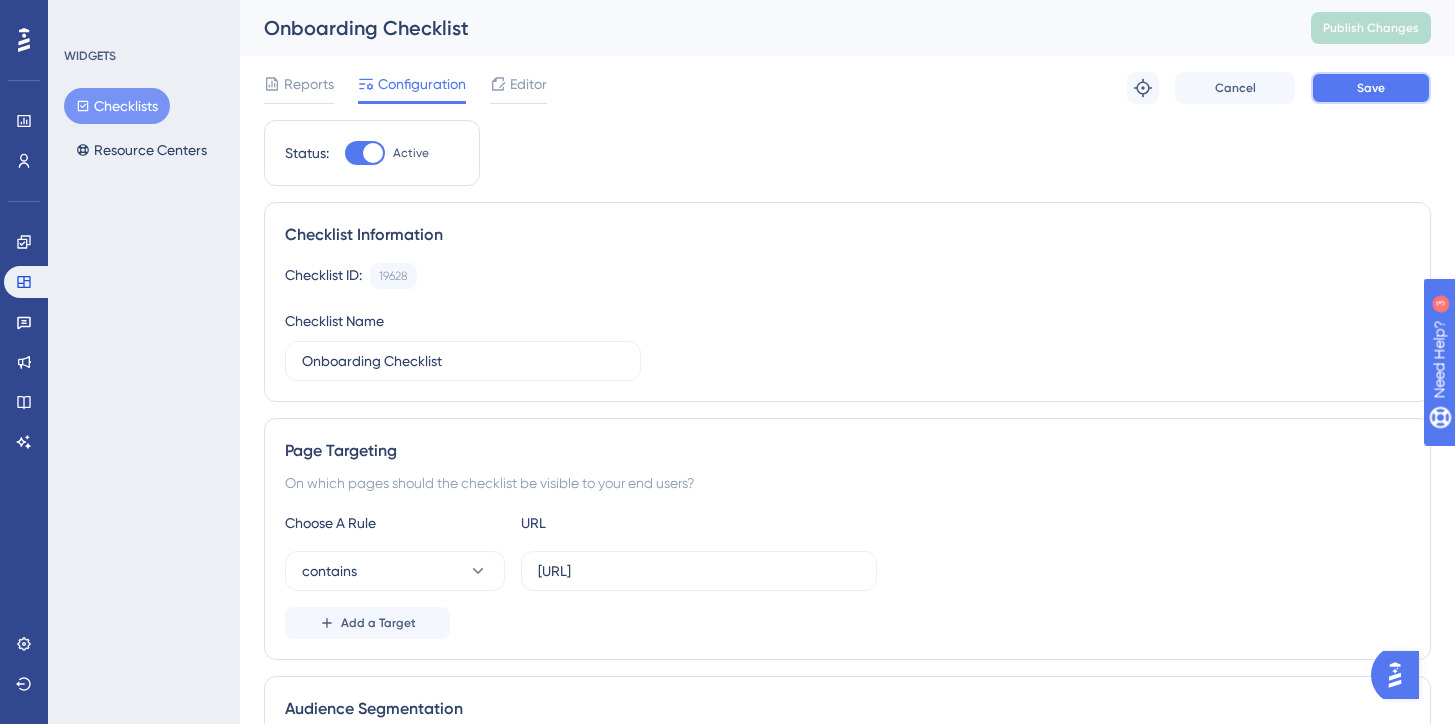 click on "Save" at bounding box center (1371, 88) 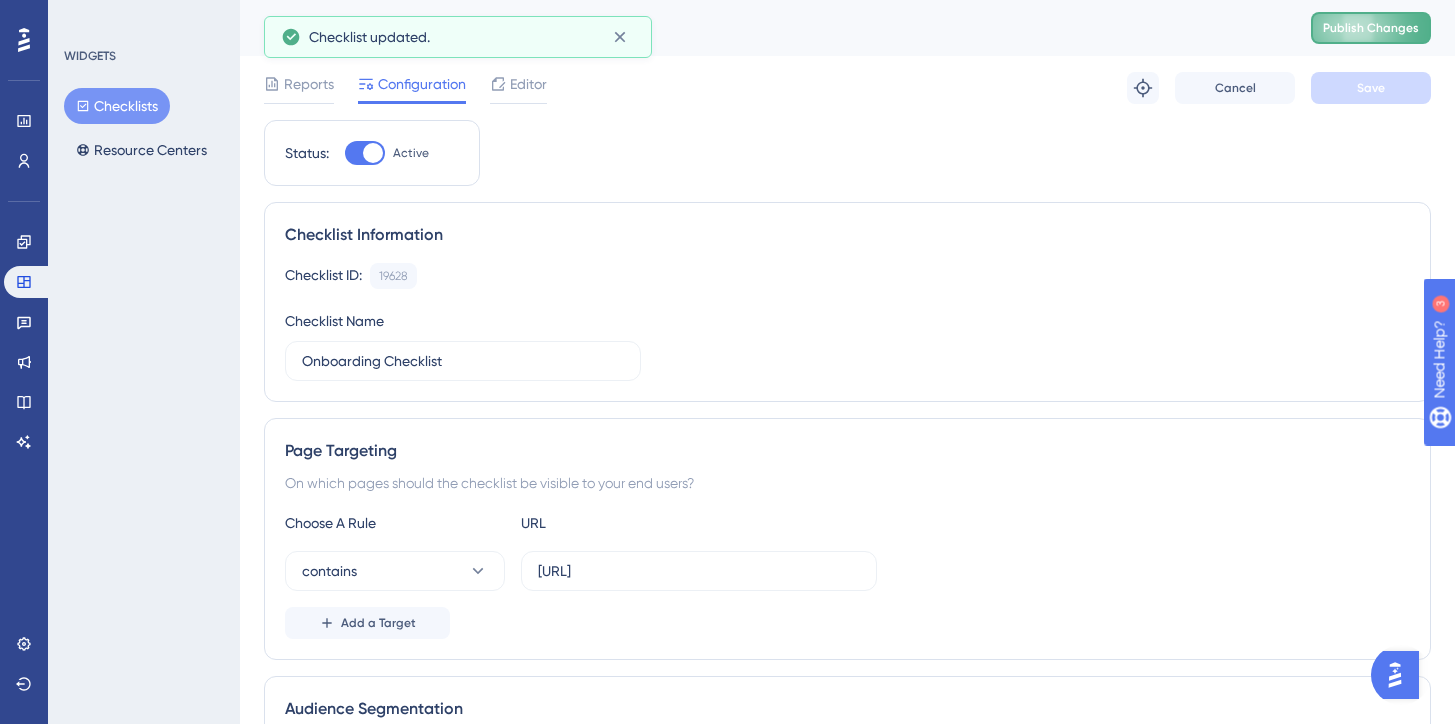click on "Publish Changes" at bounding box center [1371, 28] 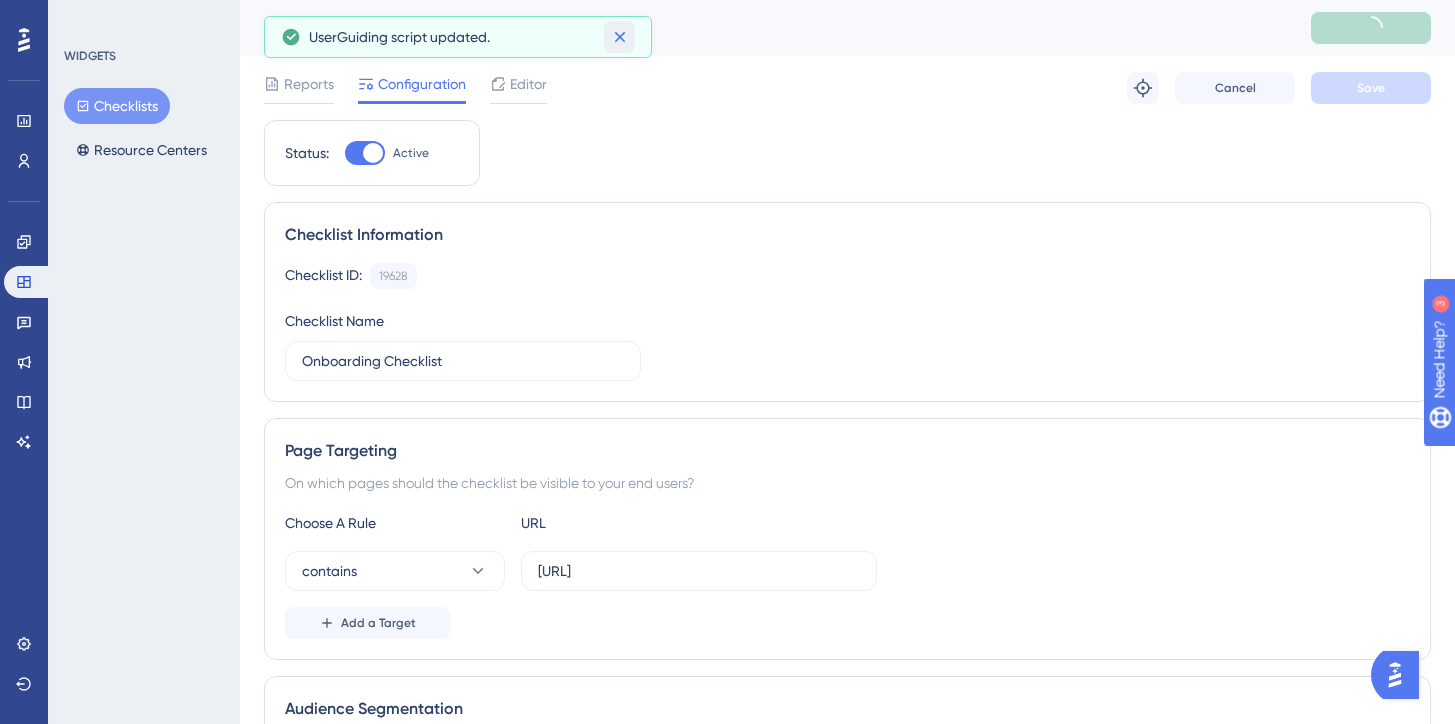 click 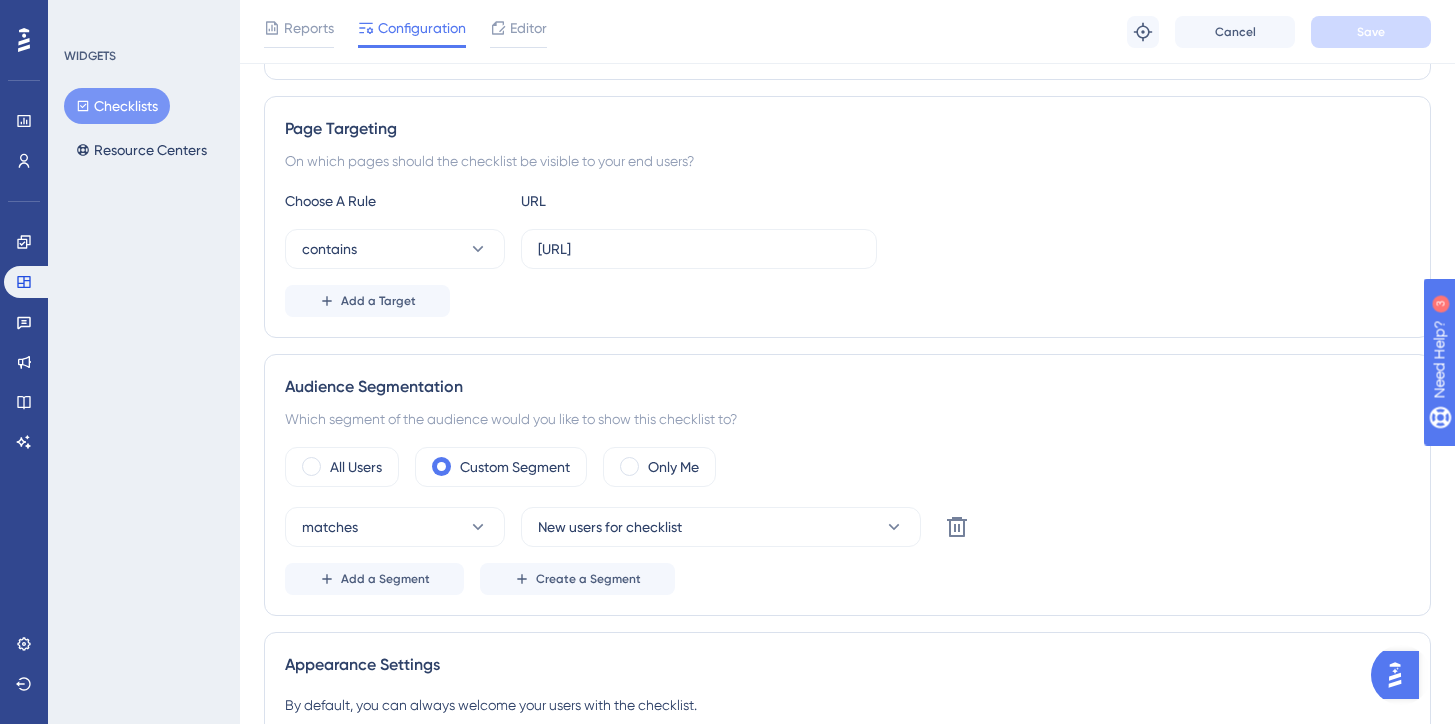 scroll, scrollTop: 0, scrollLeft: 0, axis: both 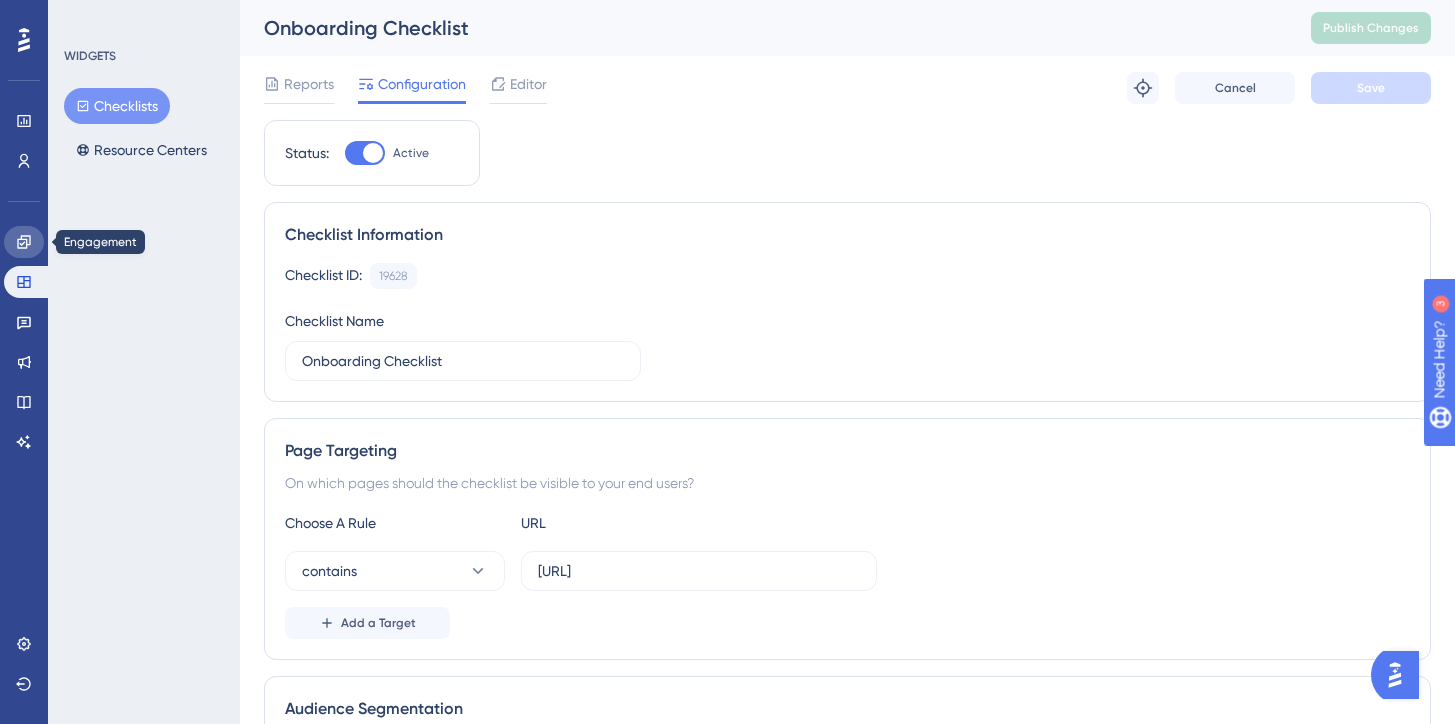 click 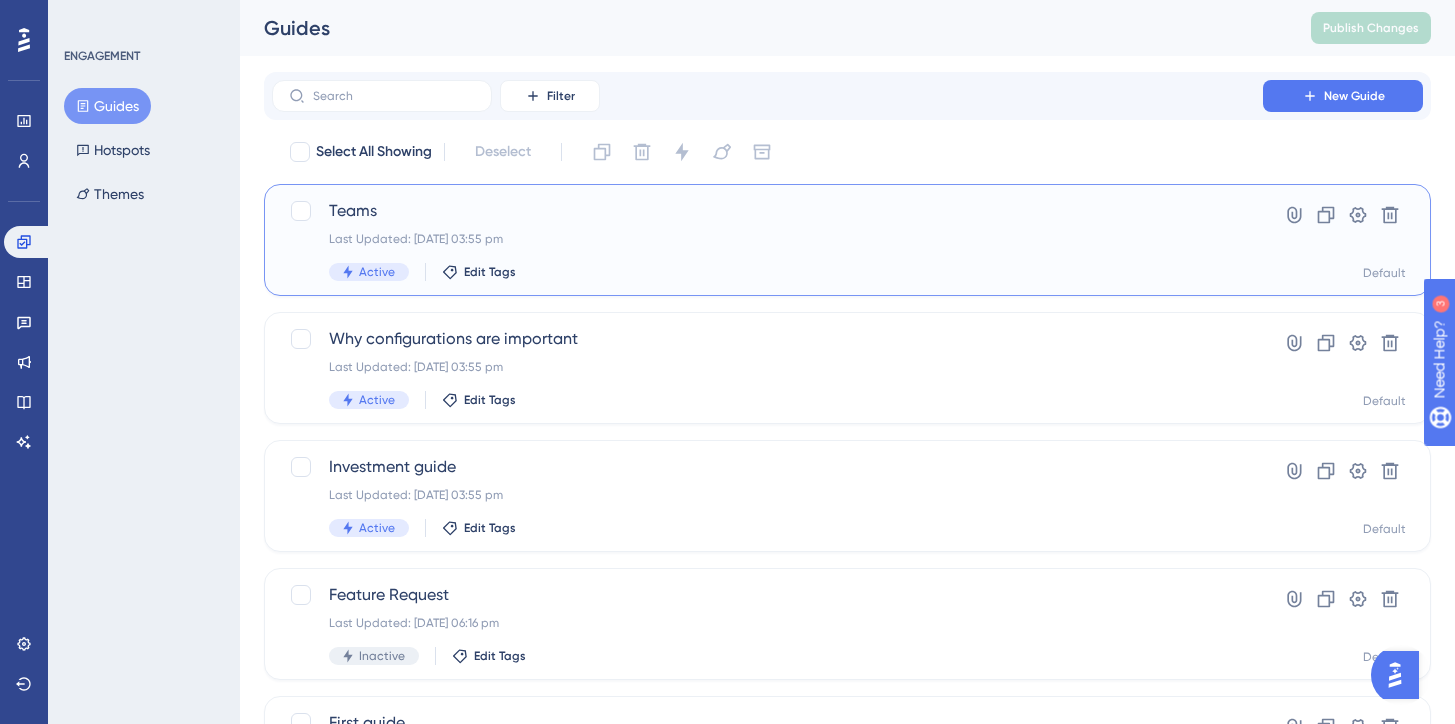 click on "Teams Last Updated: [DATE] 03:55 pm Active Edit Tags Hyperlink Clone Settings Delete Default" at bounding box center (847, 240) 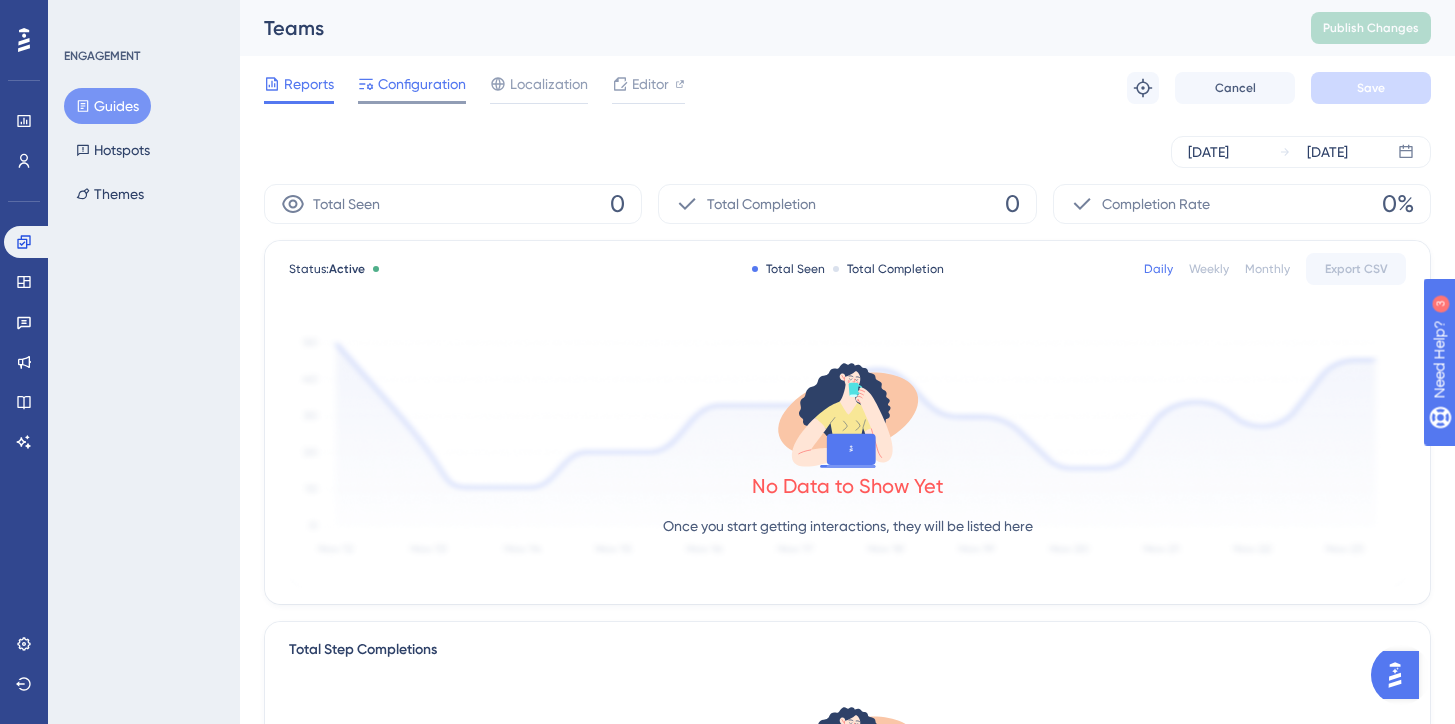 click on "Configuration" at bounding box center (422, 84) 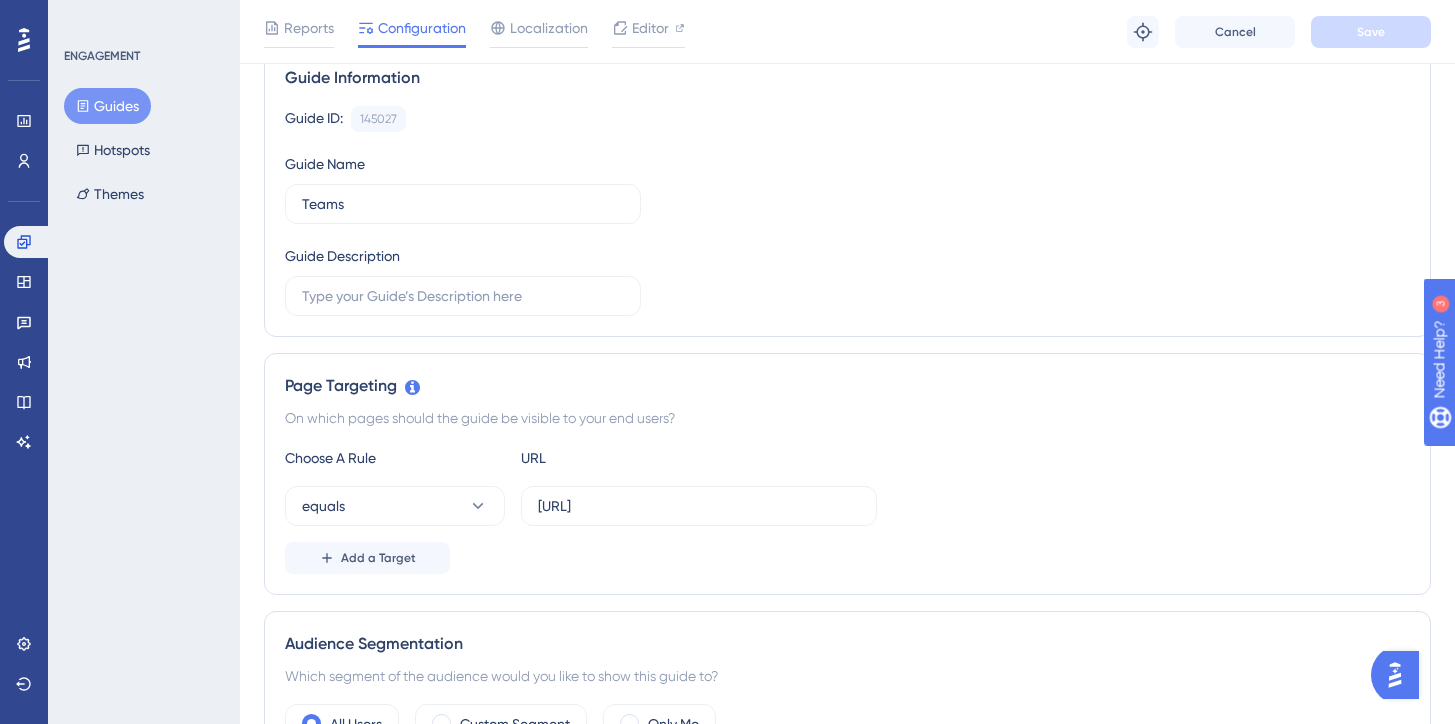 scroll, scrollTop: 0, scrollLeft: 0, axis: both 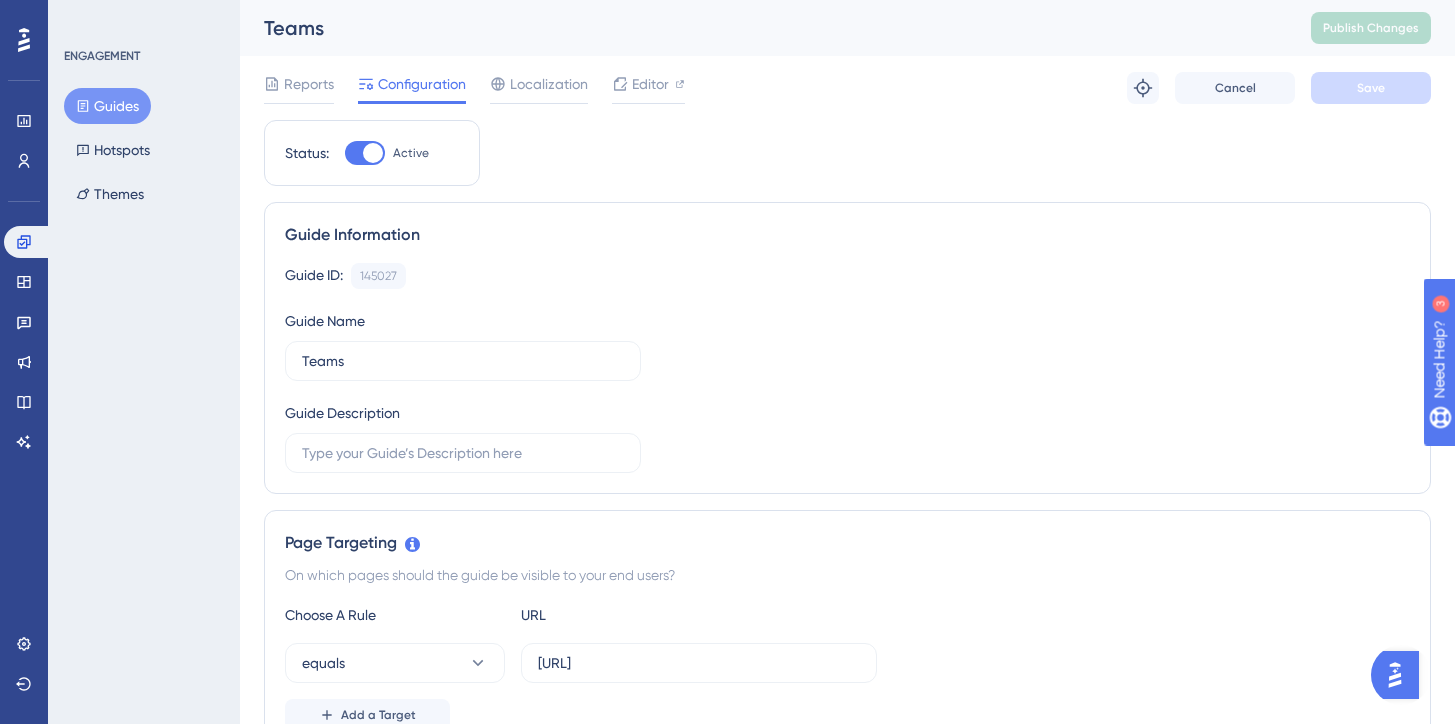click on "Guides" at bounding box center [107, 106] 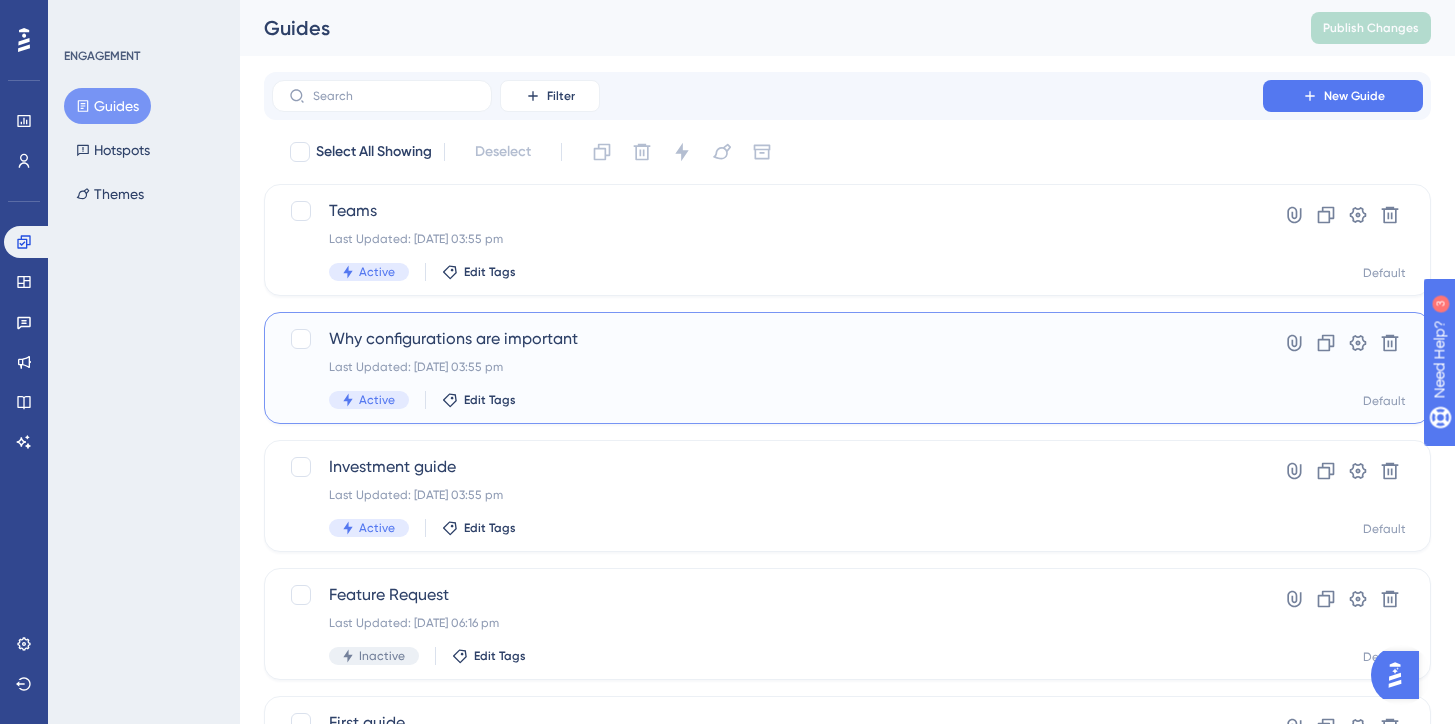 click on "Why configurations are important" at bounding box center (767, 339) 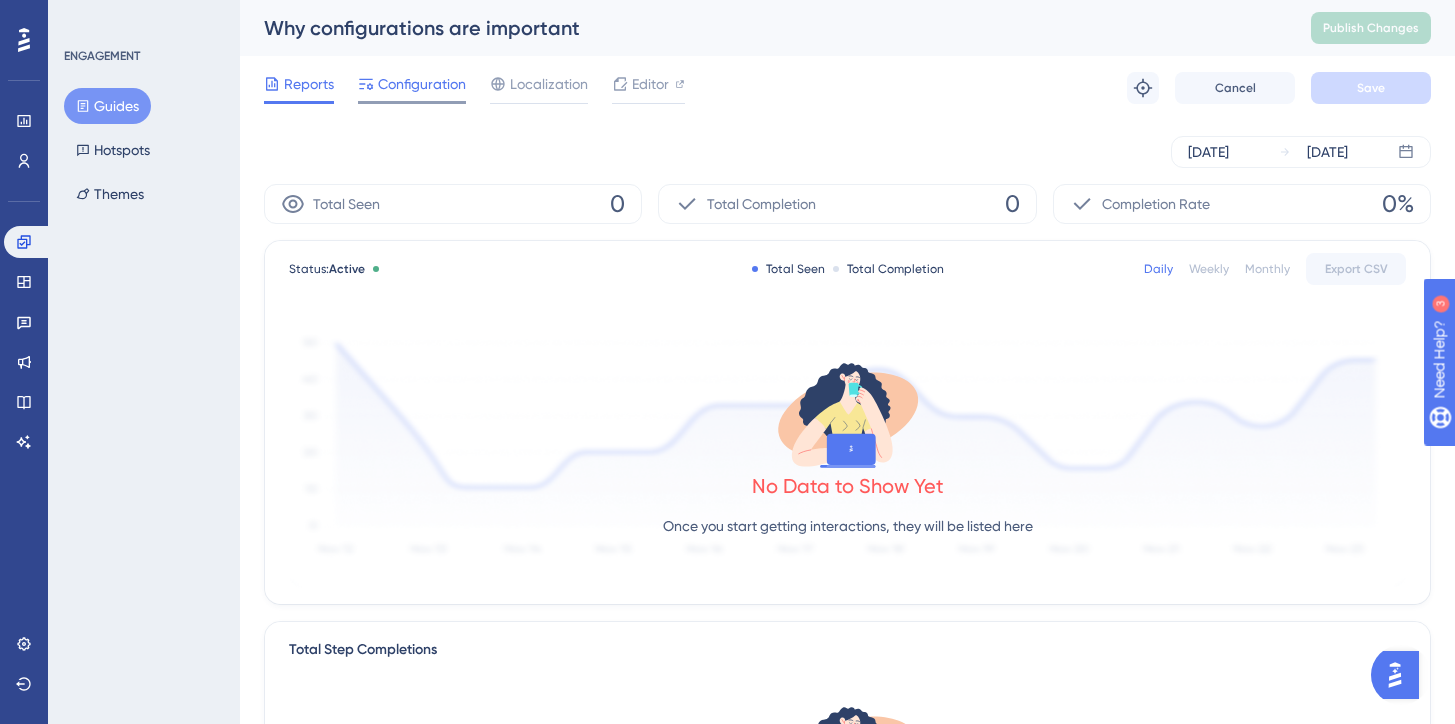 click on "Configuration" at bounding box center [422, 84] 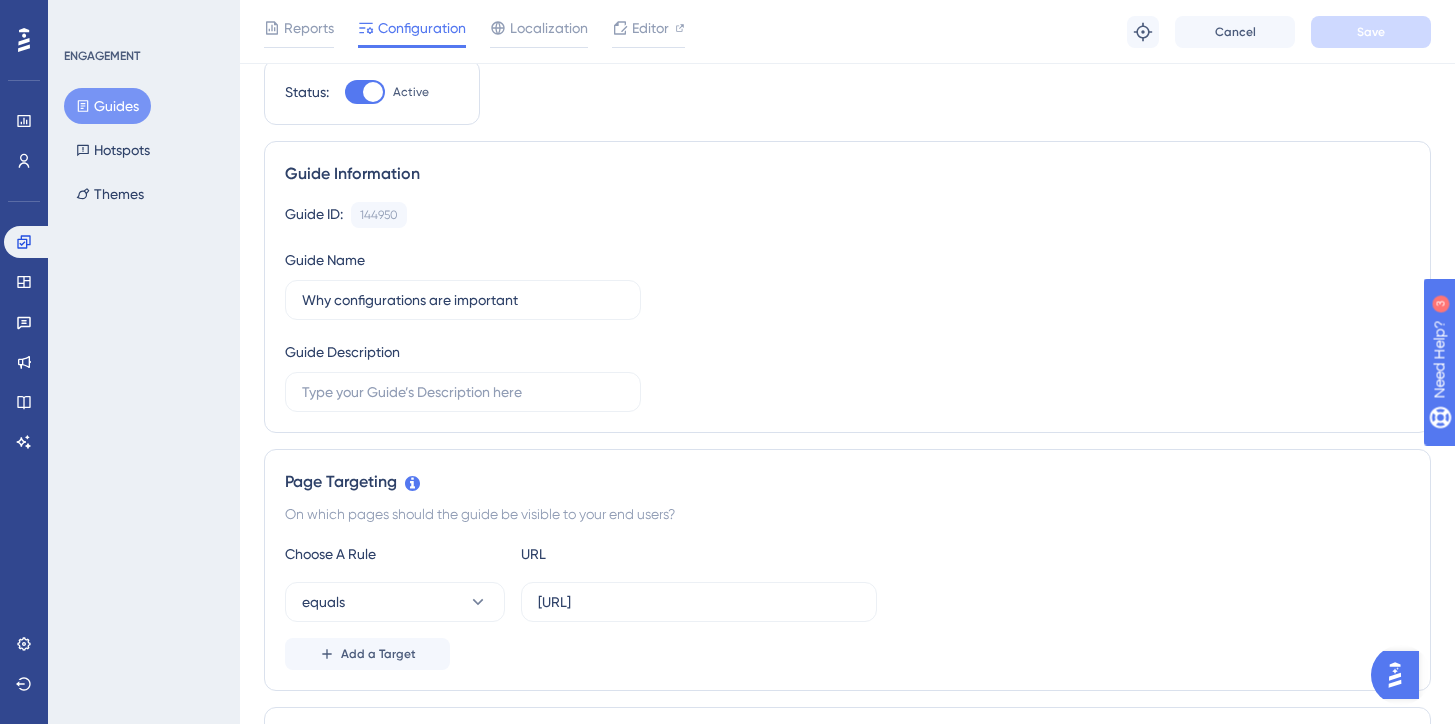 scroll, scrollTop: 0, scrollLeft: 0, axis: both 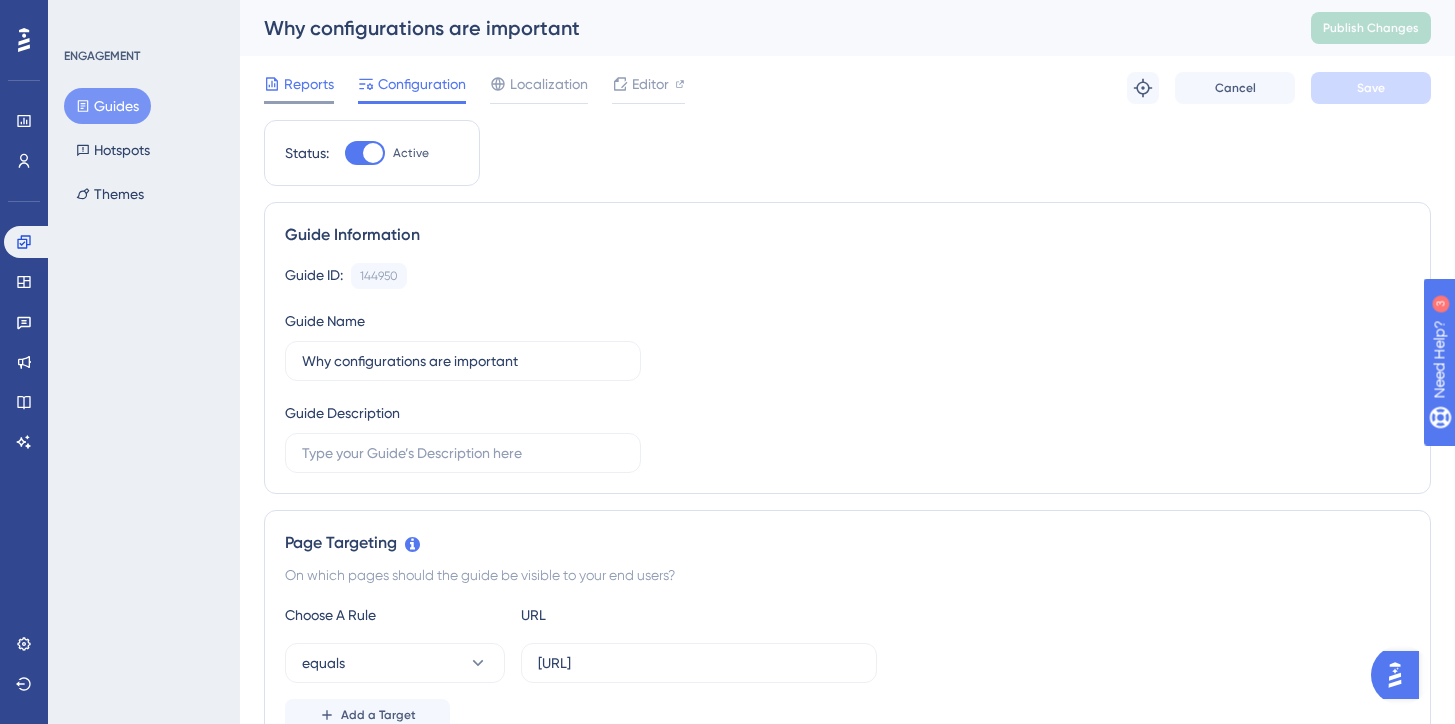 click on "Reports" at bounding box center [309, 84] 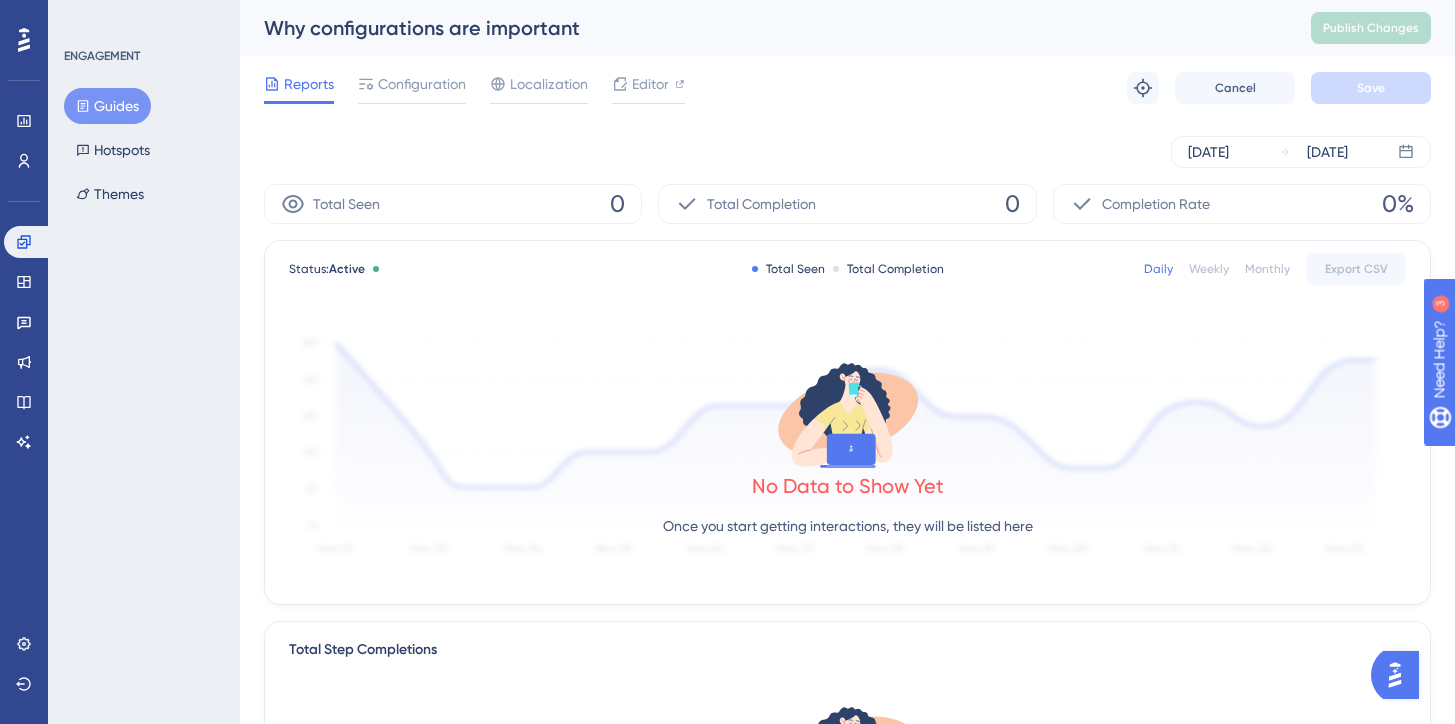 click on "Guides" at bounding box center (107, 106) 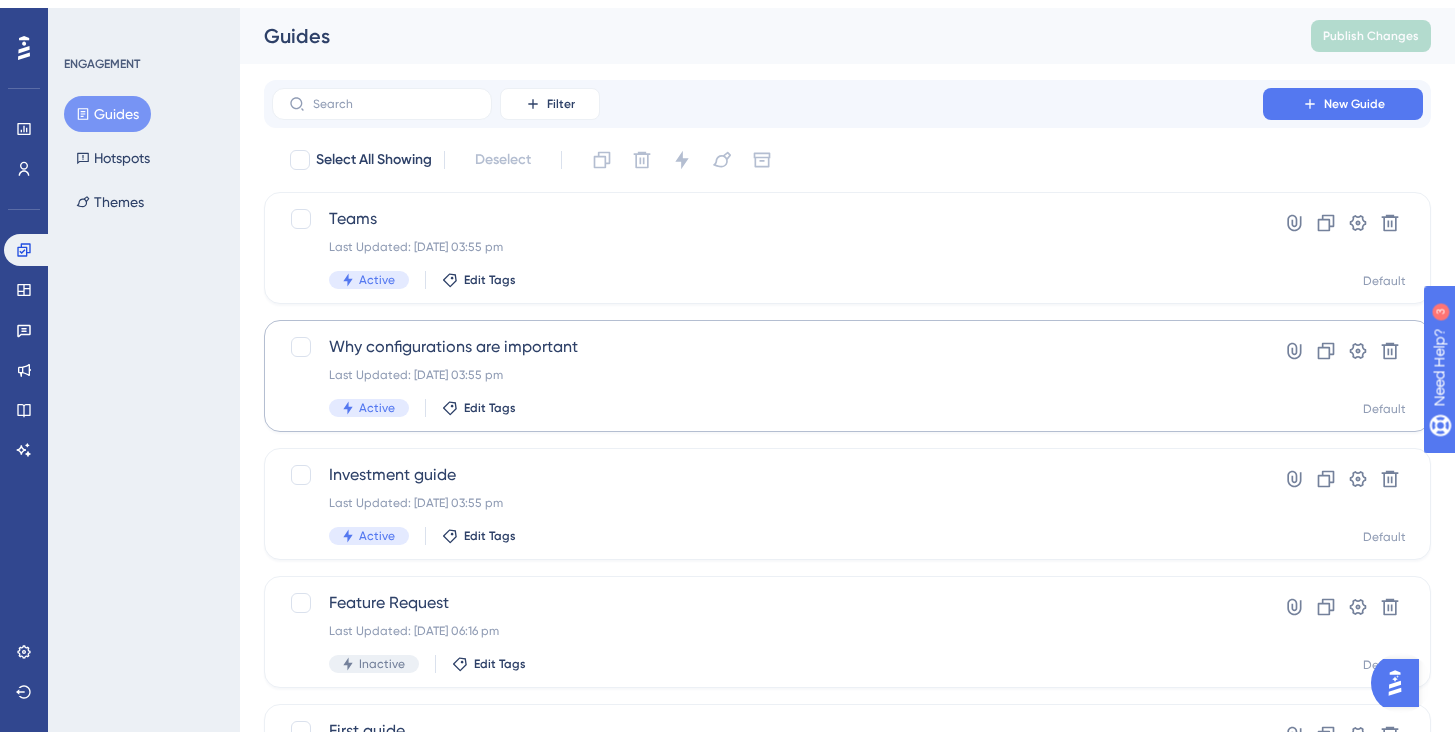 scroll, scrollTop: 133, scrollLeft: 0, axis: vertical 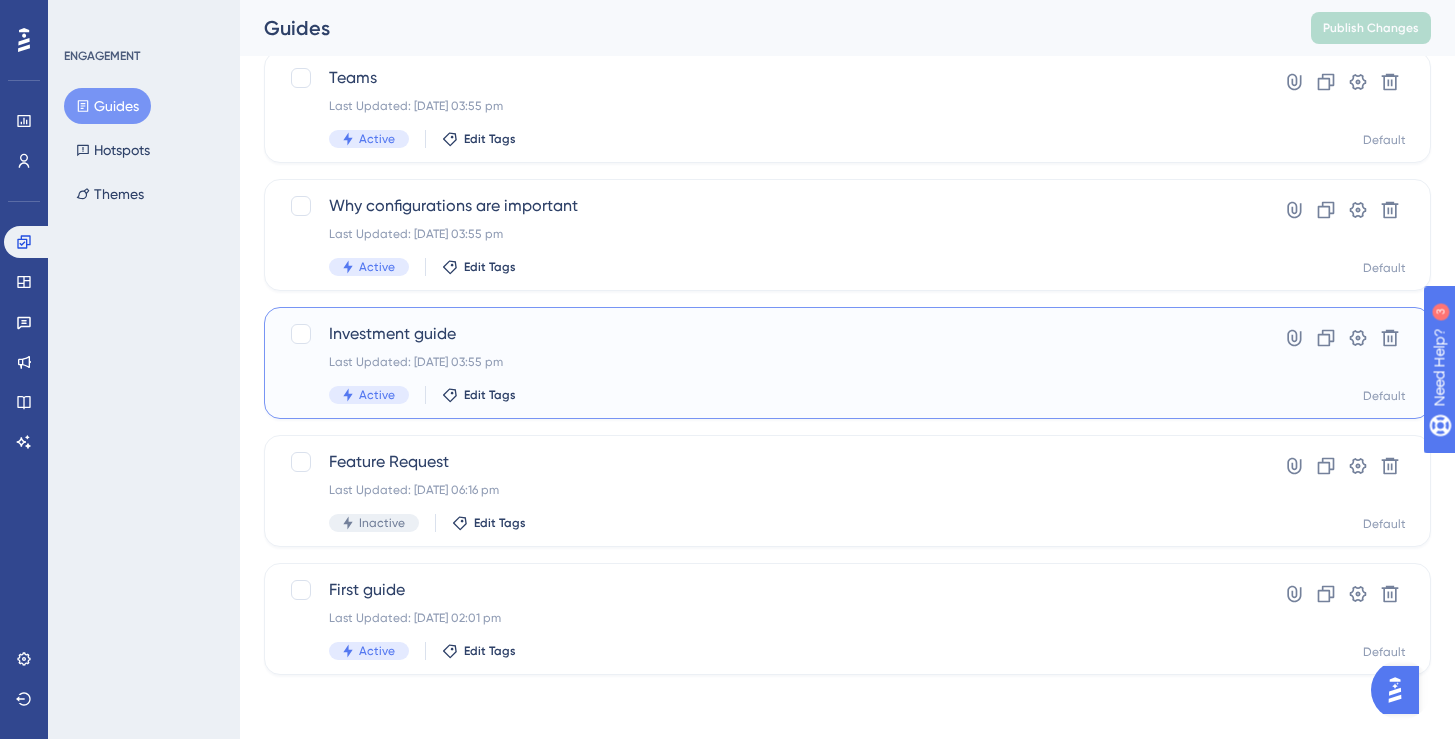 click on "Last Updated: [DATE] 03:55 pm" at bounding box center [767, 362] 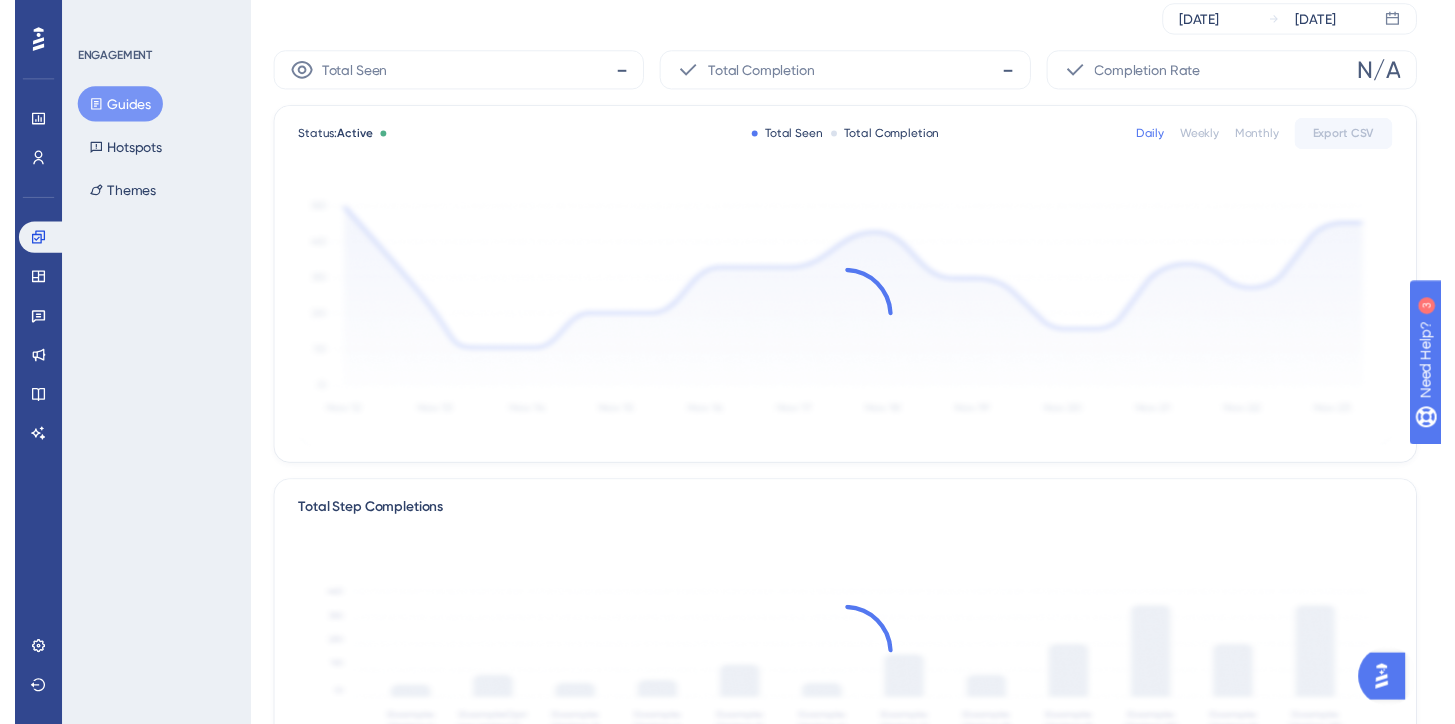 scroll, scrollTop: 0, scrollLeft: 0, axis: both 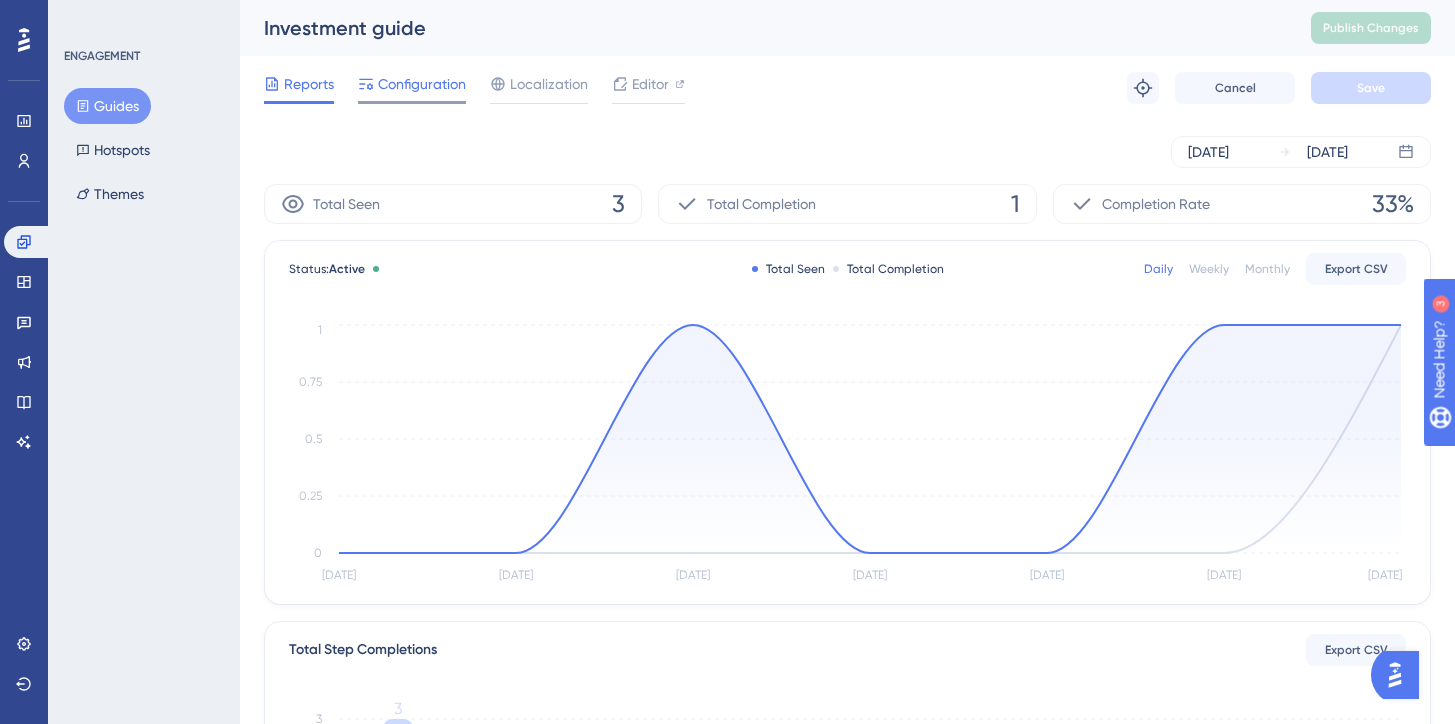 click on "Configuration" at bounding box center (422, 84) 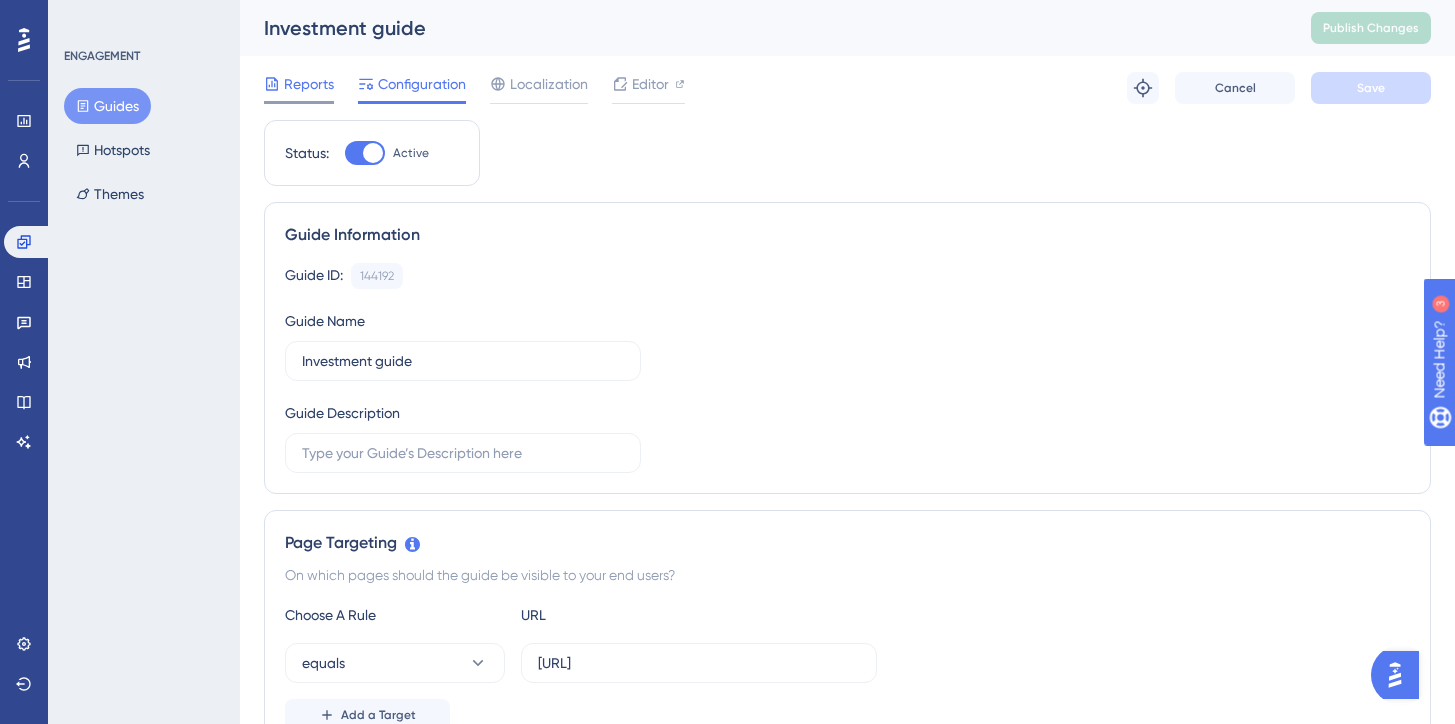 click on "Reports" at bounding box center [309, 84] 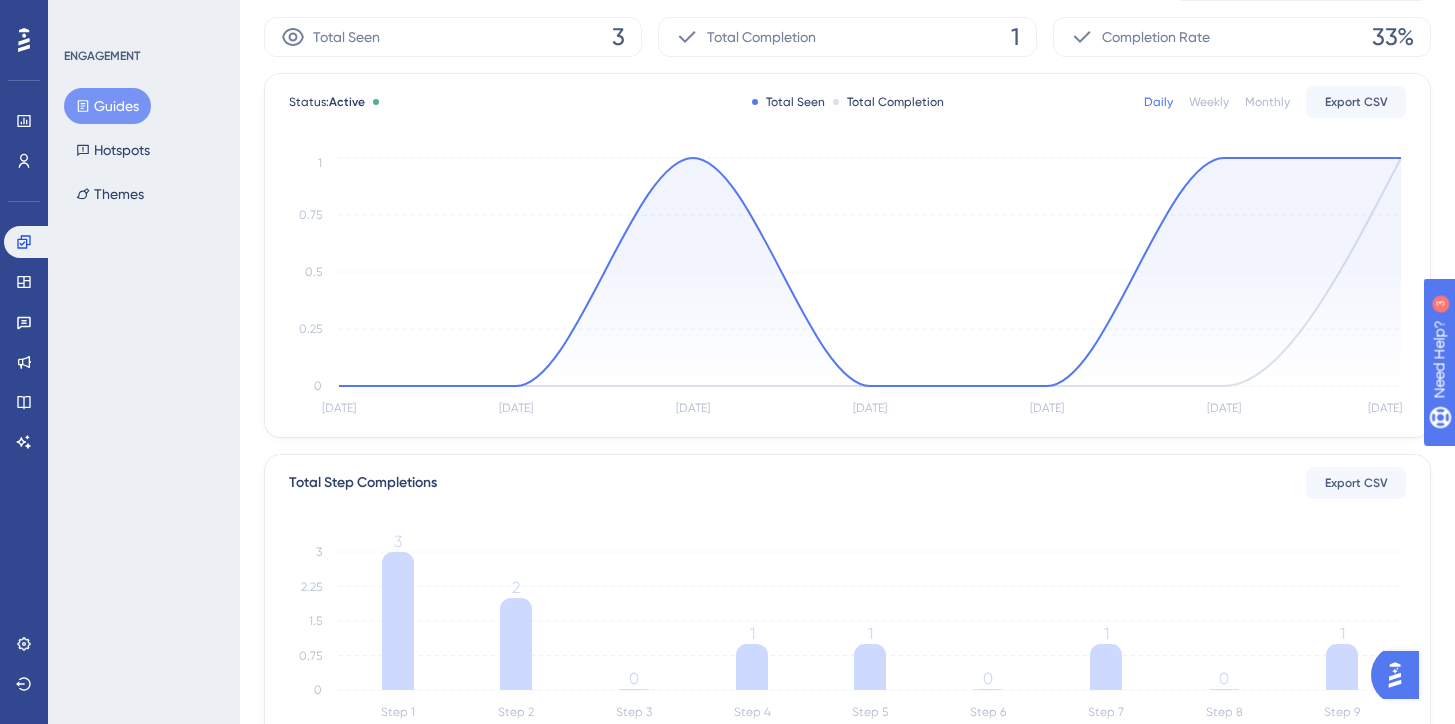 scroll, scrollTop: 0, scrollLeft: 0, axis: both 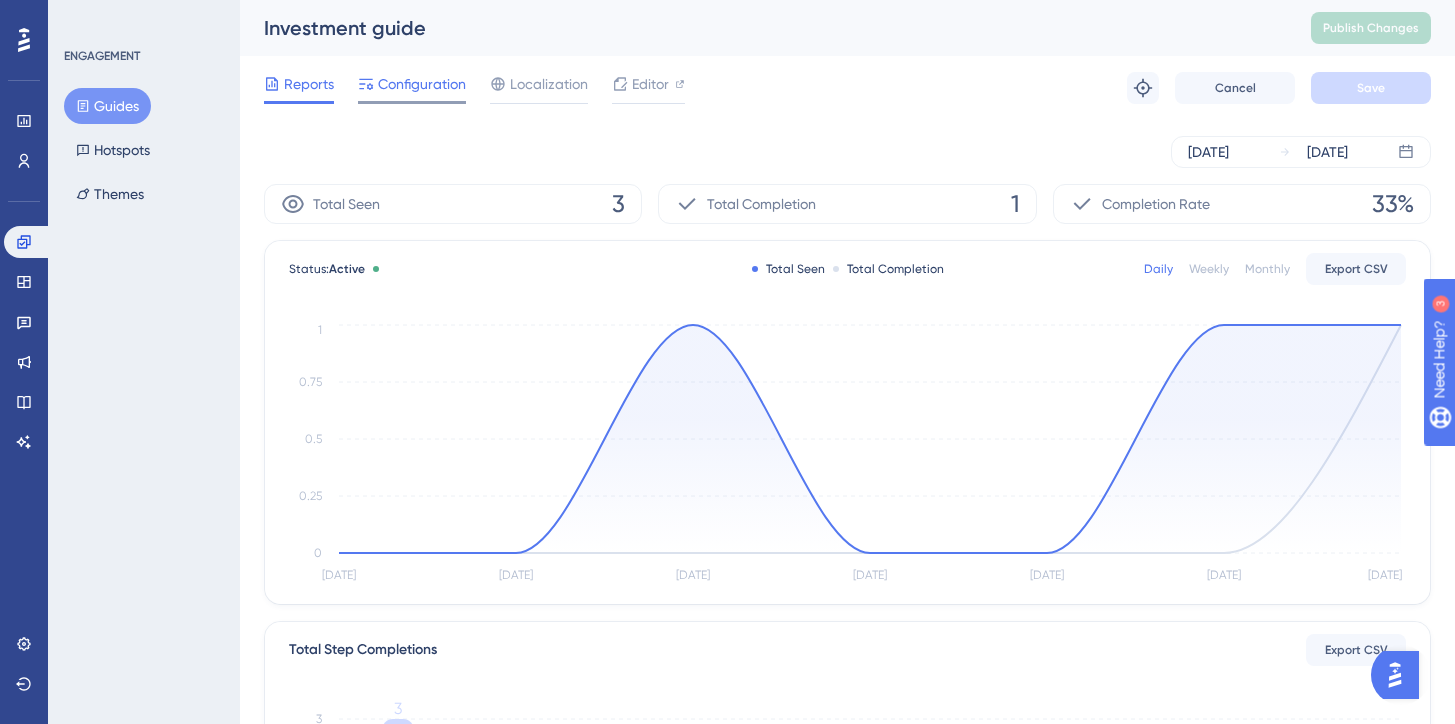 click on "Configuration" at bounding box center [422, 84] 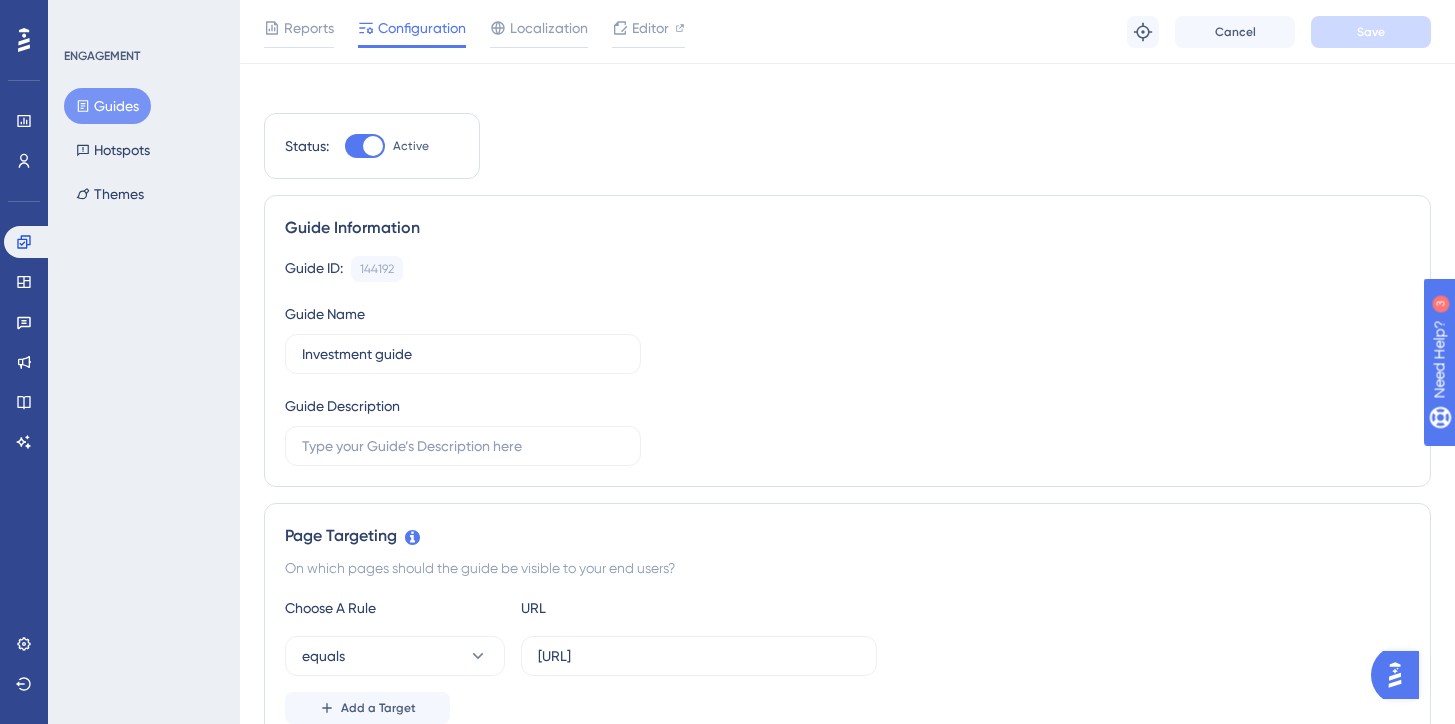 scroll, scrollTop: 0, scrollLeft: 0, axis: both 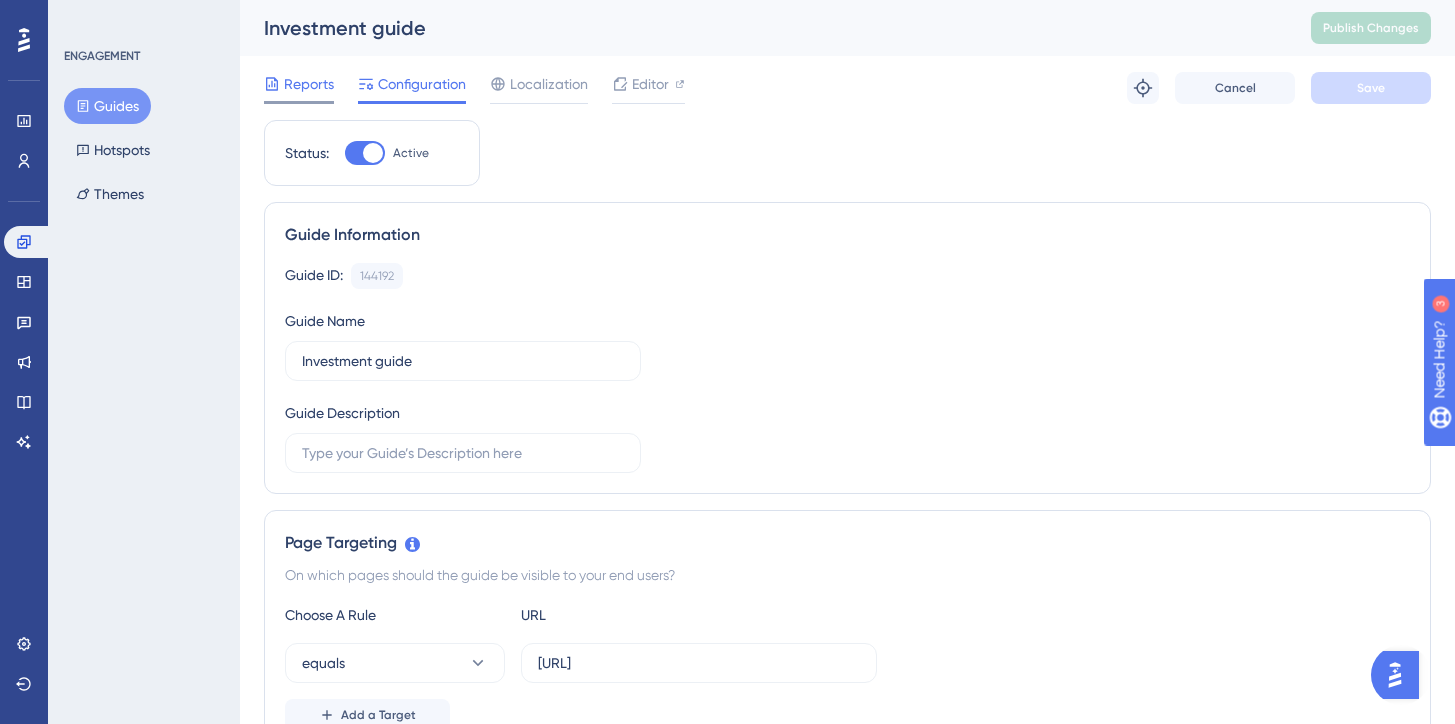 click on "Reports" at bounding box center [309, 84] 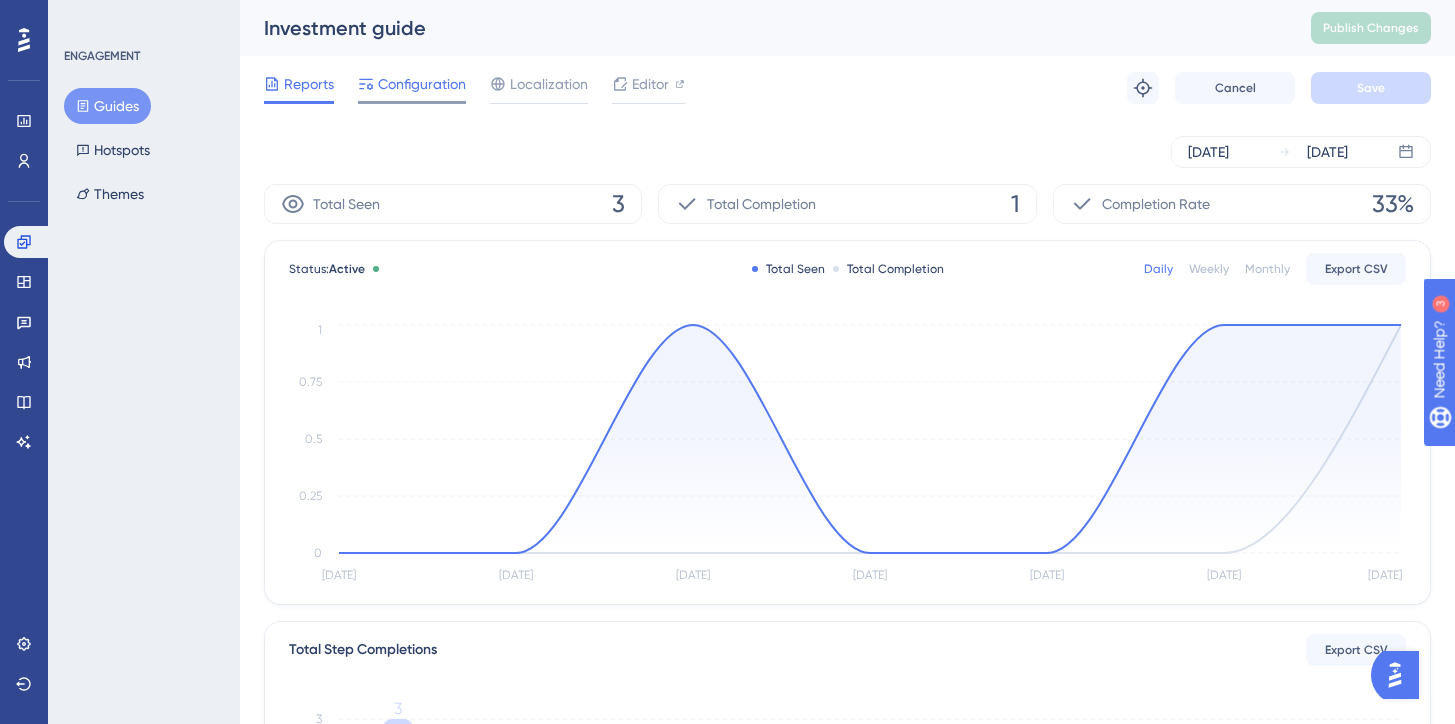 click on "Configuration" at bounding box center [422, 84] 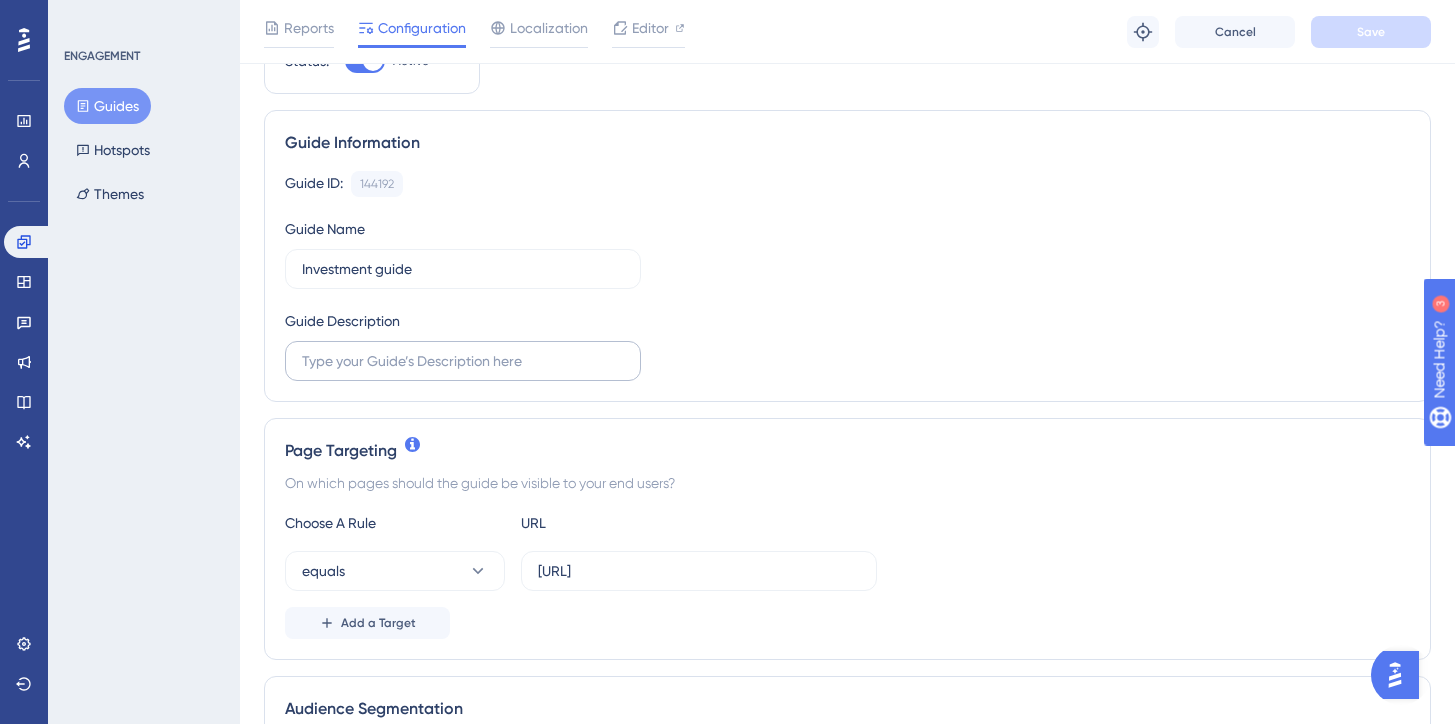 scroll, scrollTop: 126, scrollLeft: 0, axis: vertical 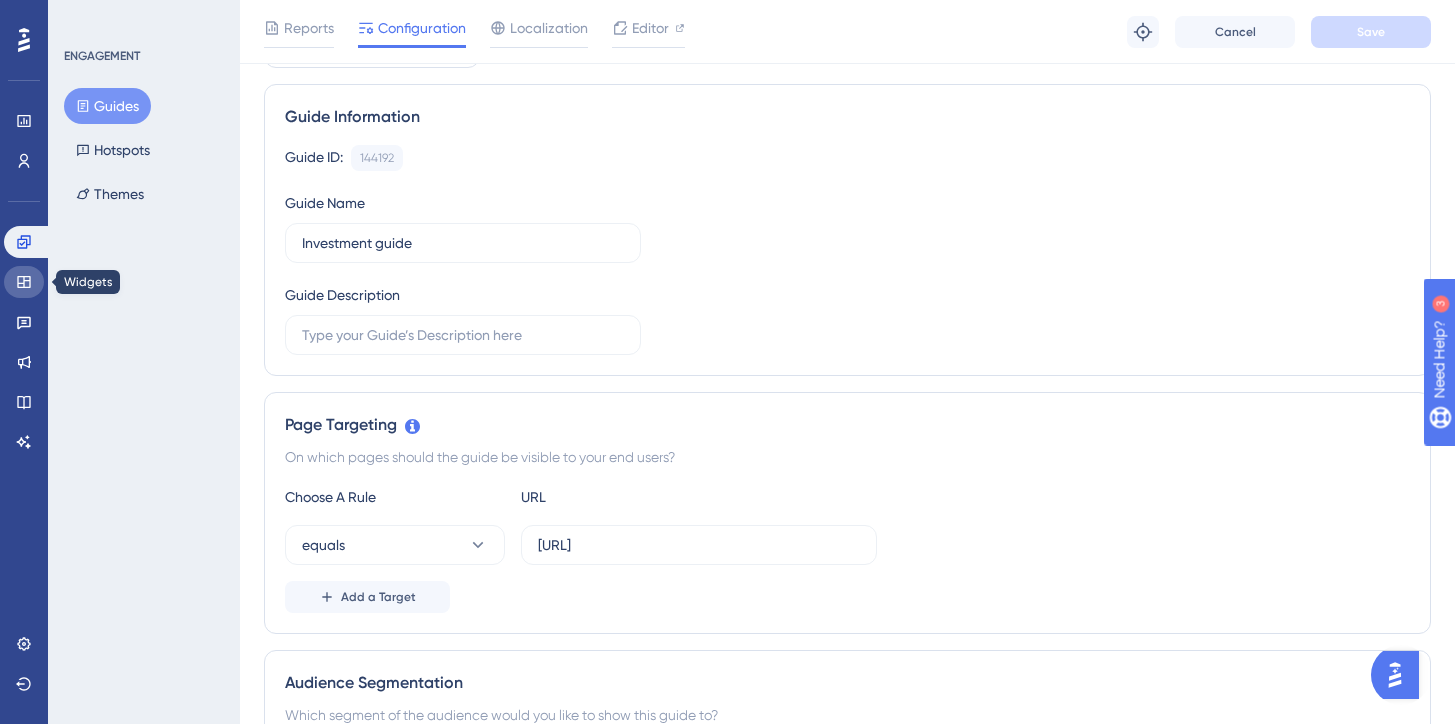 click 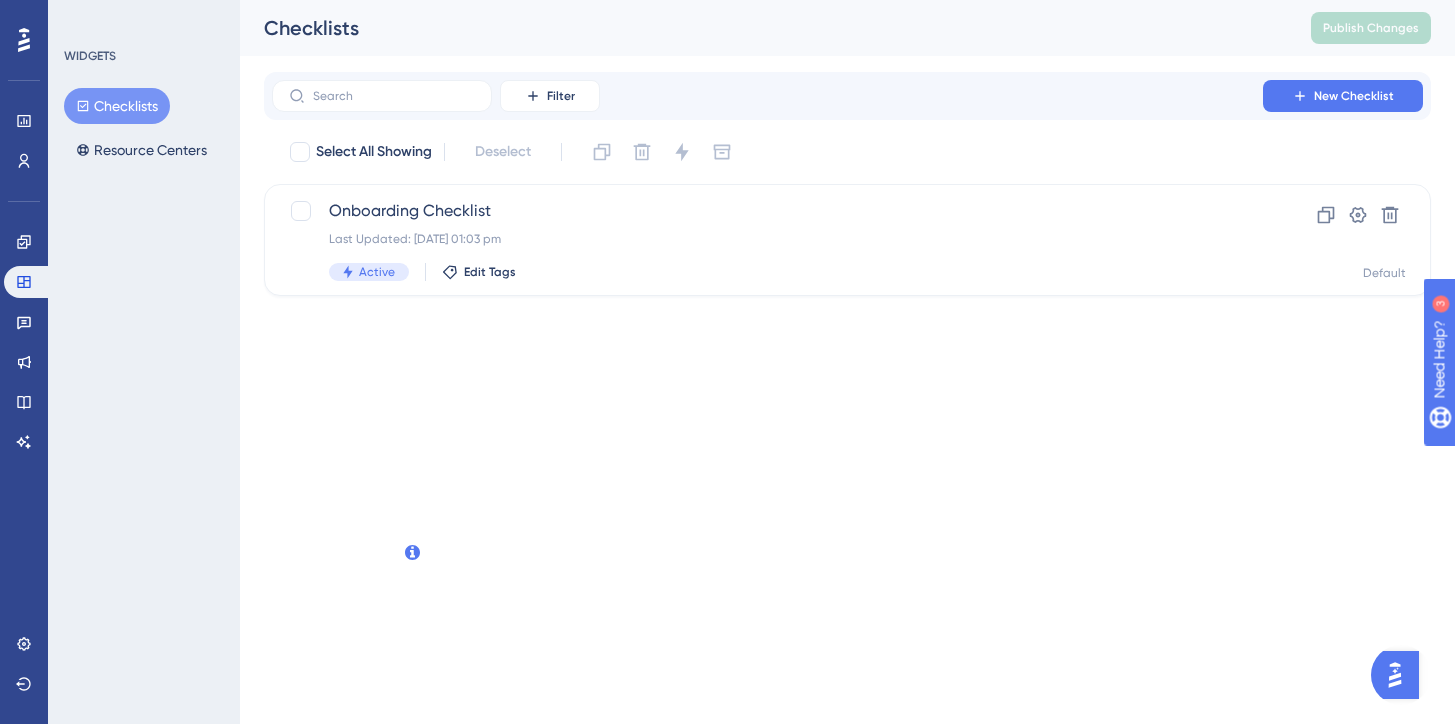 scroll, scrollTop: 0, scrollLeft: 0, axis: both 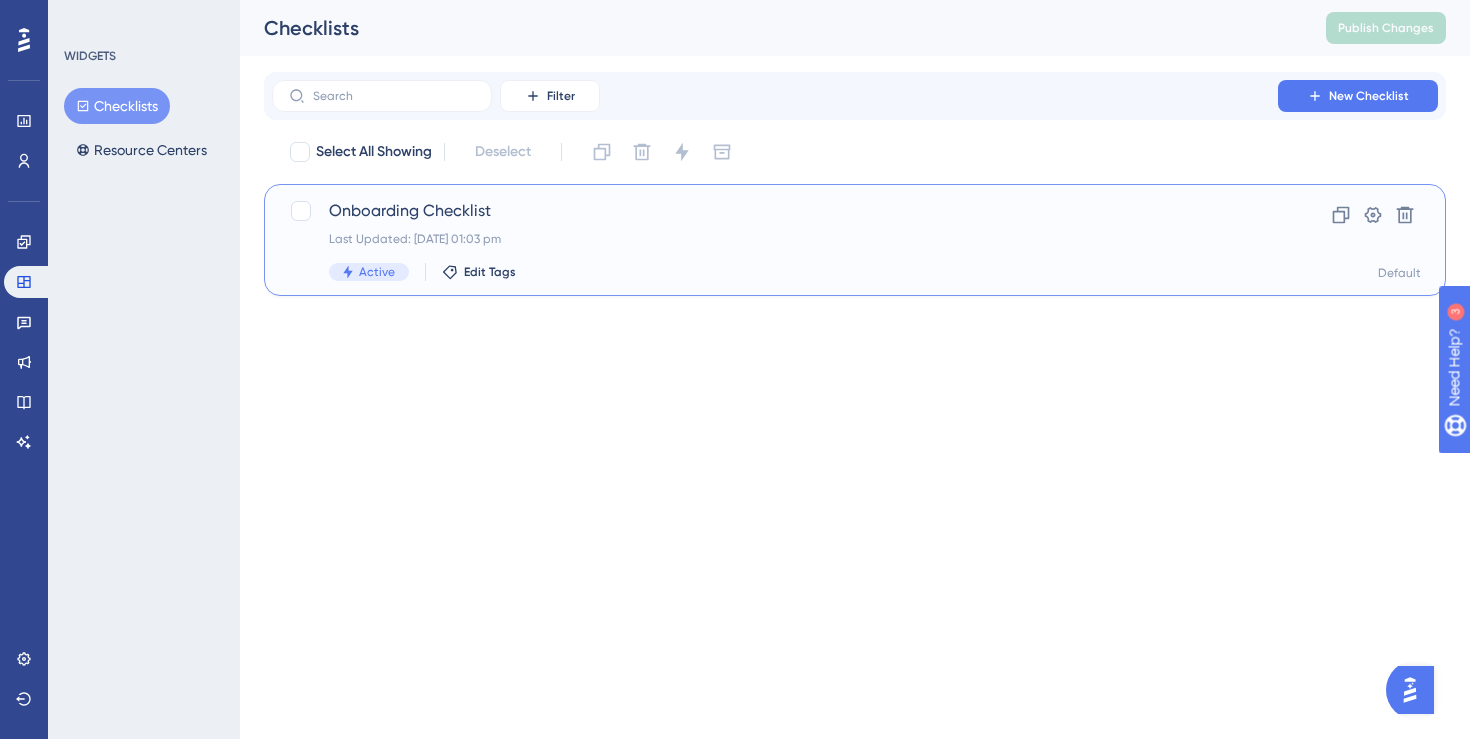 click on "Last Updated: [DATE] 01:03 pm" at bounding box center (775, 239) 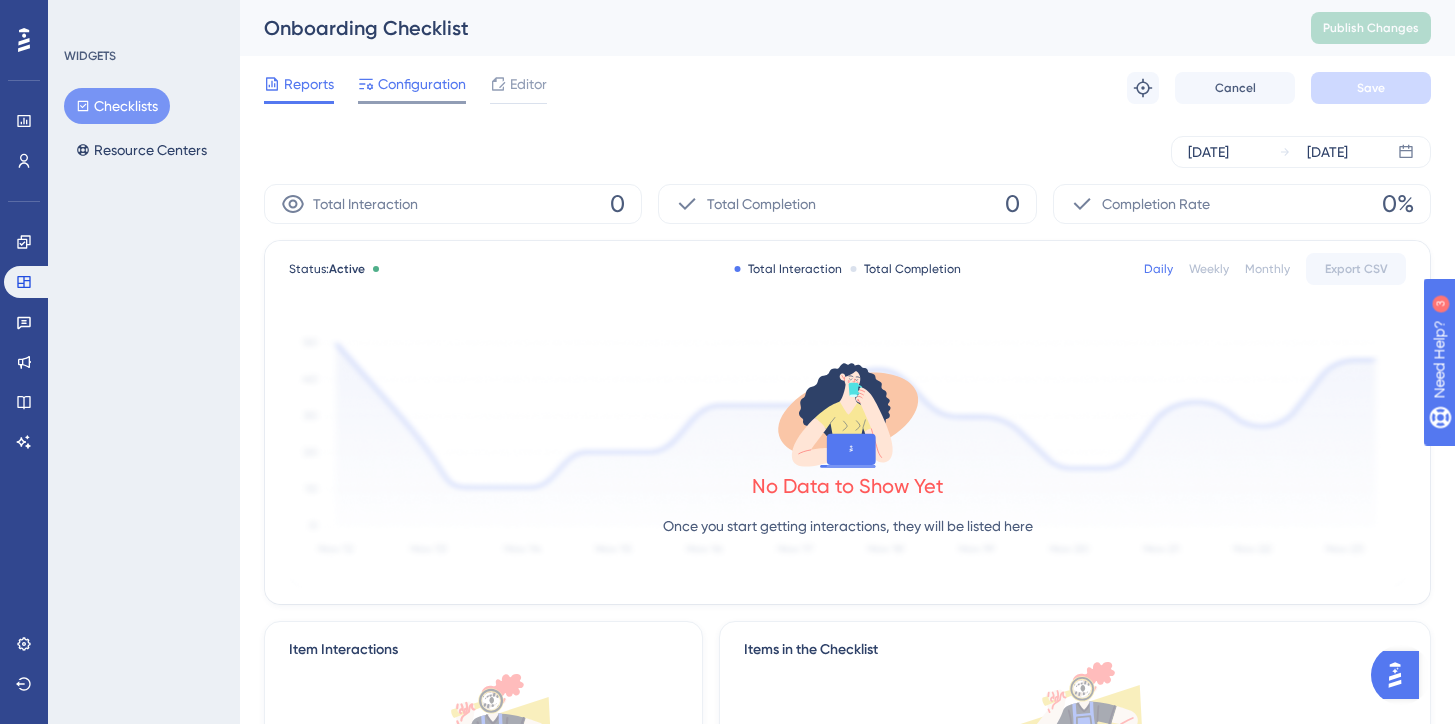 click on "Configuration" at bounding box center [422, 84] 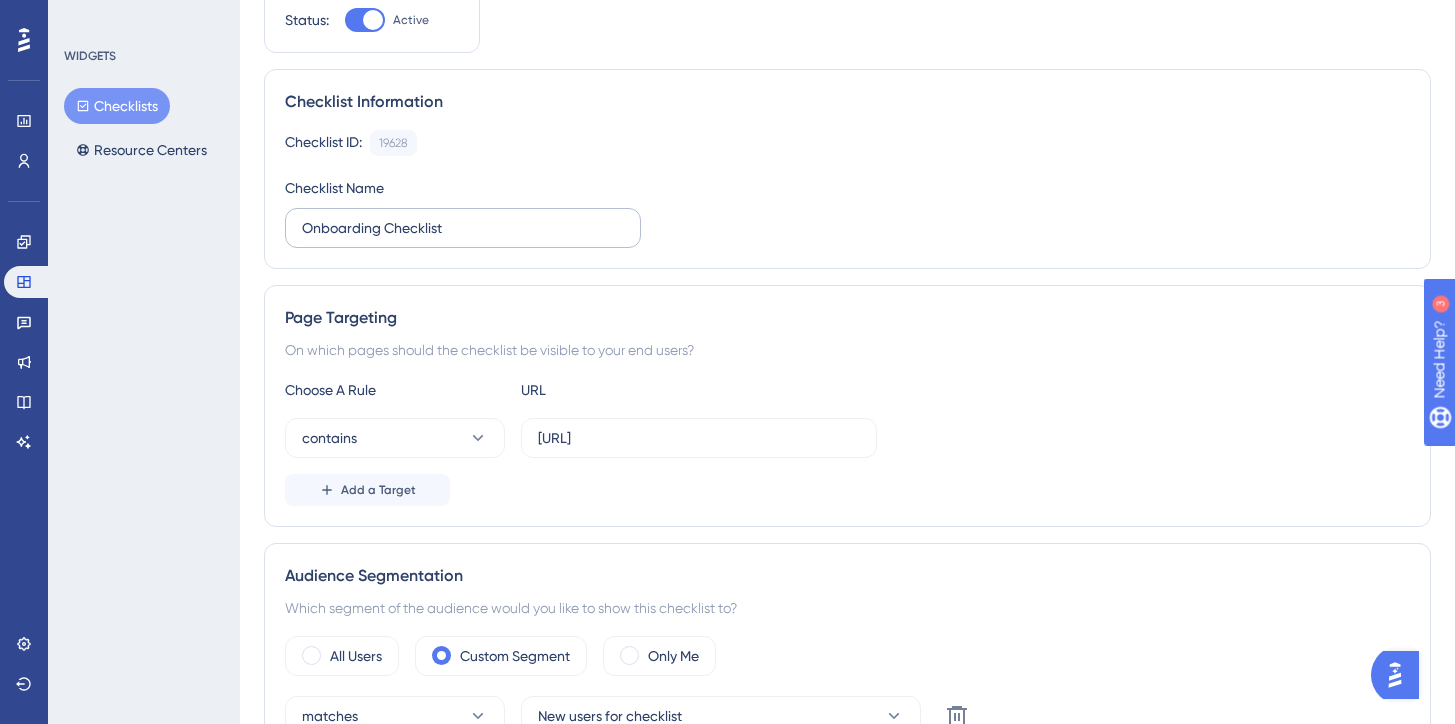 scroll, scrollTop: 0, scrollLeft: 0, axis: both 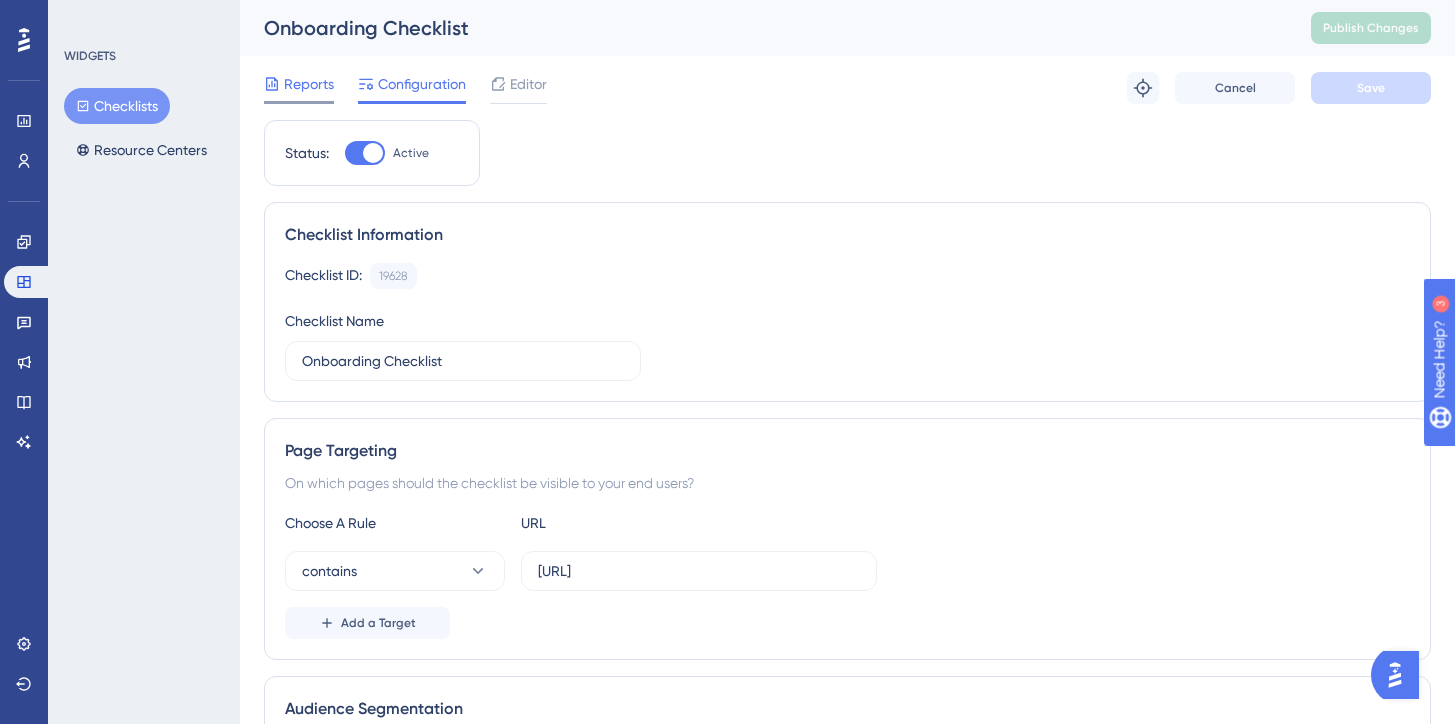 click on "Reports" at bounding box center (309, 84) 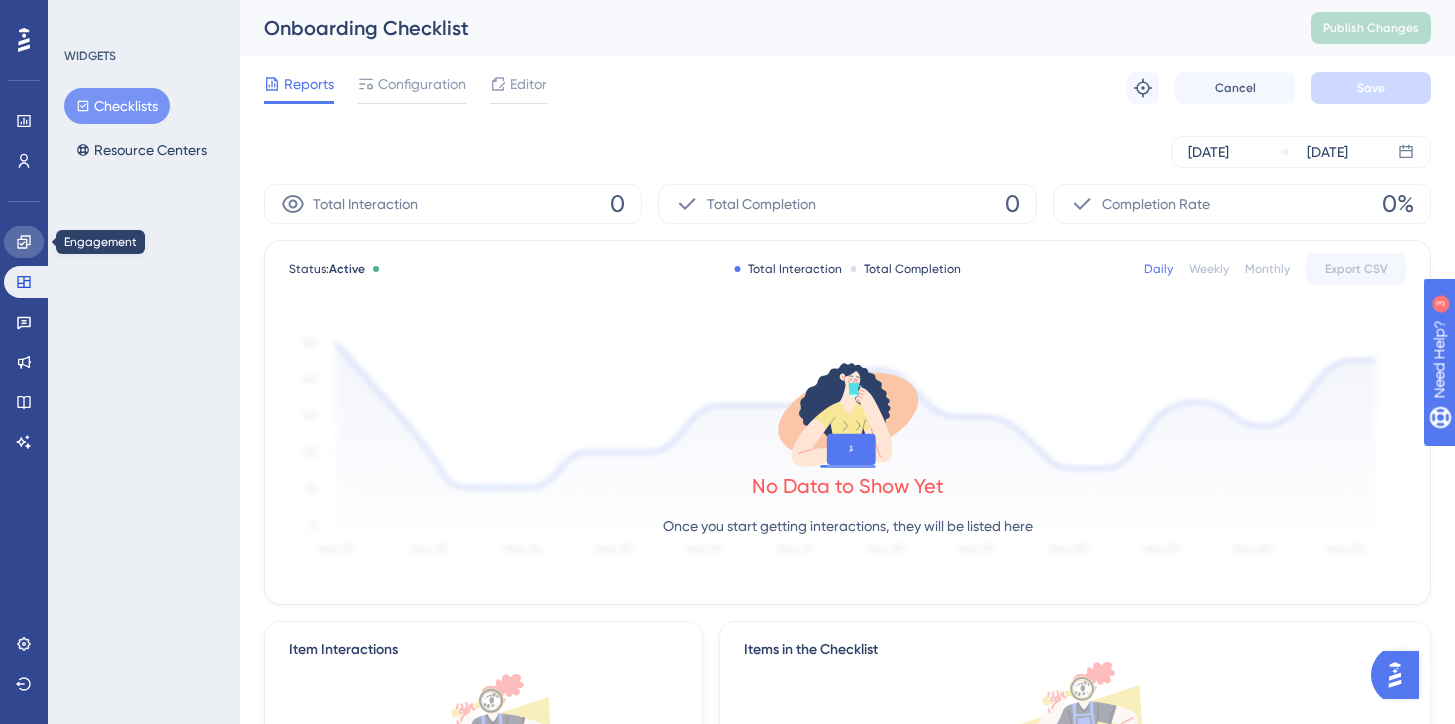 click at bounding box center [24, 242] 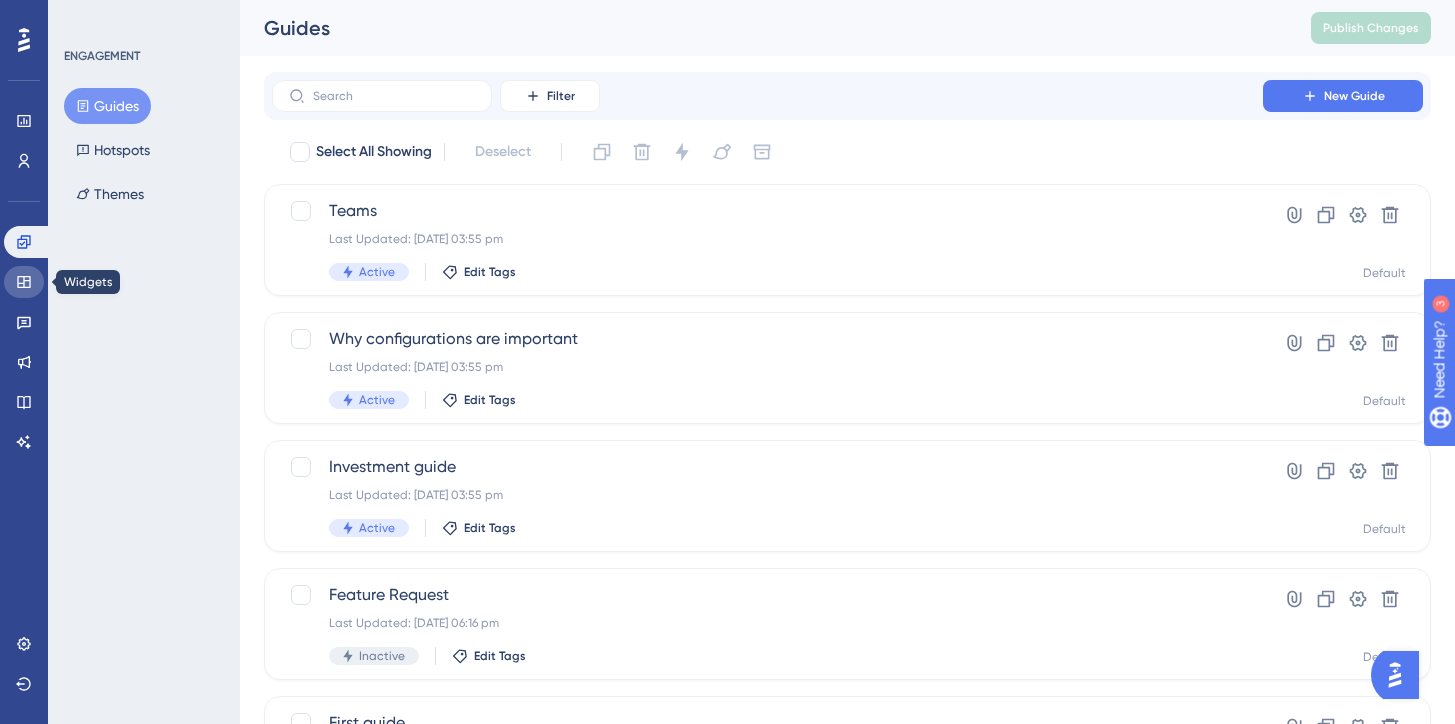 click 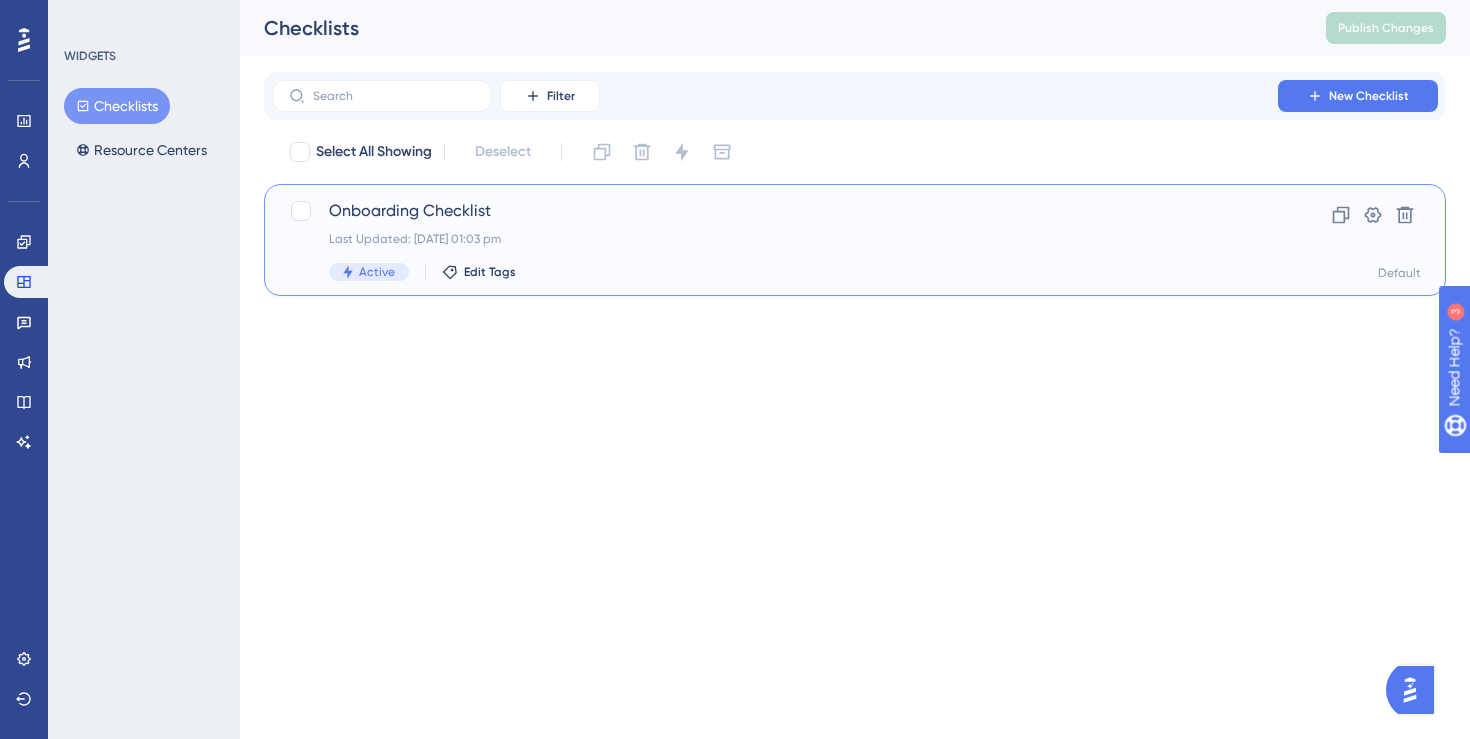 click on "Onboarding Checklist" at bounding box center (775, 211) 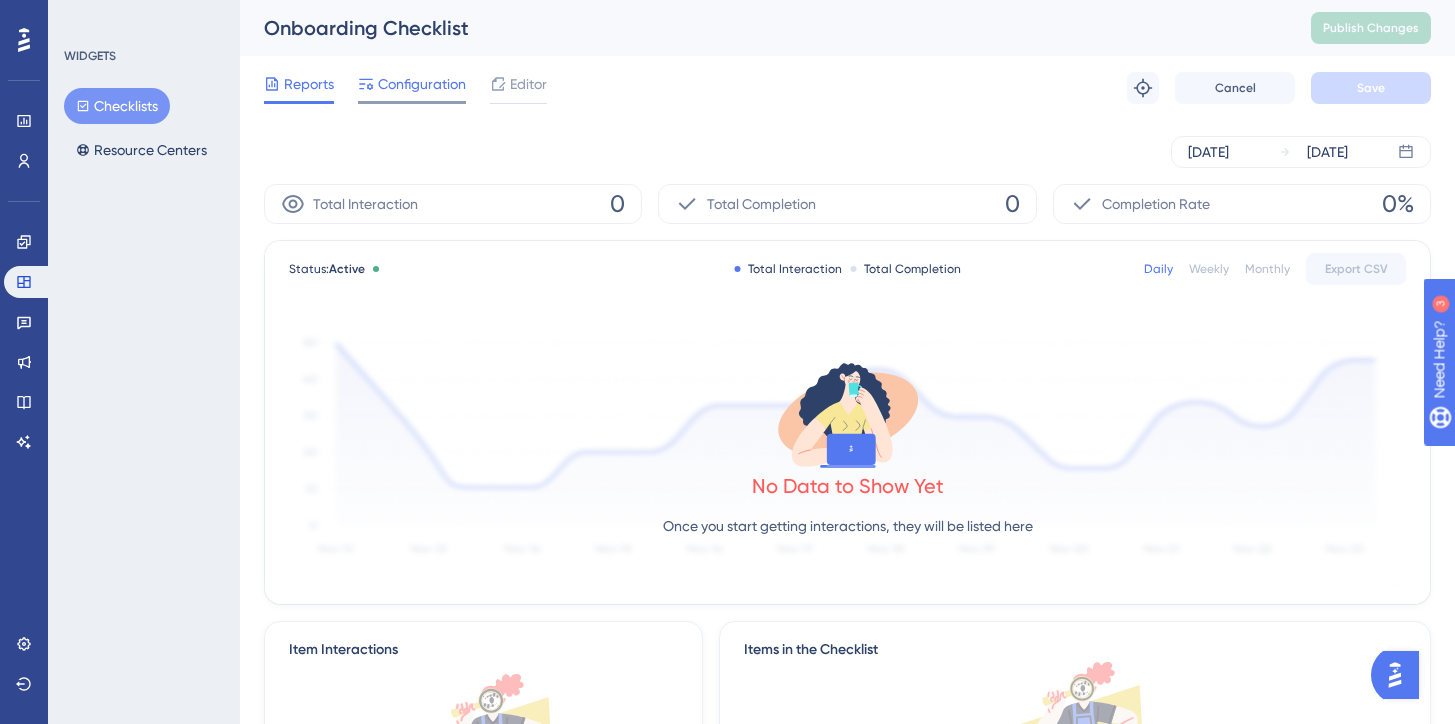 click on "Configuration" at bounding box center [422, 84] 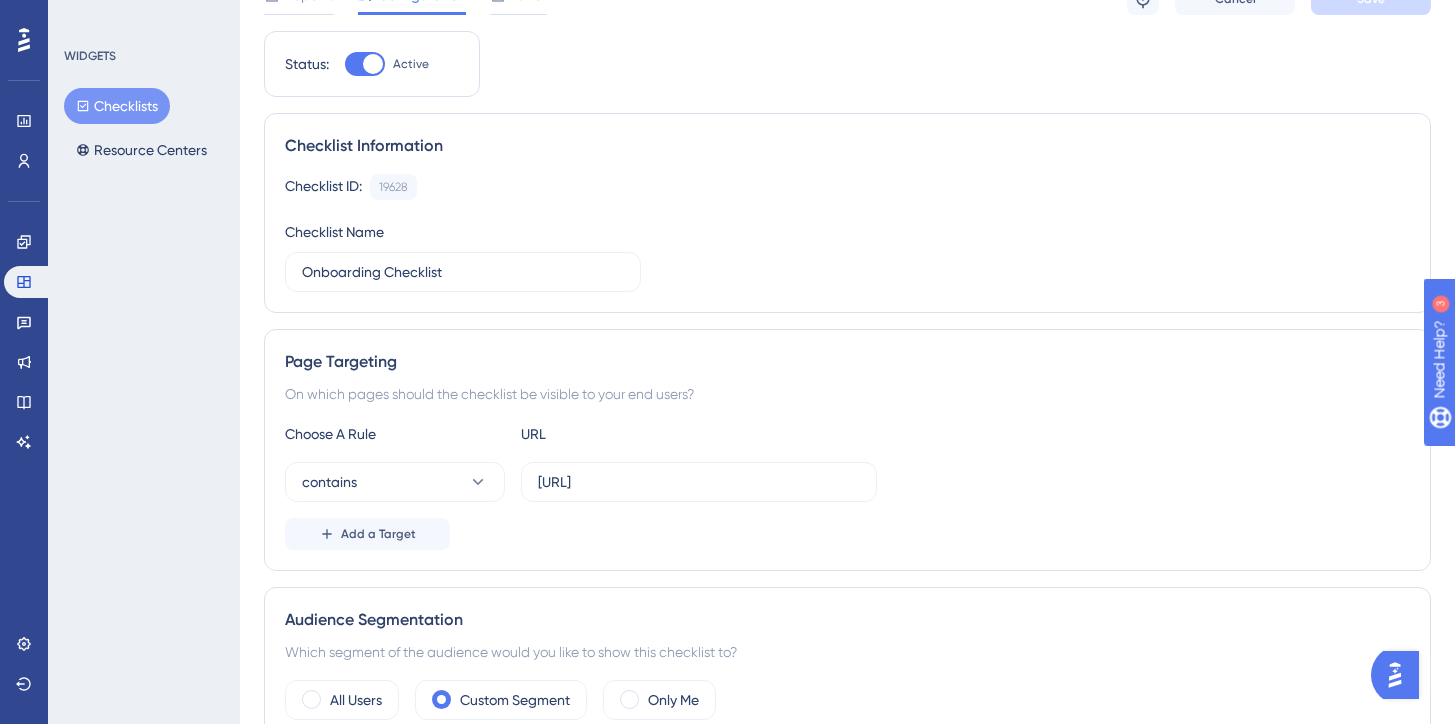 scroll, scrollTop: 0, scrollLeft: 0, axis: both 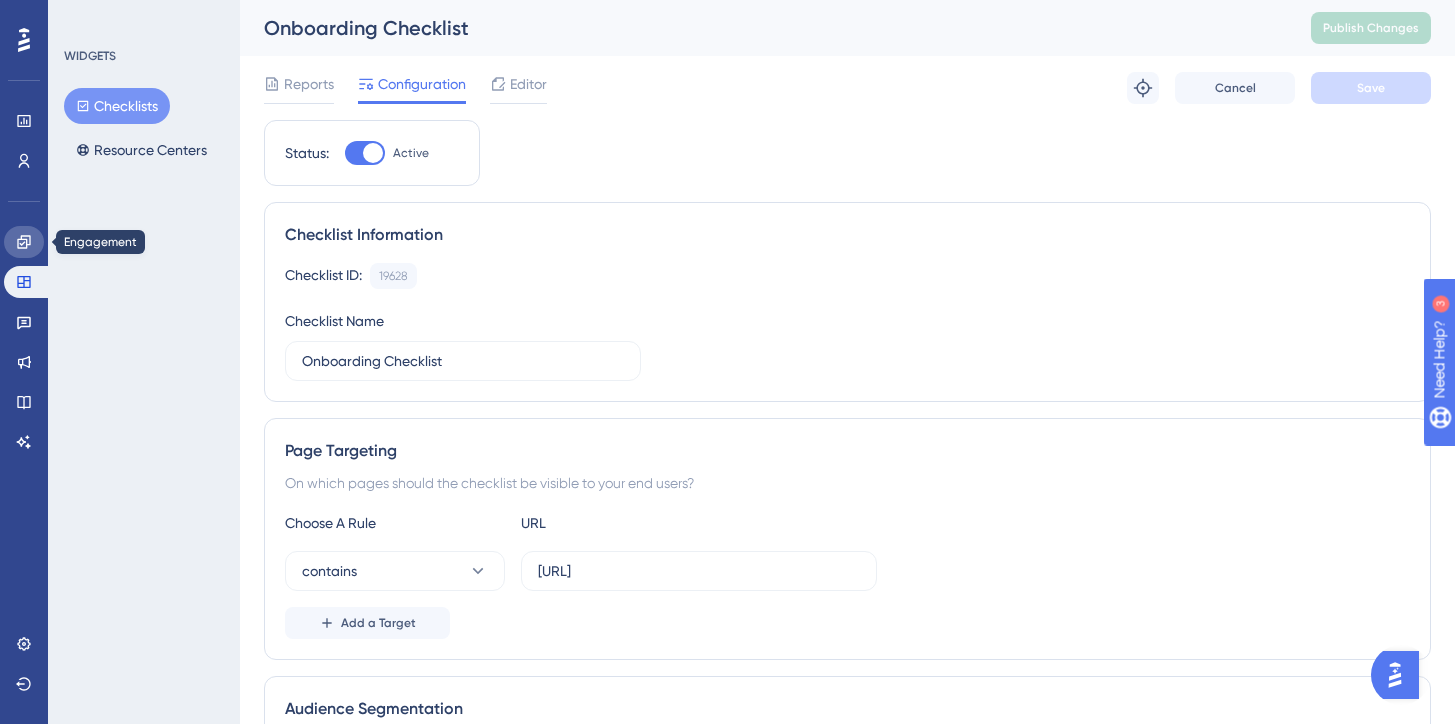 click at bounding box center (24, 242) 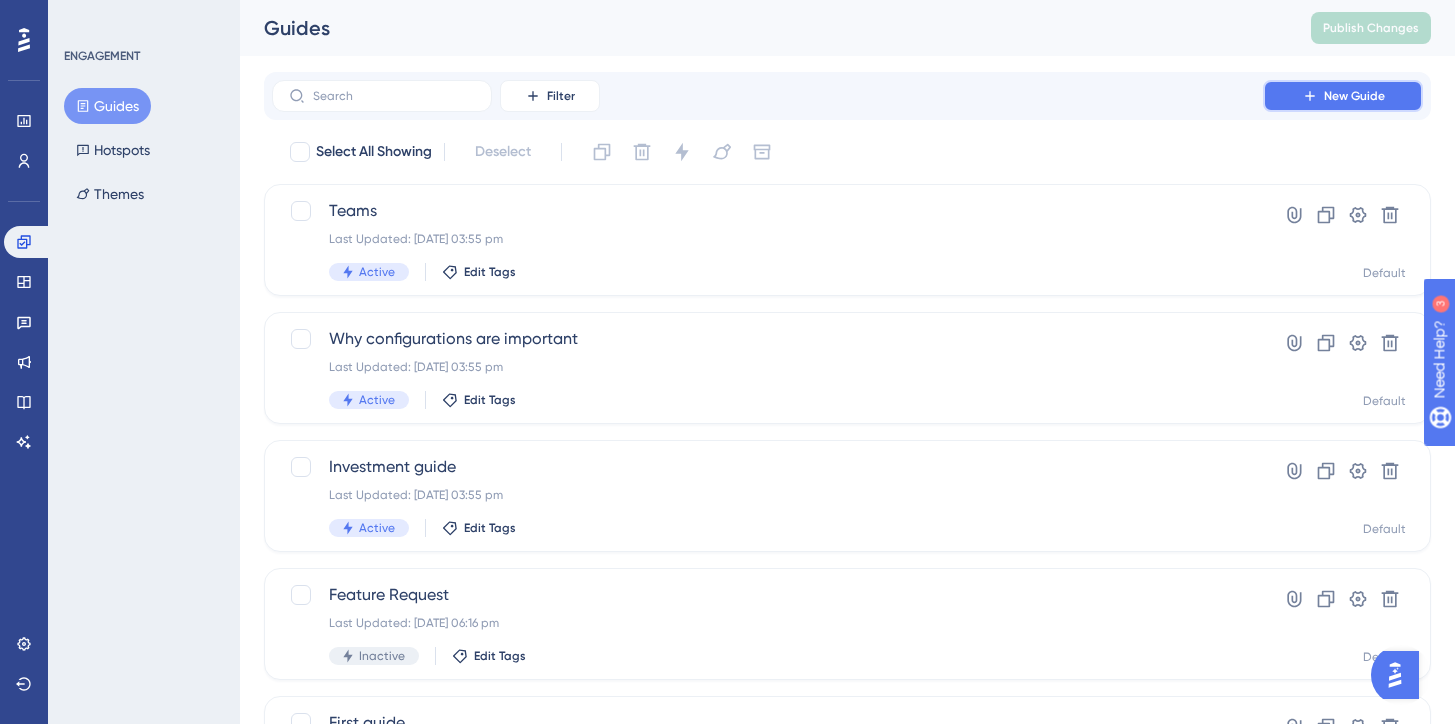 click on "New Guide" at bounding box center [1354, 96] 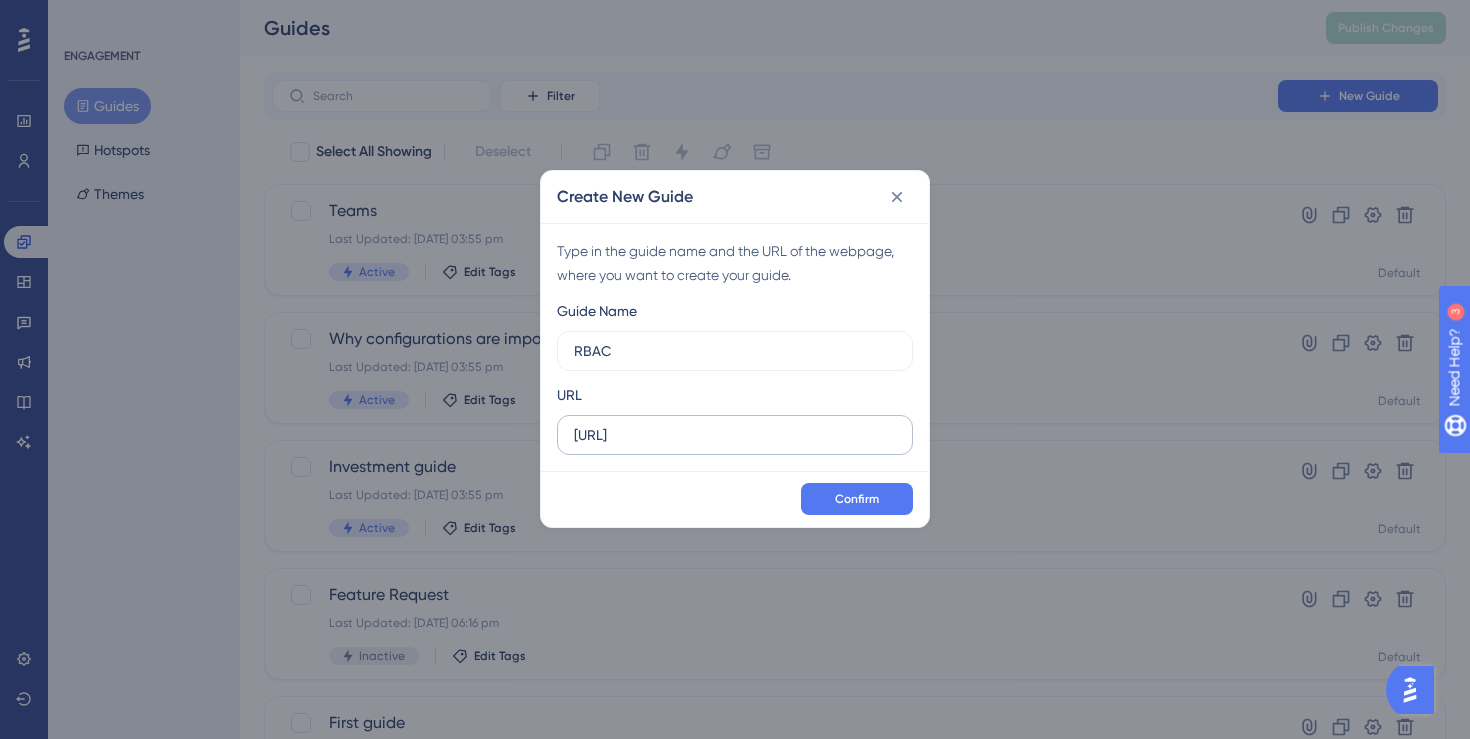 type on "RBAC" 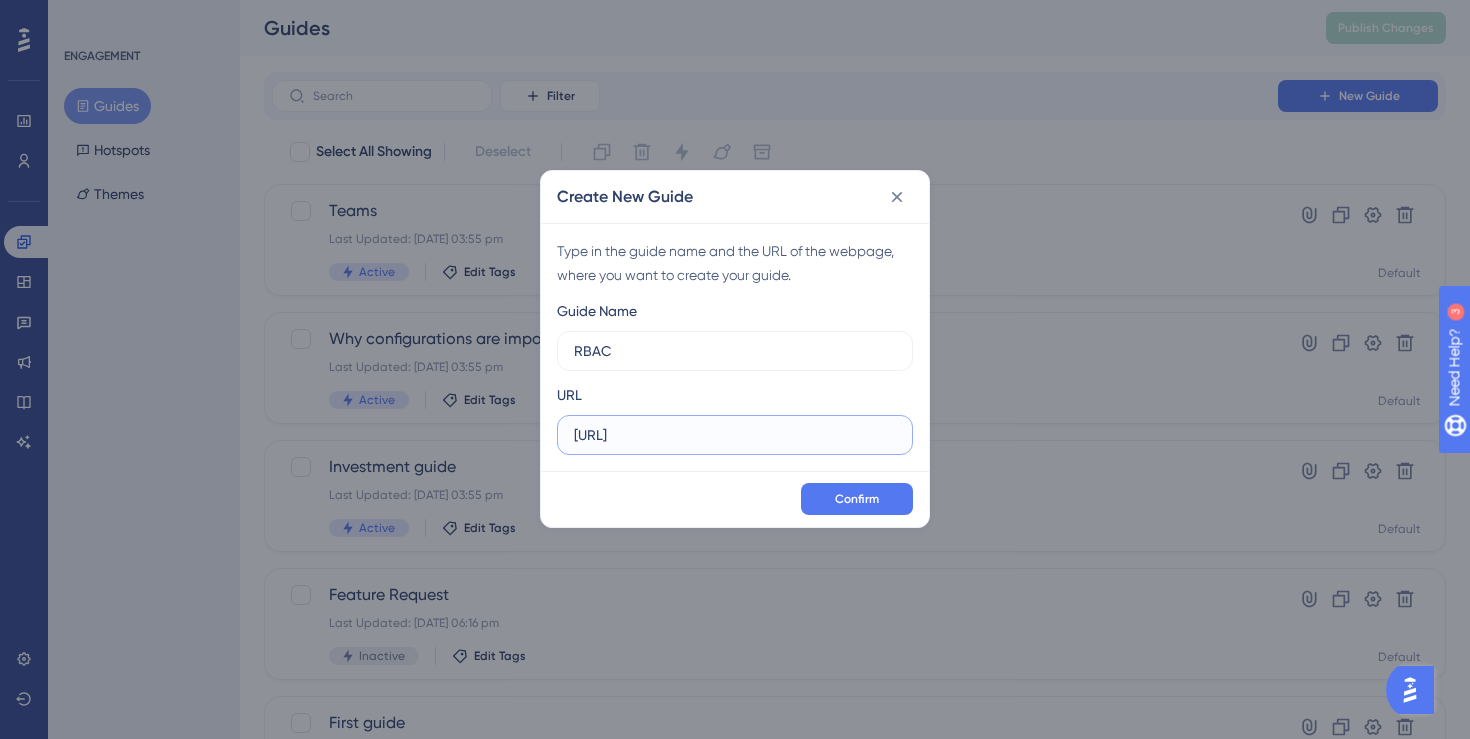 click on "[URL]" at bounding box center [735, 435] 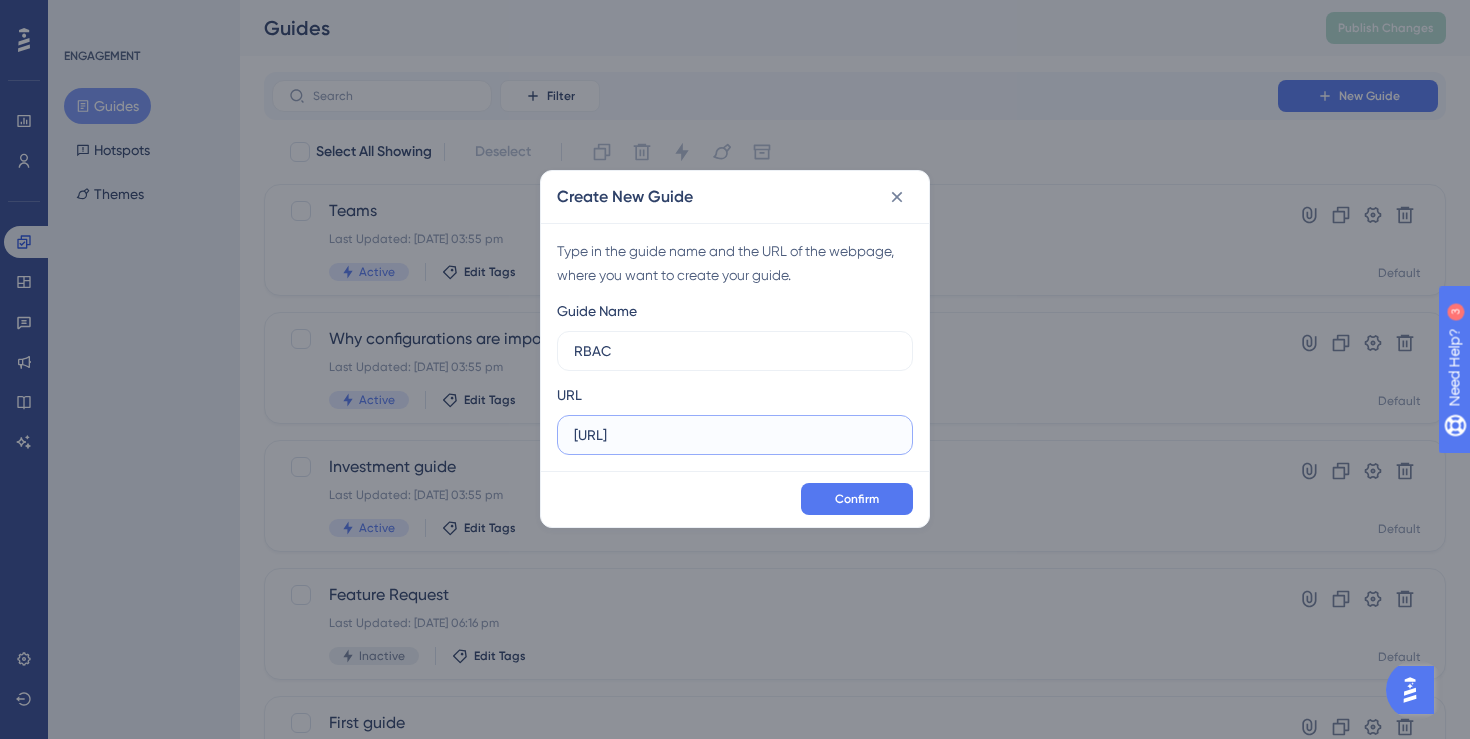paste on "[URL]" 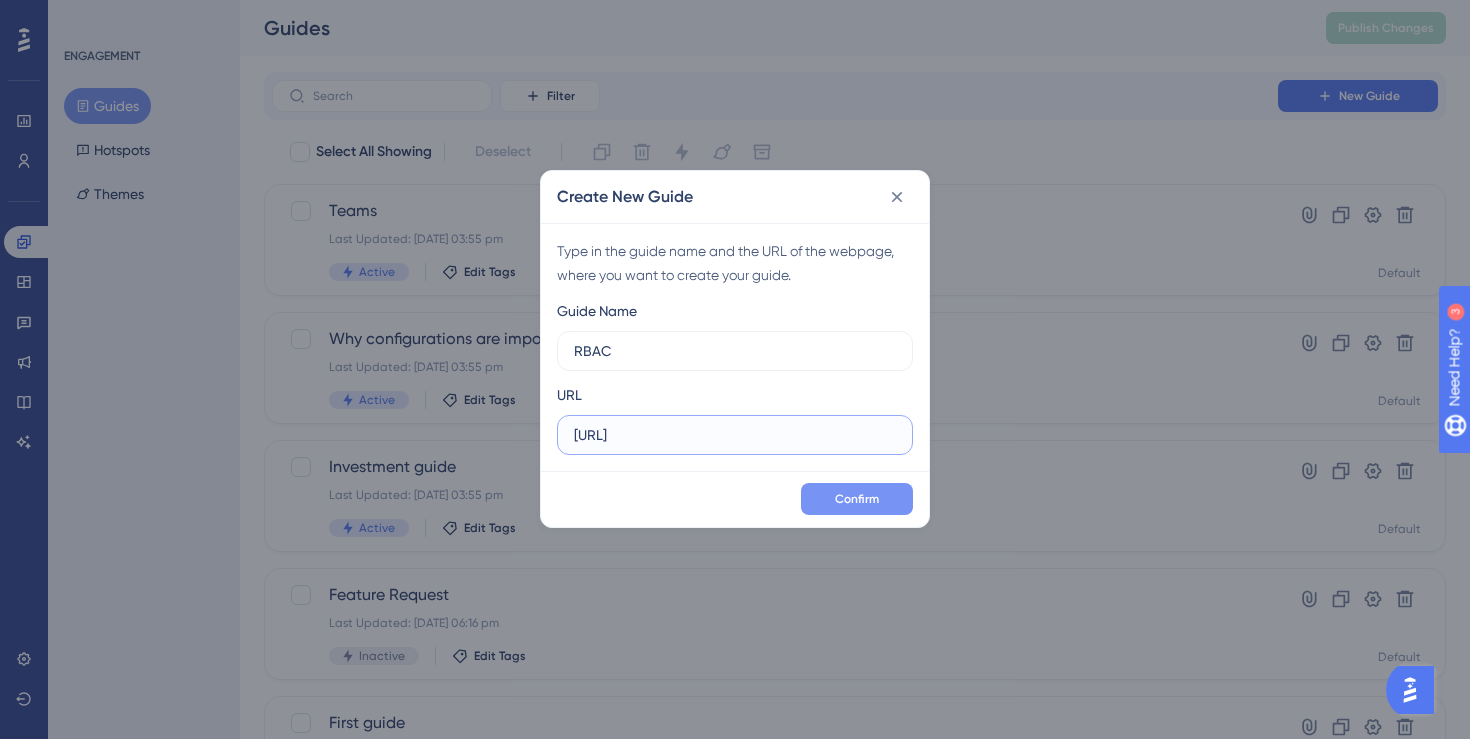 type on "[URL]" 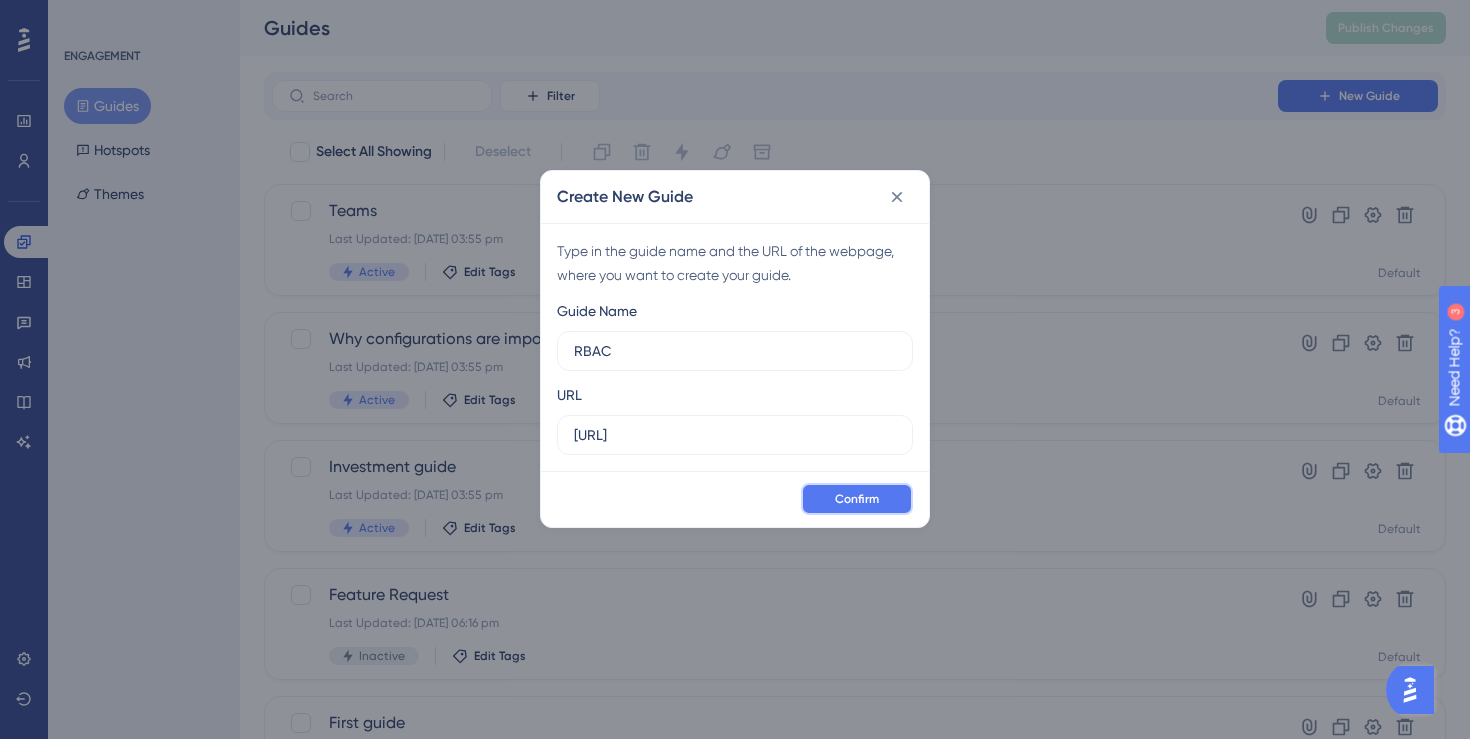 click on "Confirm" at bounding box center (857, 499) 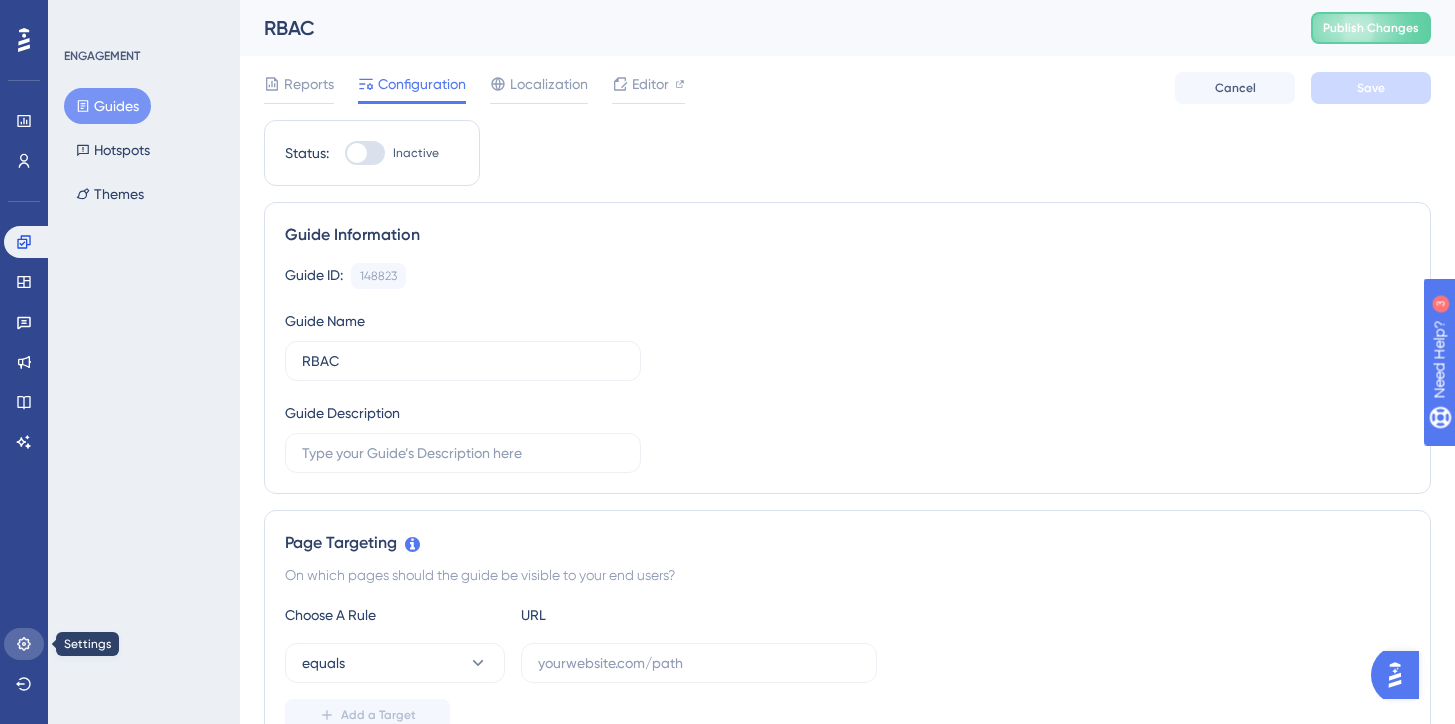 click at bounding box center [24, 644] 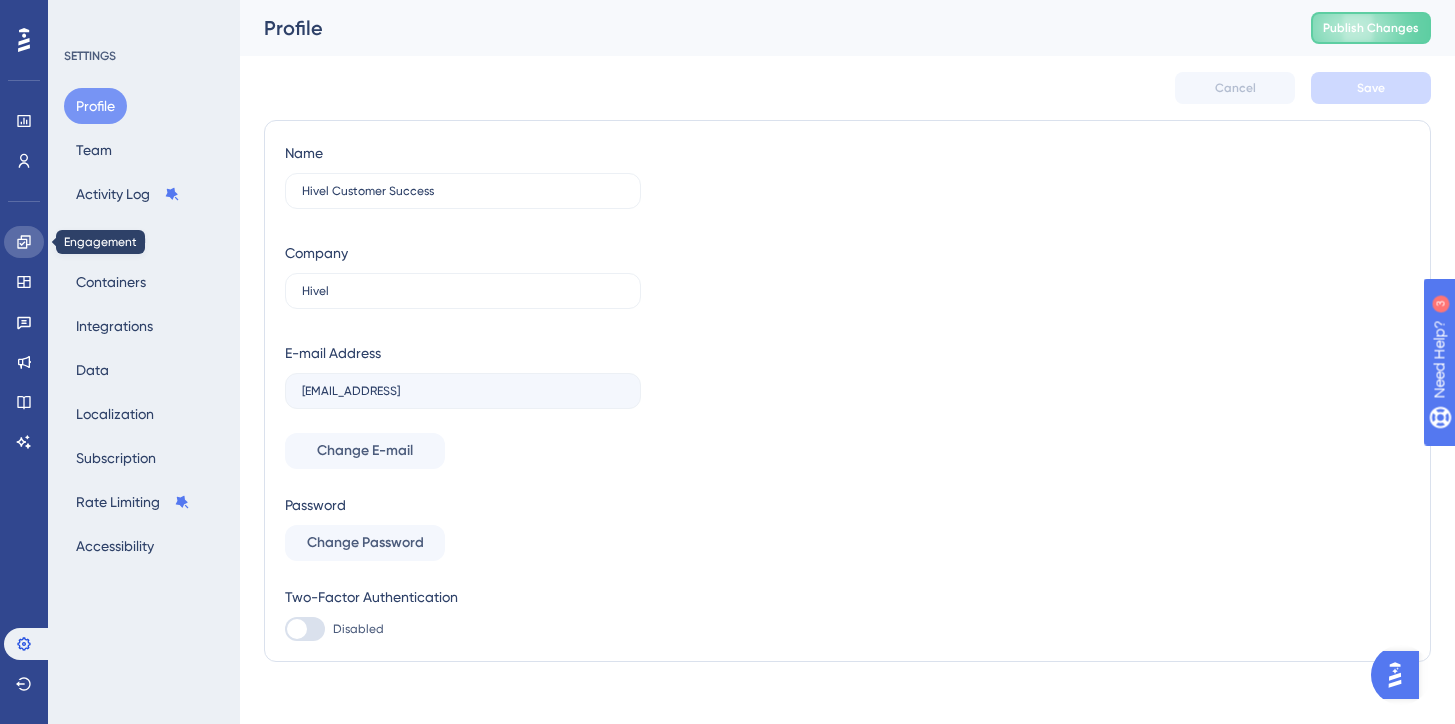 click at bounding box center (24, 242) 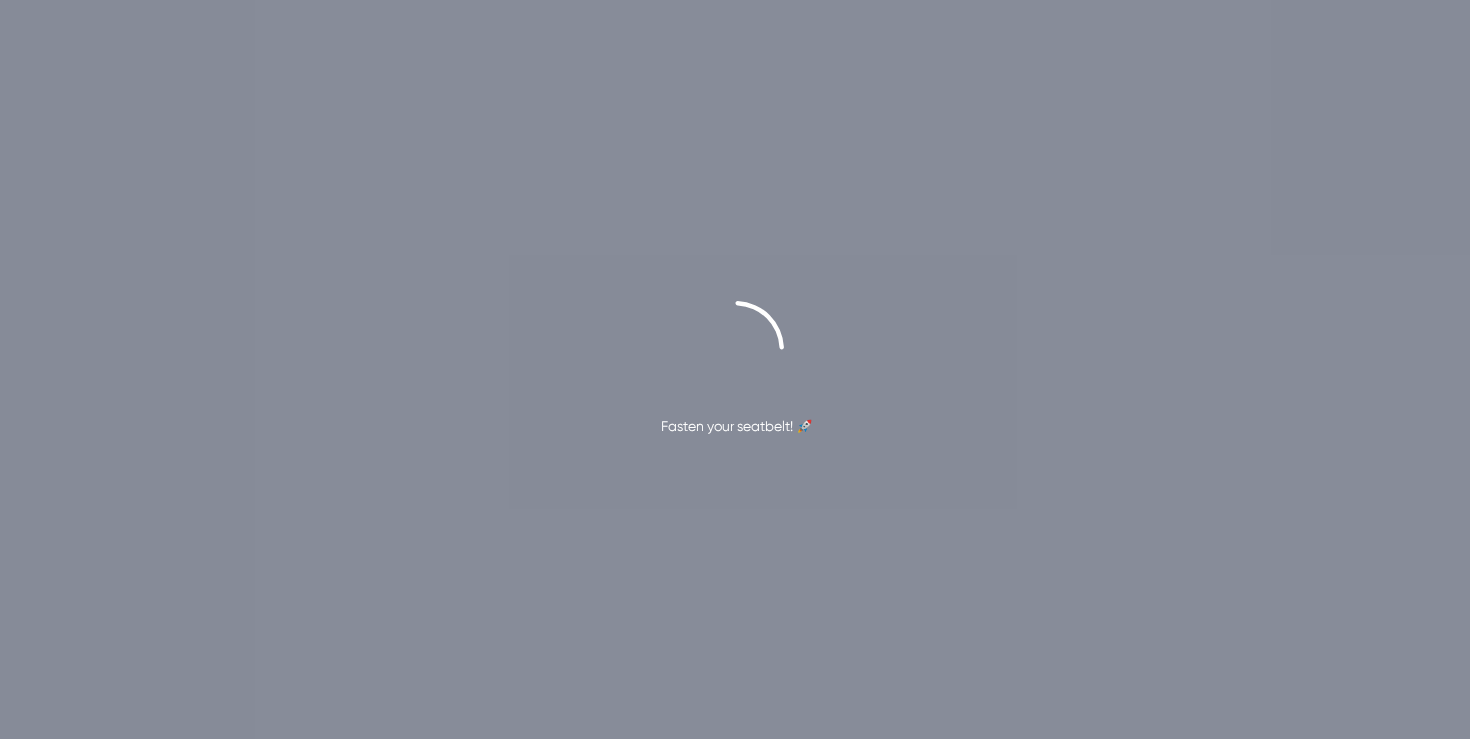 scroll, scrollTop: 0, scrollLeft: 0, axis: both 